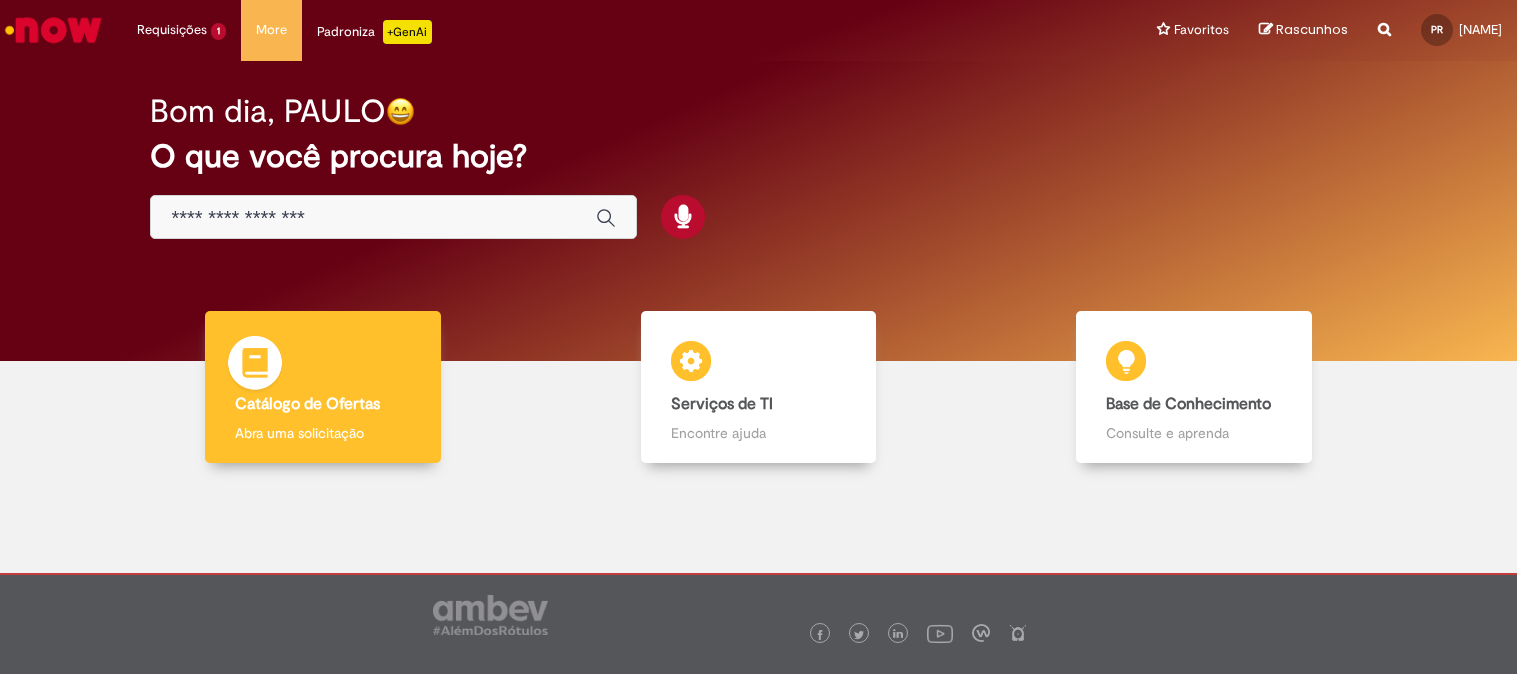 scroll, scrollTop: 0, scrollLeft: 0, axis: both 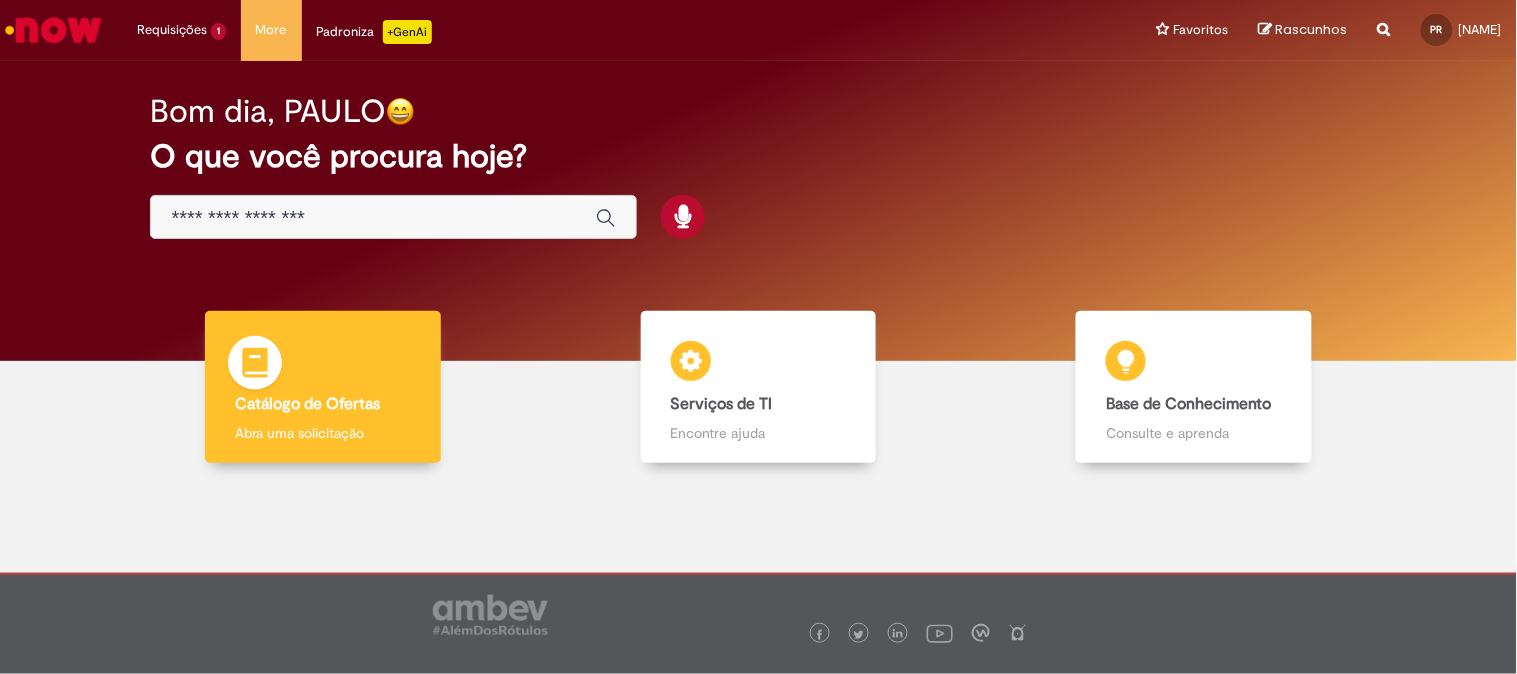 click on "Catálogo de Ofertas" at bounding box center [307, 404] 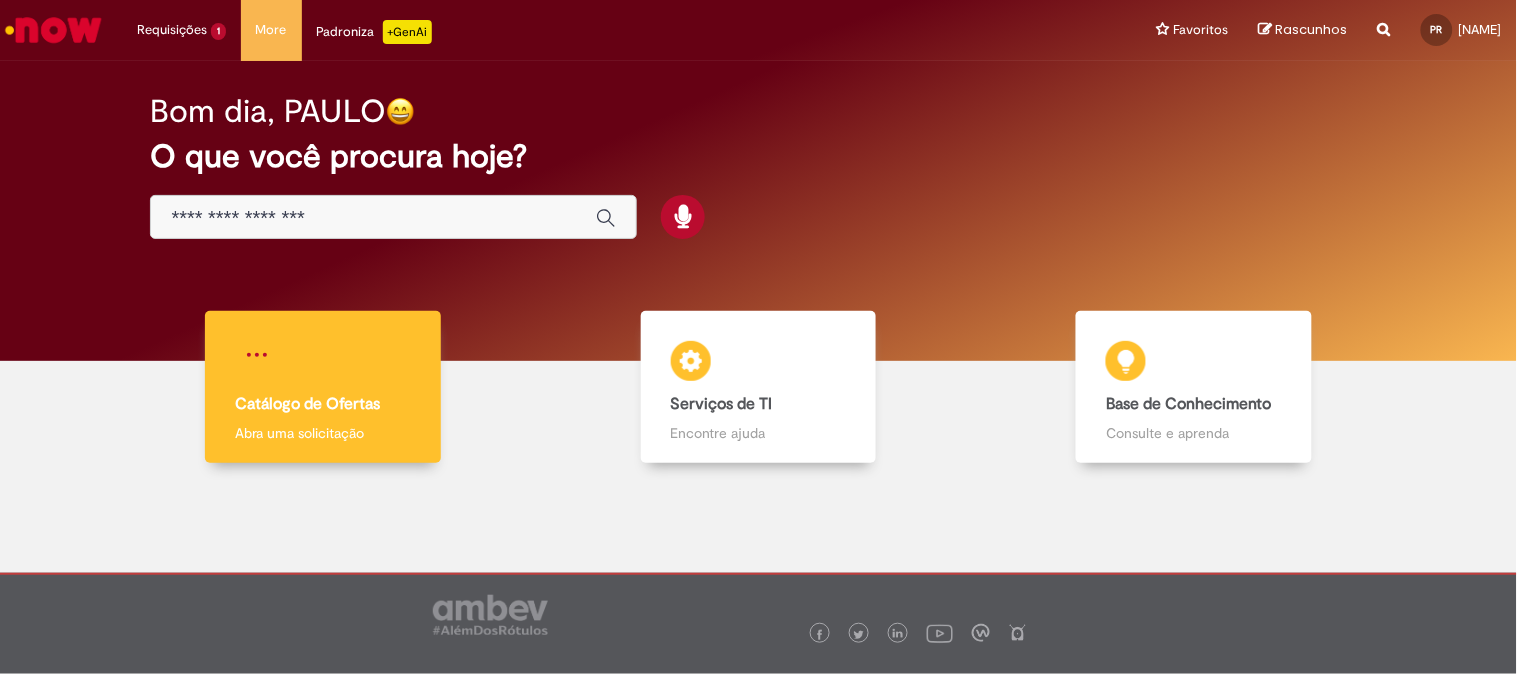 click on "Catálogo de Ofertas" at bounding box center [307, 404] 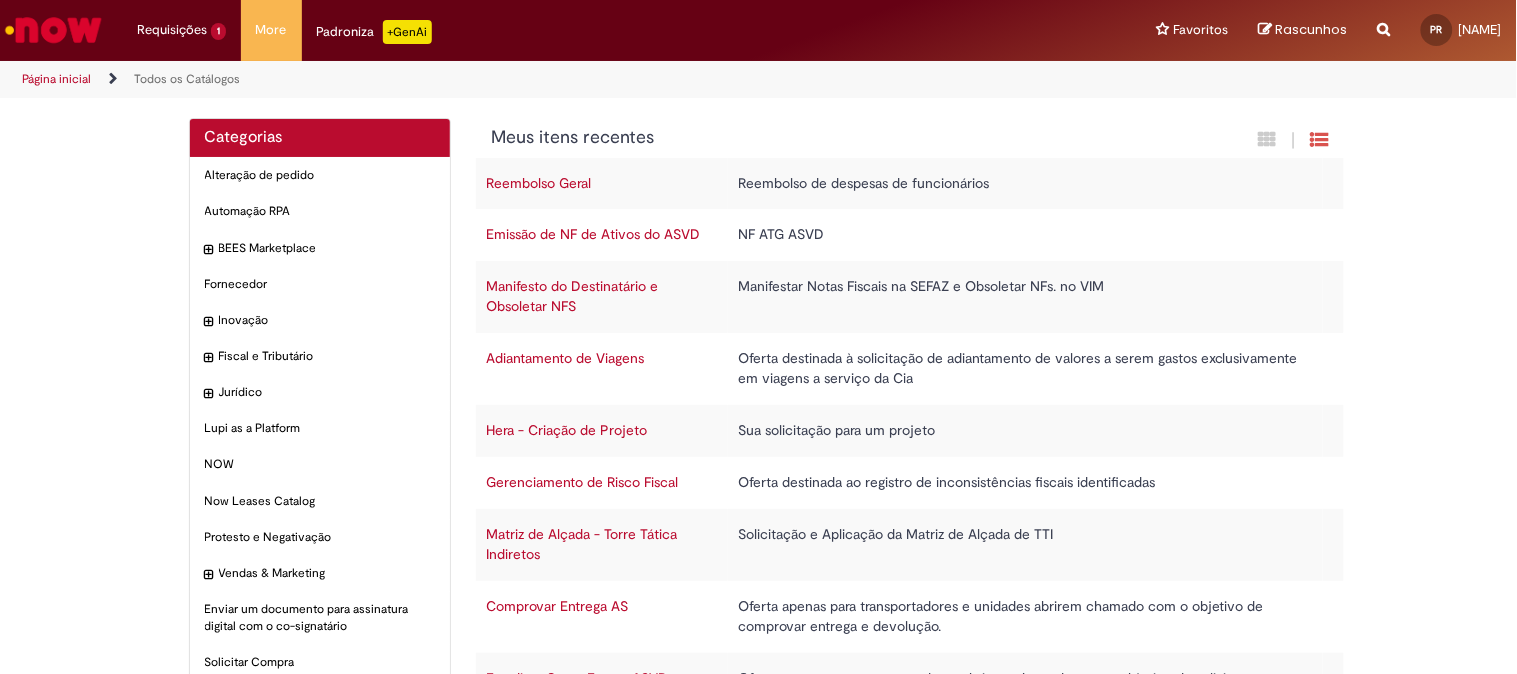 click on "NF ATG ASVD" at bounding box center (1025, 235) 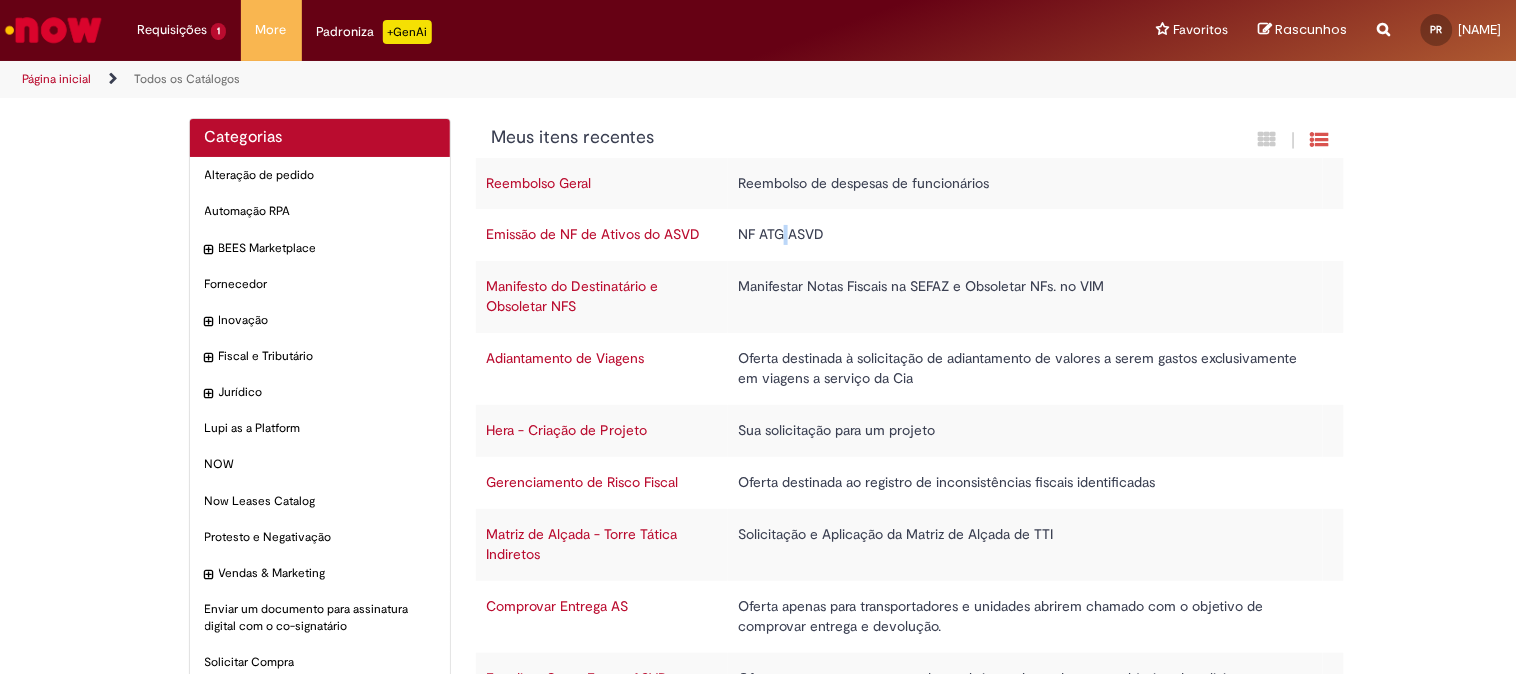 click on "NF ATG ASVD" at bounding box center (1025, 235) 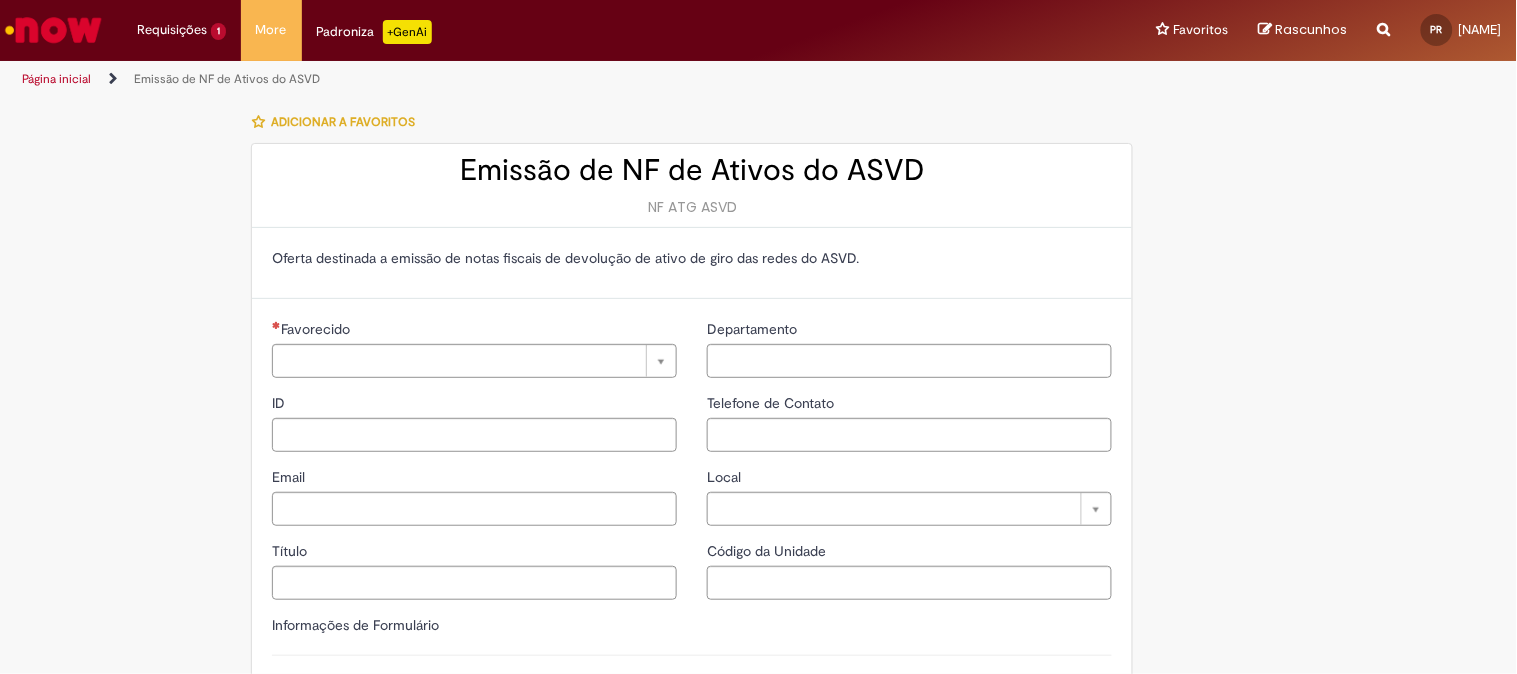 type on "**********" 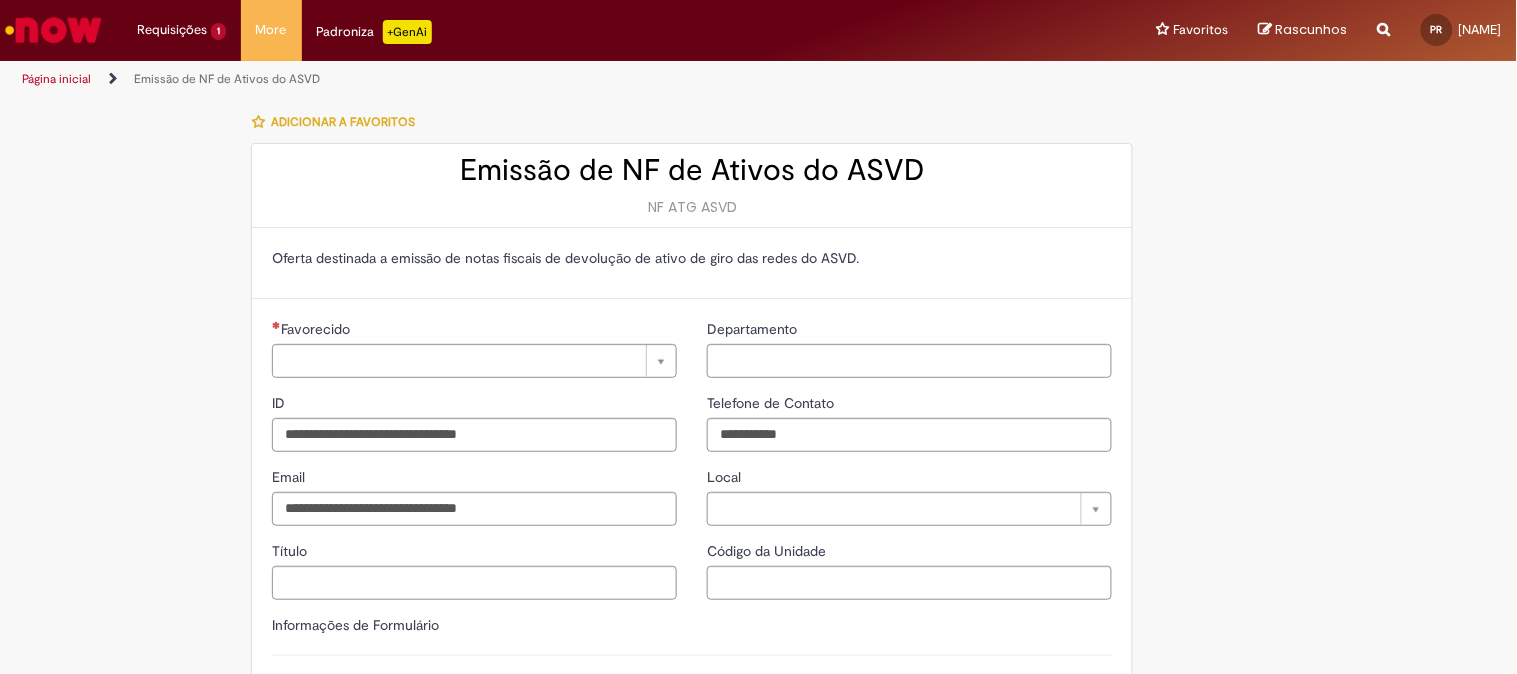type on "**********" 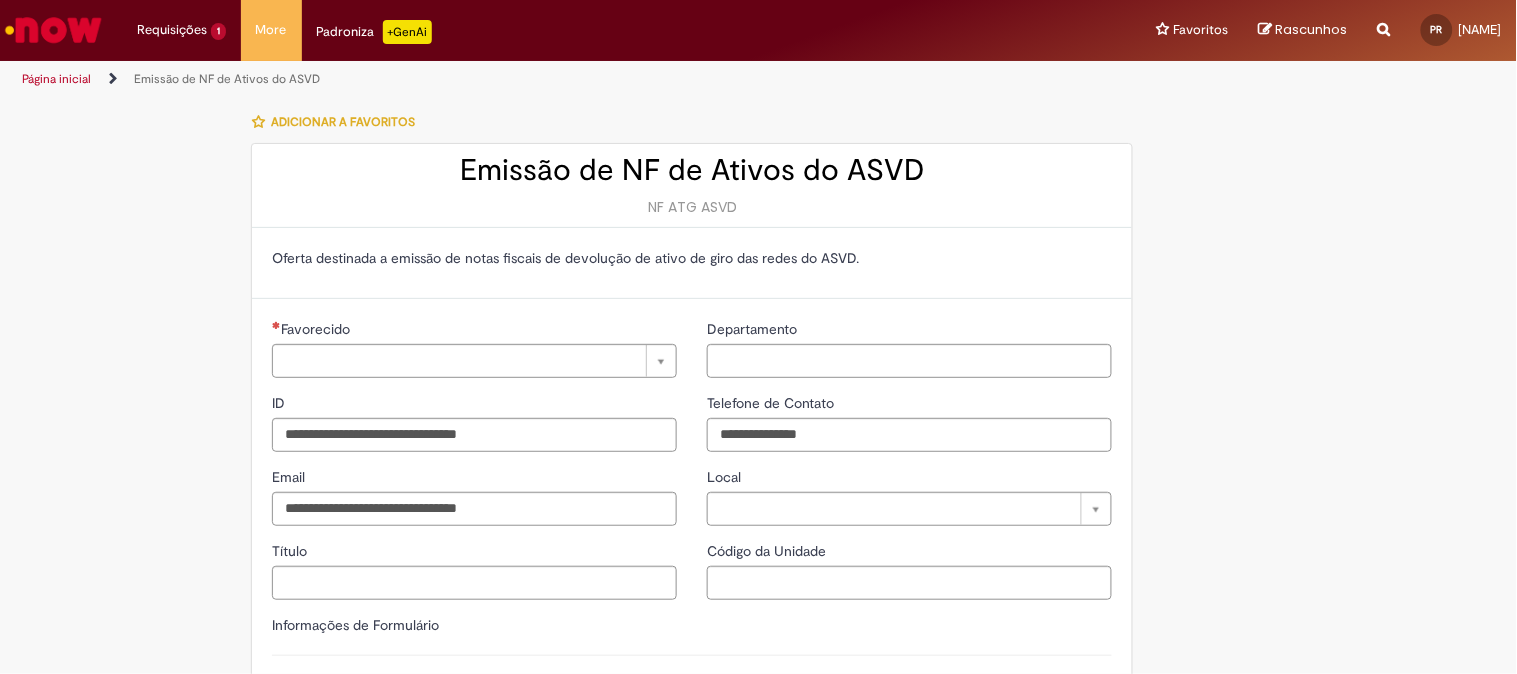 type on "**********" 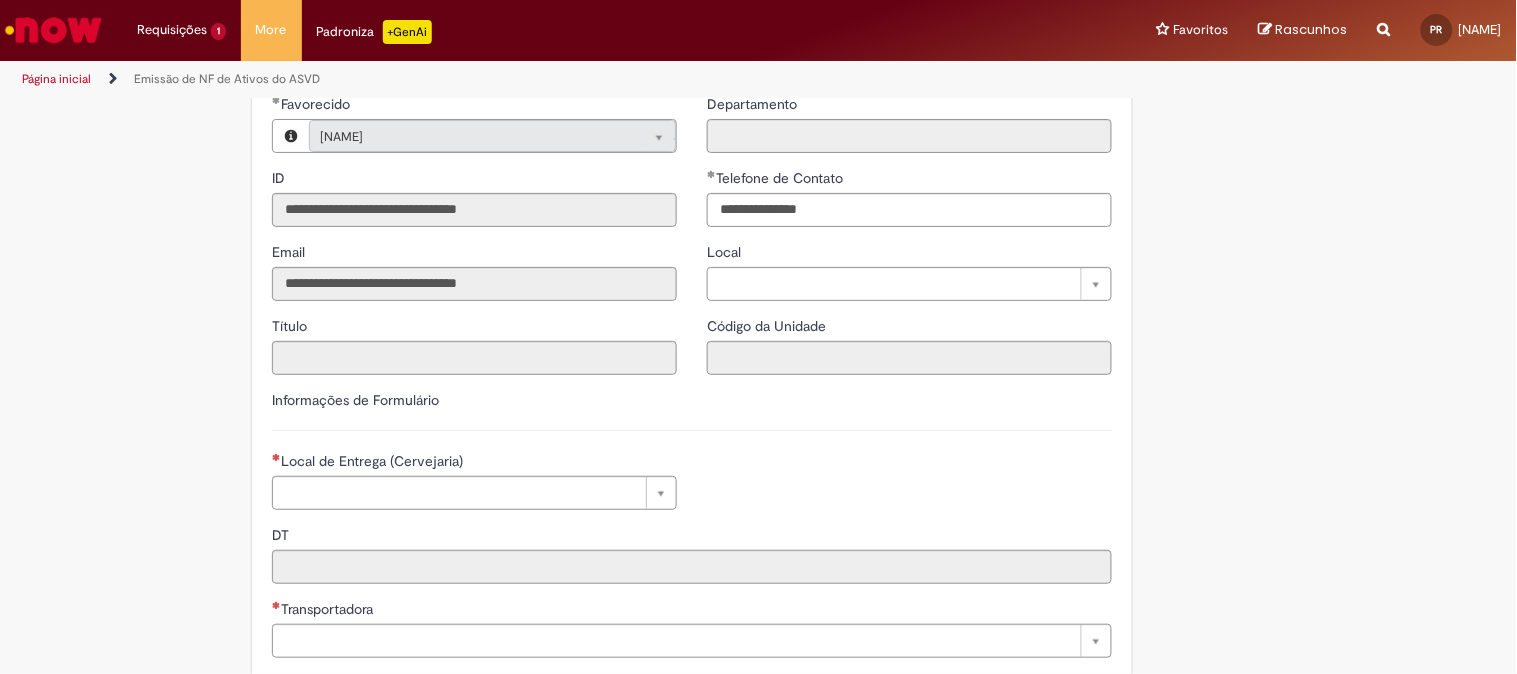 scroll, scrollTop: 333, scrollLeft: 0, axis: vertical 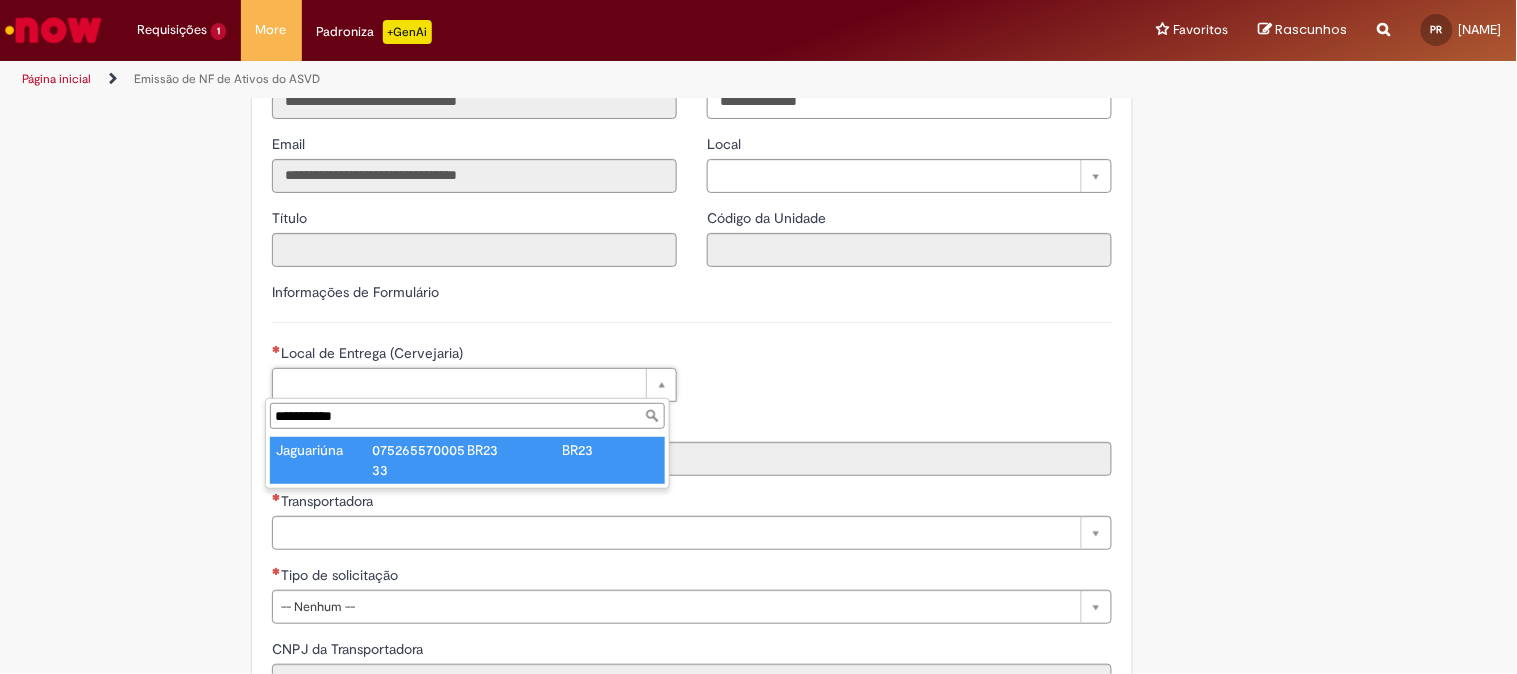 type on "**********" 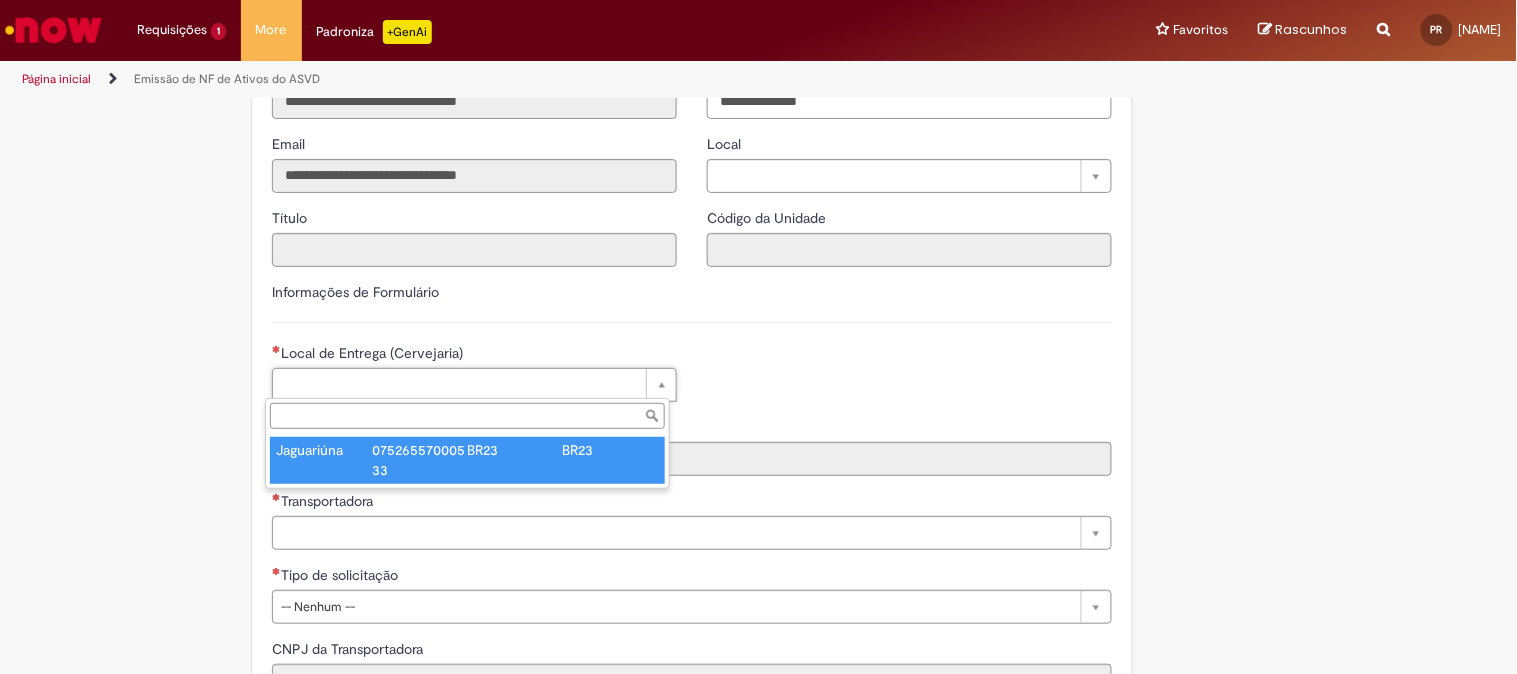 type on "****" 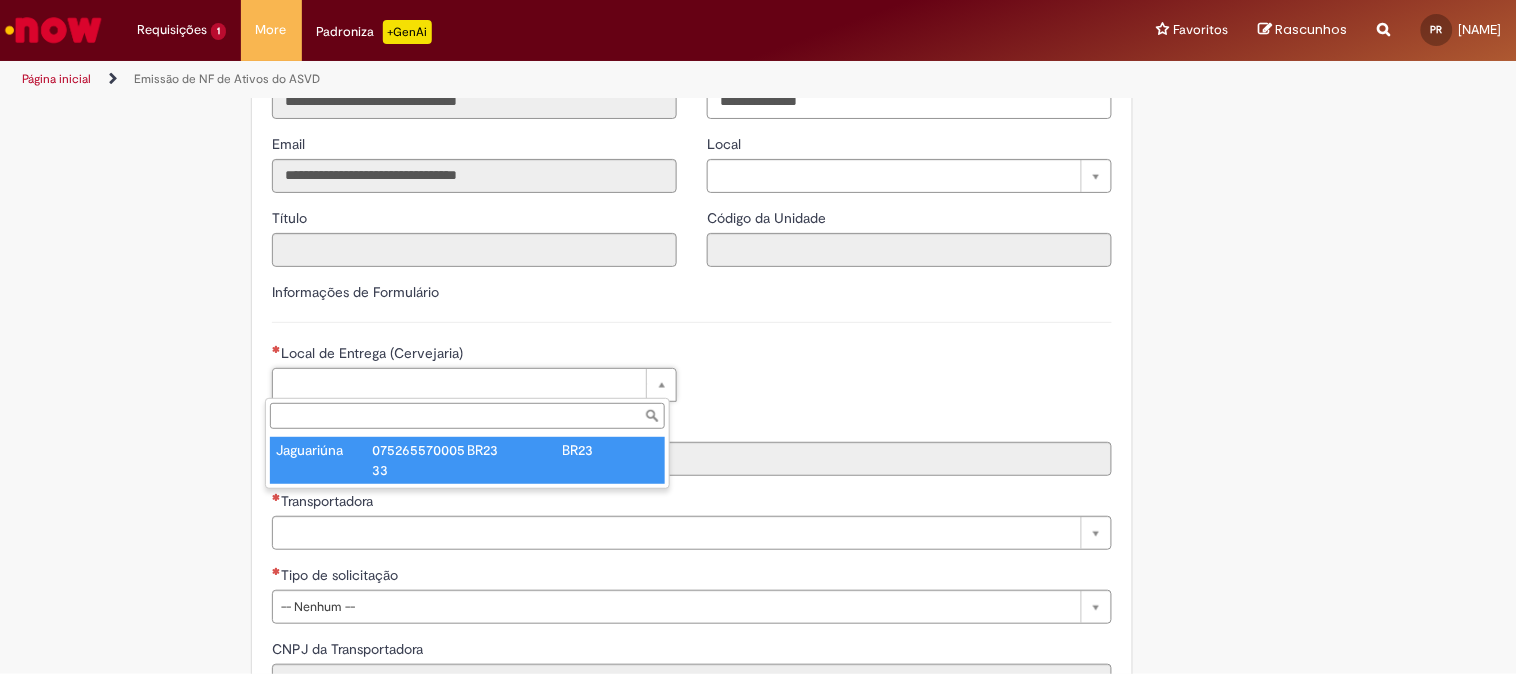type on "**********" 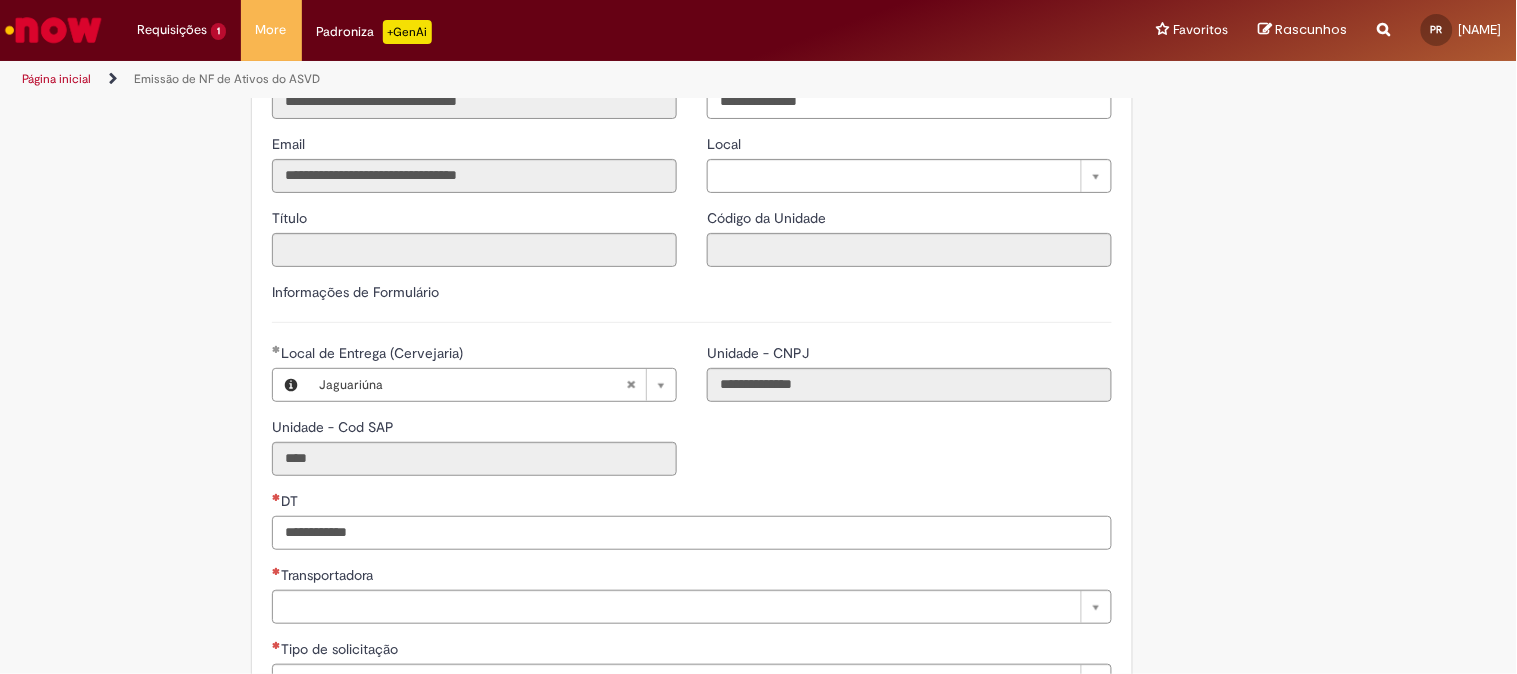 click on "DT" at bounding box center (692, 533) 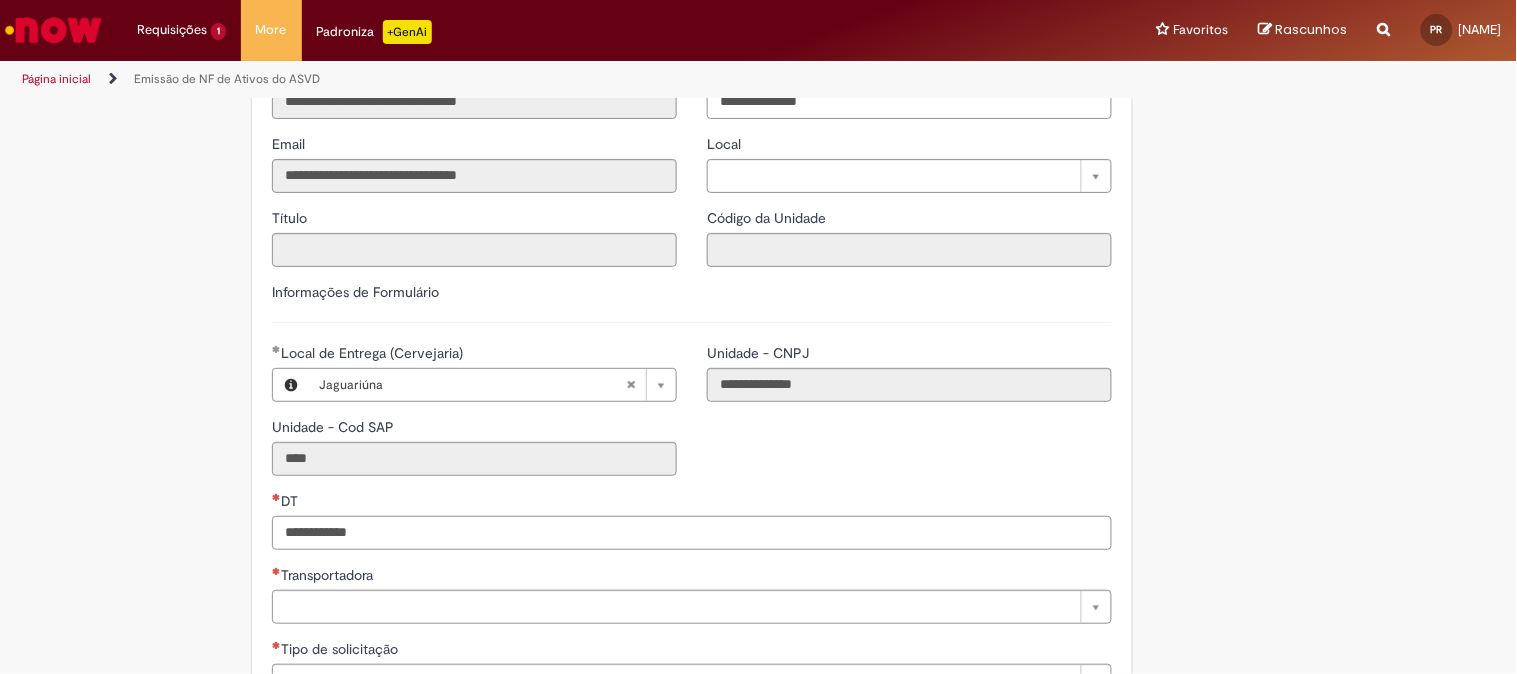 paste on "**********" 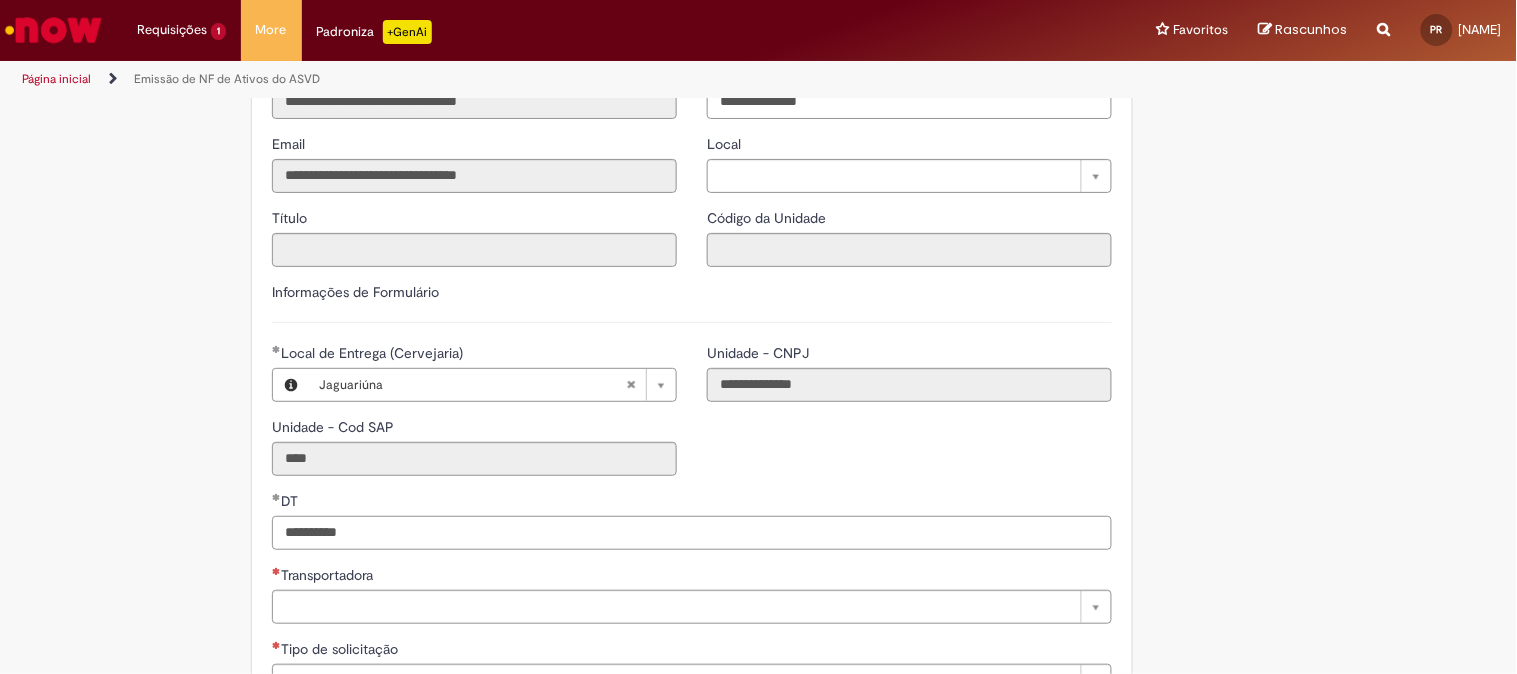 type on "**********" 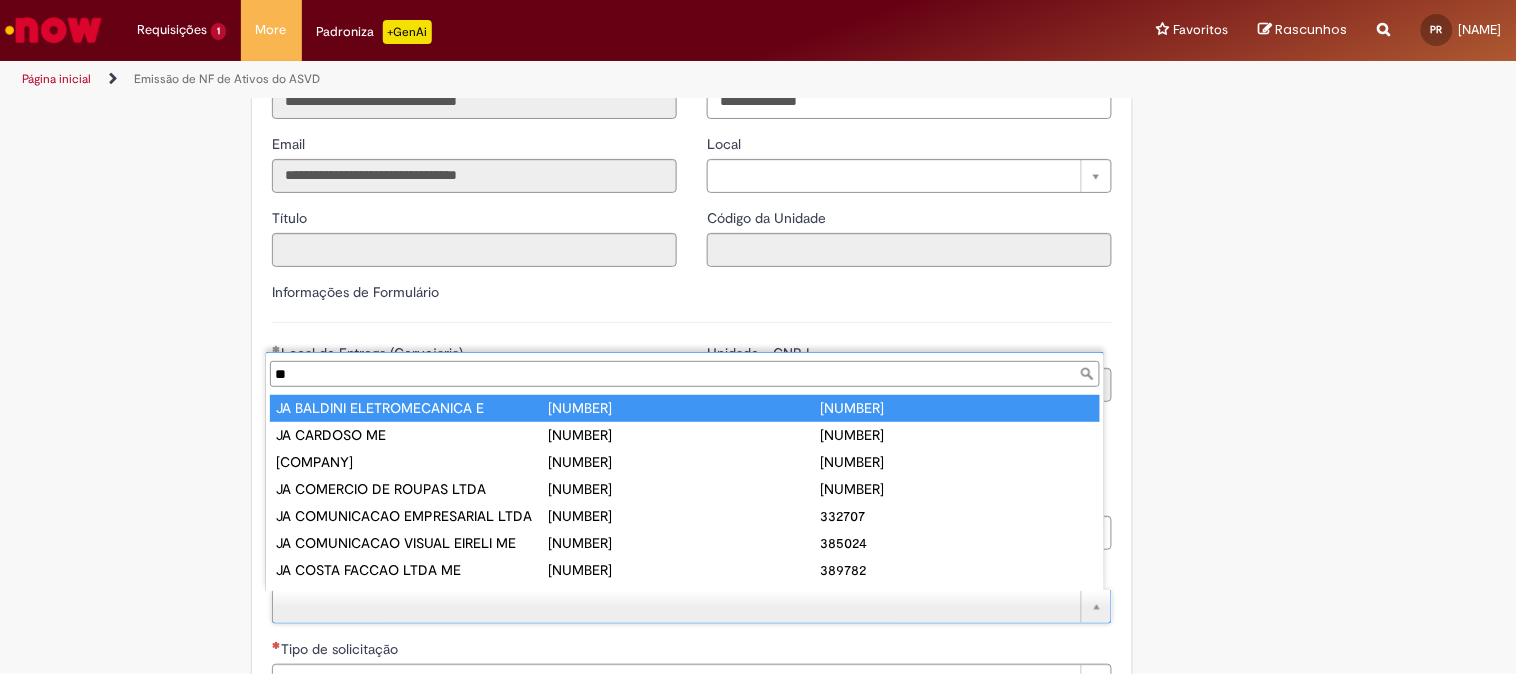 type on "*" 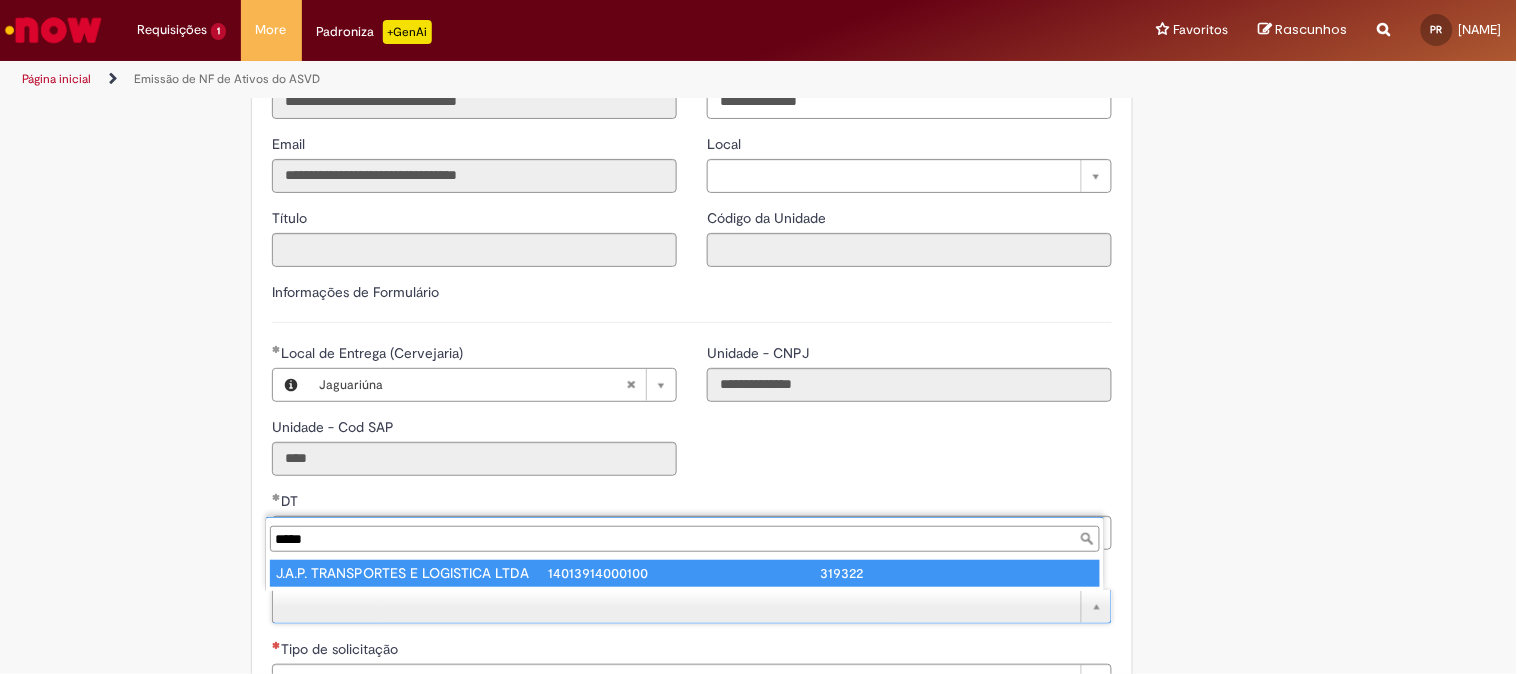 type on "*****" 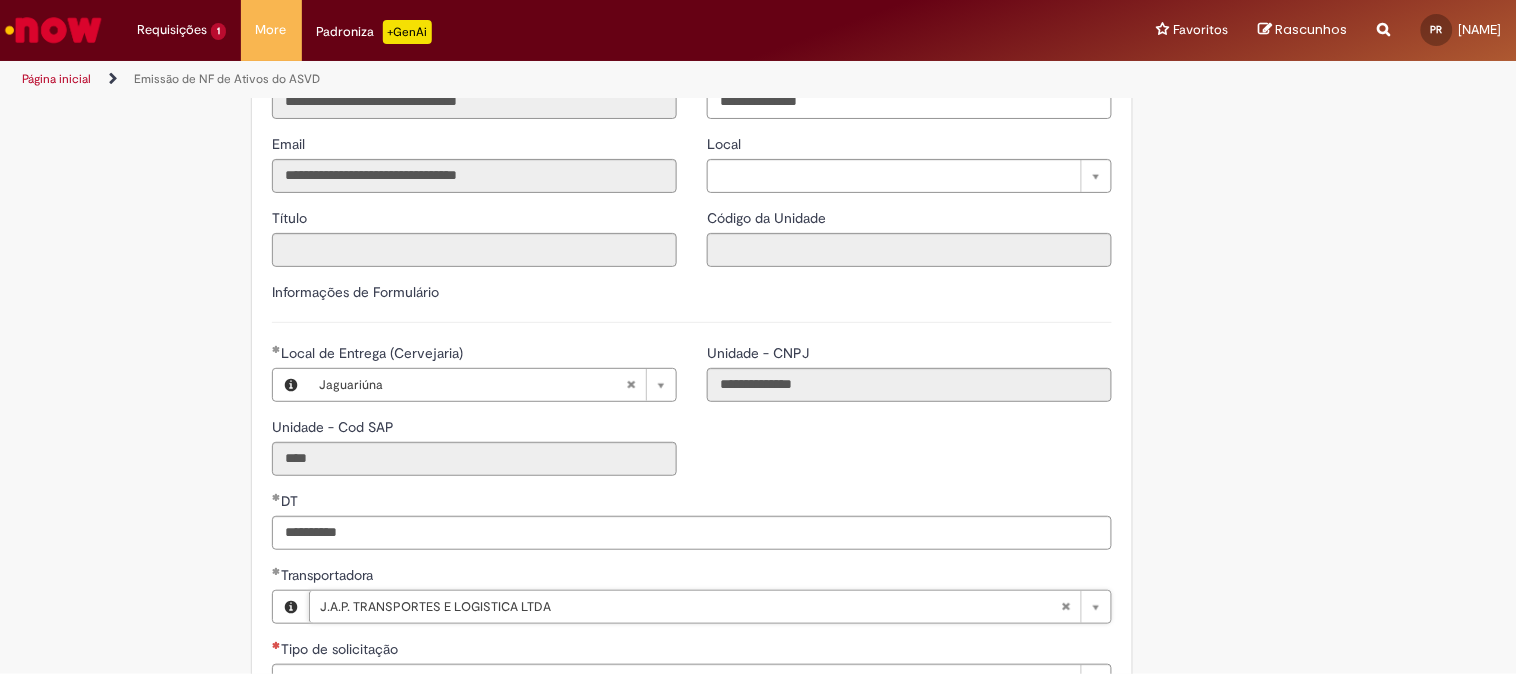 type on "**********" 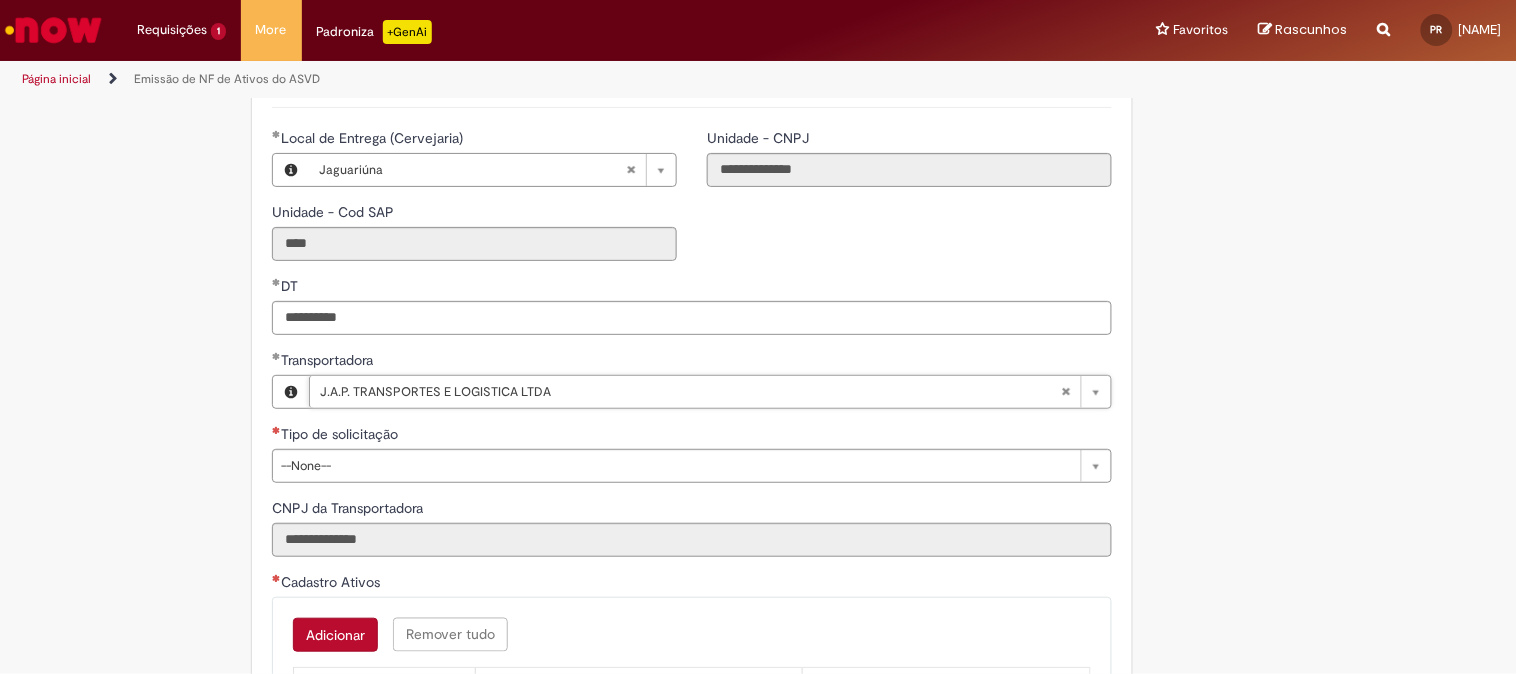 scroll, scrollTop: 555, scrollLeft: 0, axis: vertical 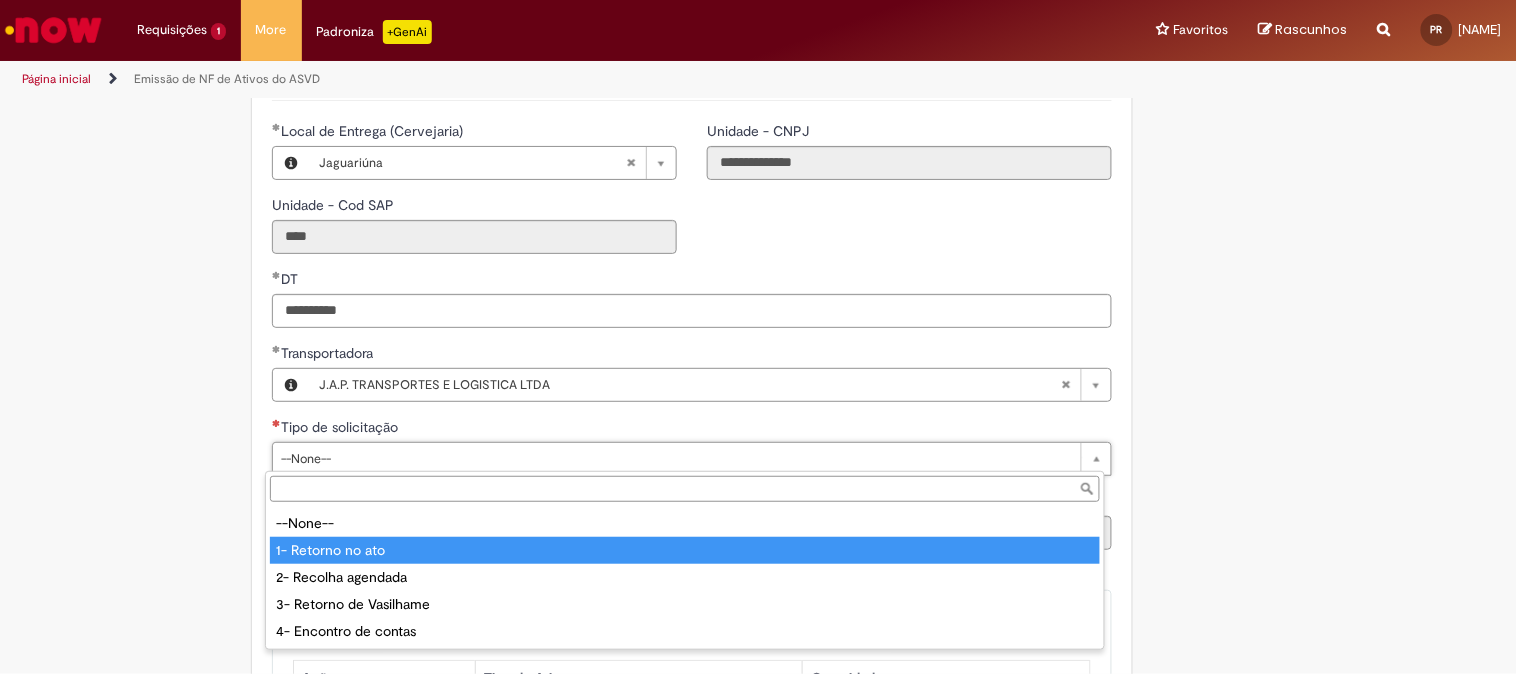 type on "**********" 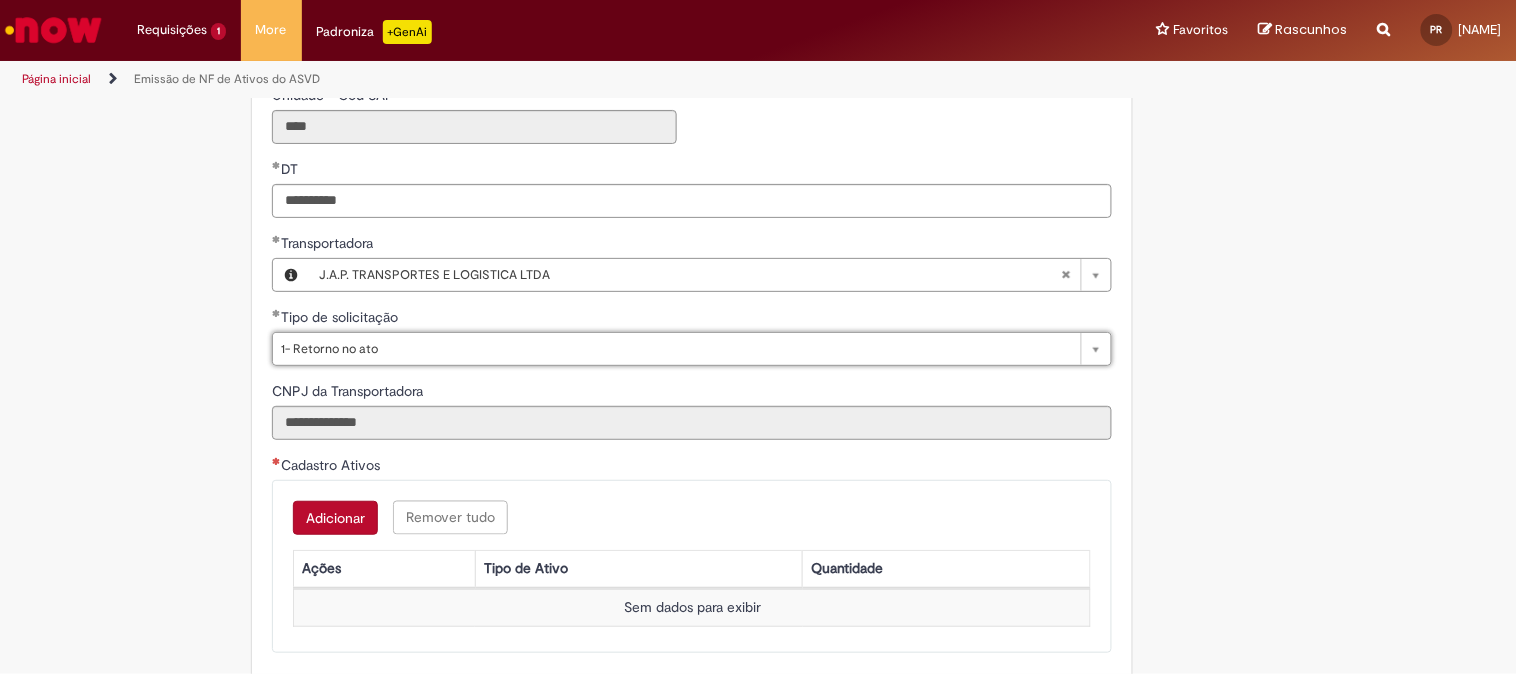 scroll, scrollTop: 666, scrollLeft: 0, axis: vertical 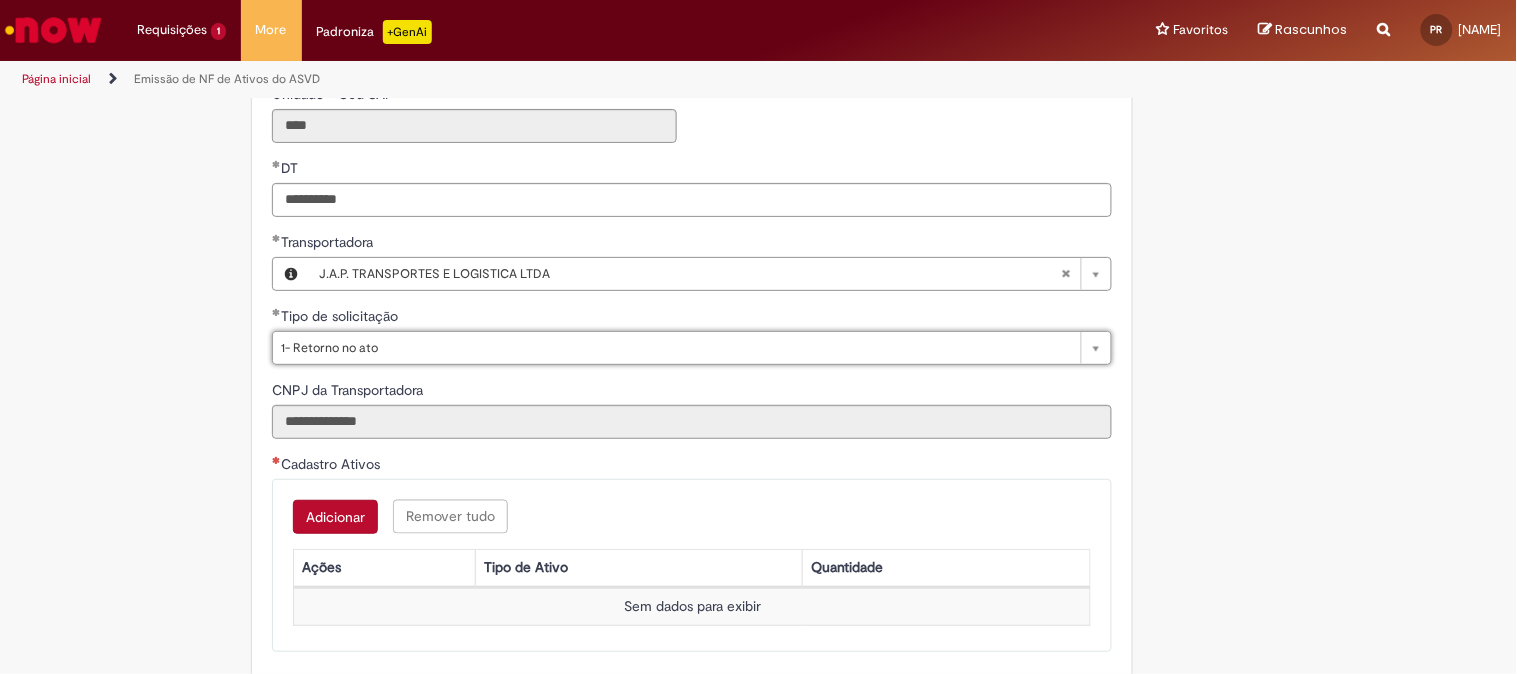 click on "Adicionar" at bounding box center (335, 517) 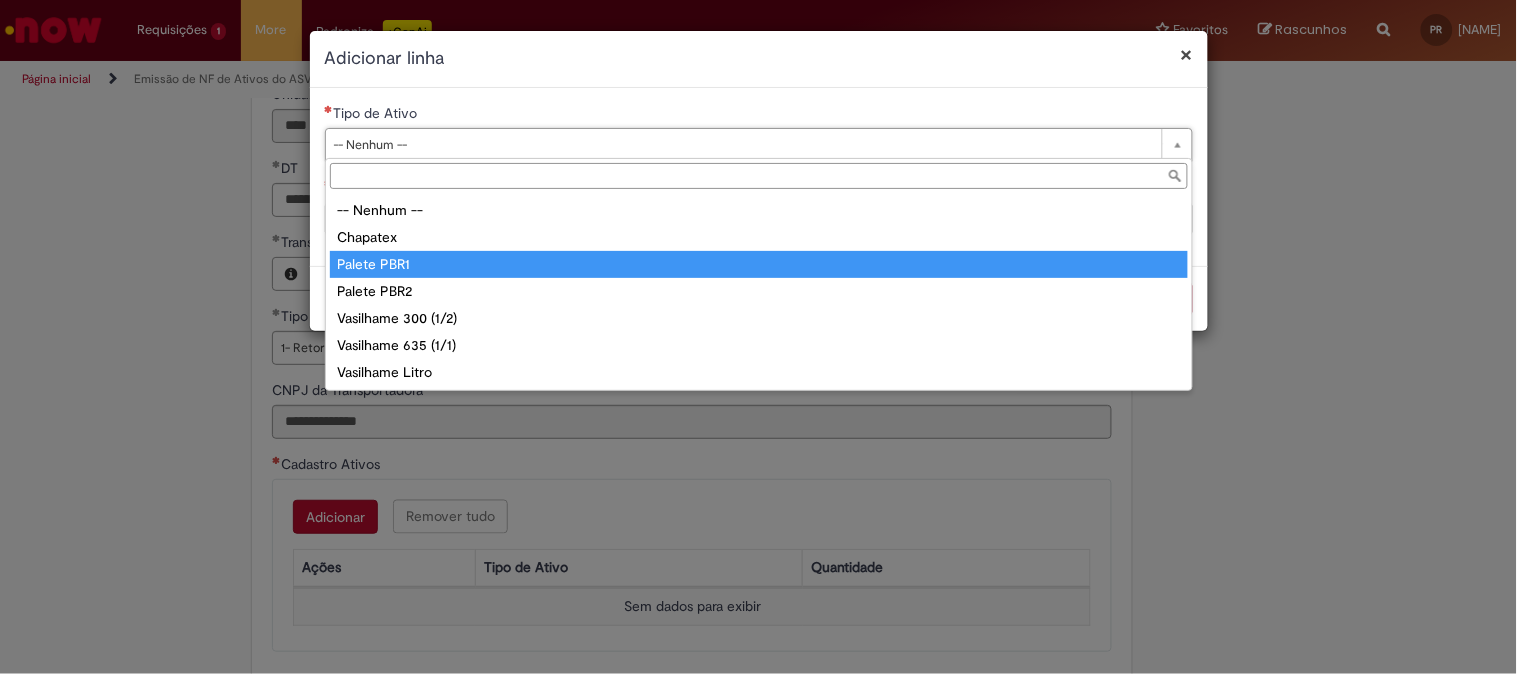 type on "**********" 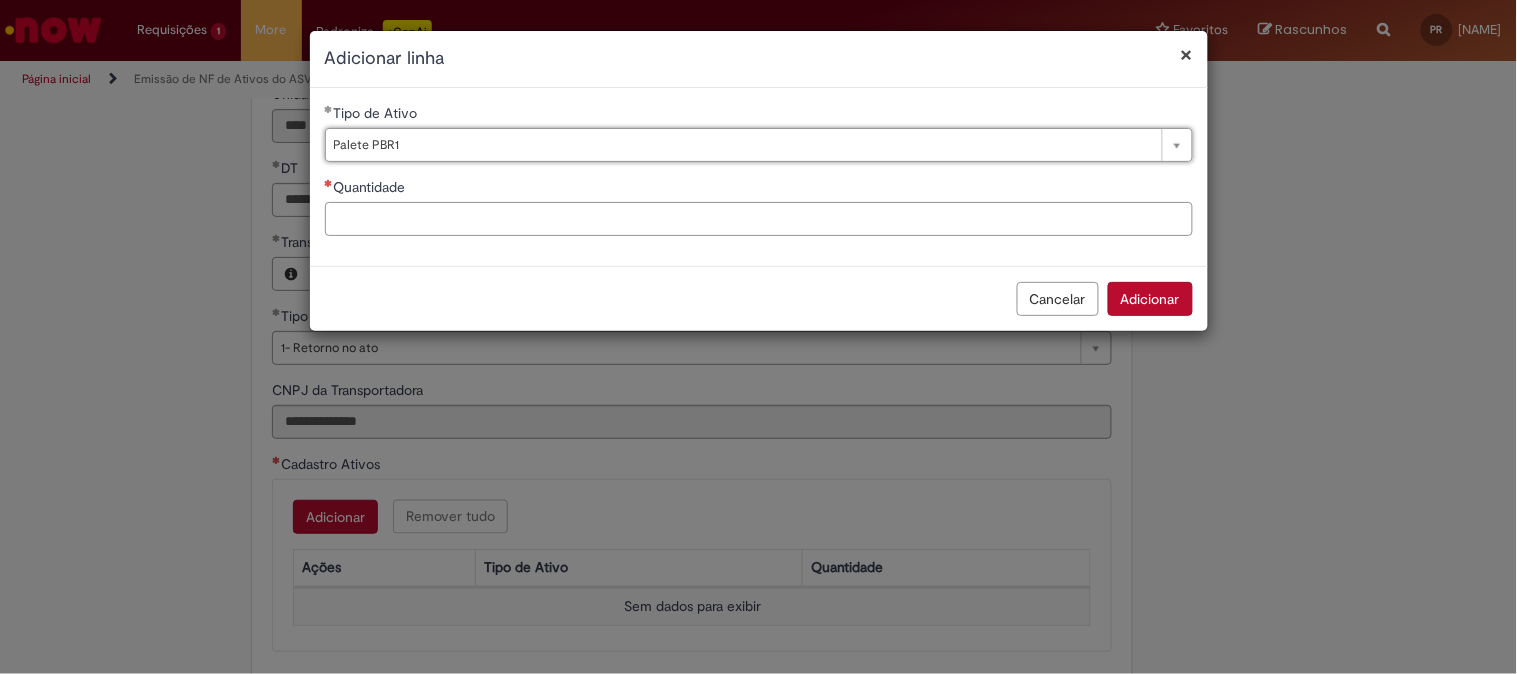 click on "Quantidade" at bounding box center [759, 219] 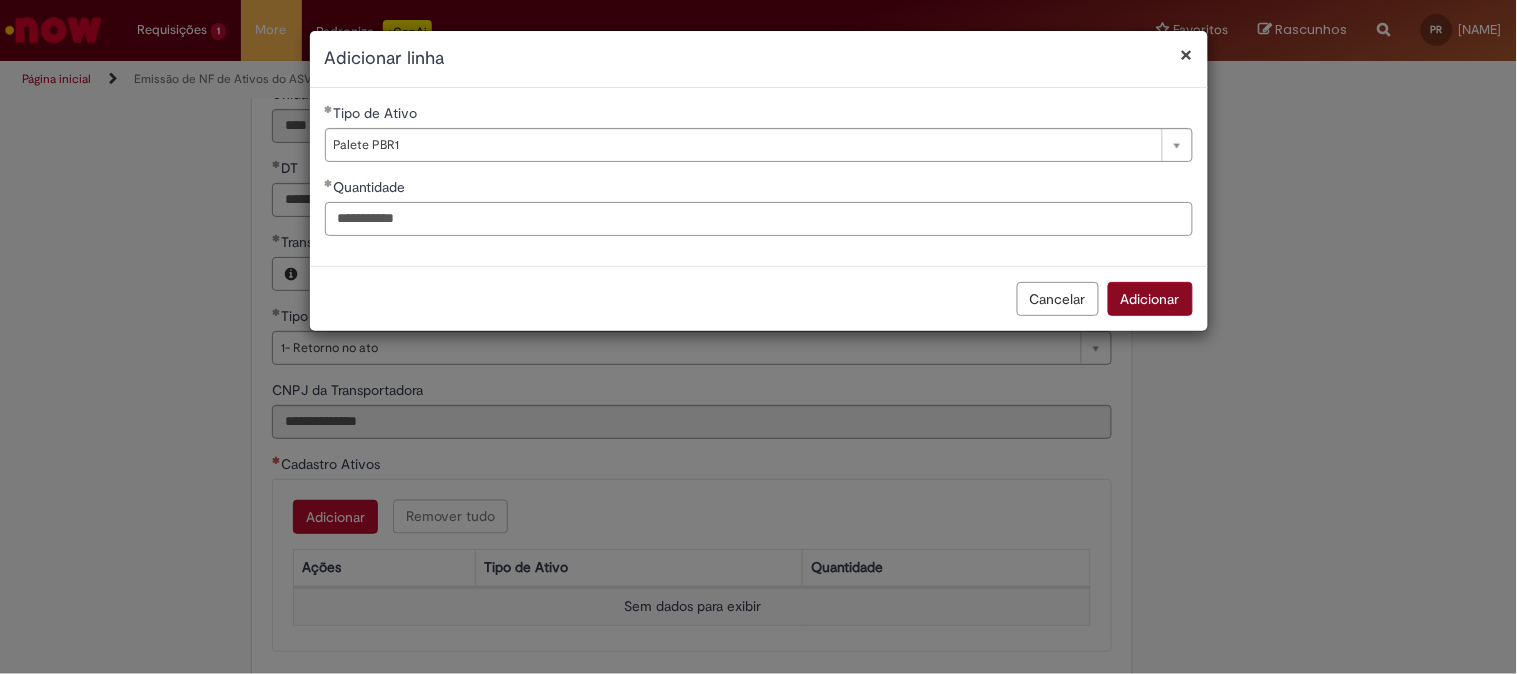 type on "**********" 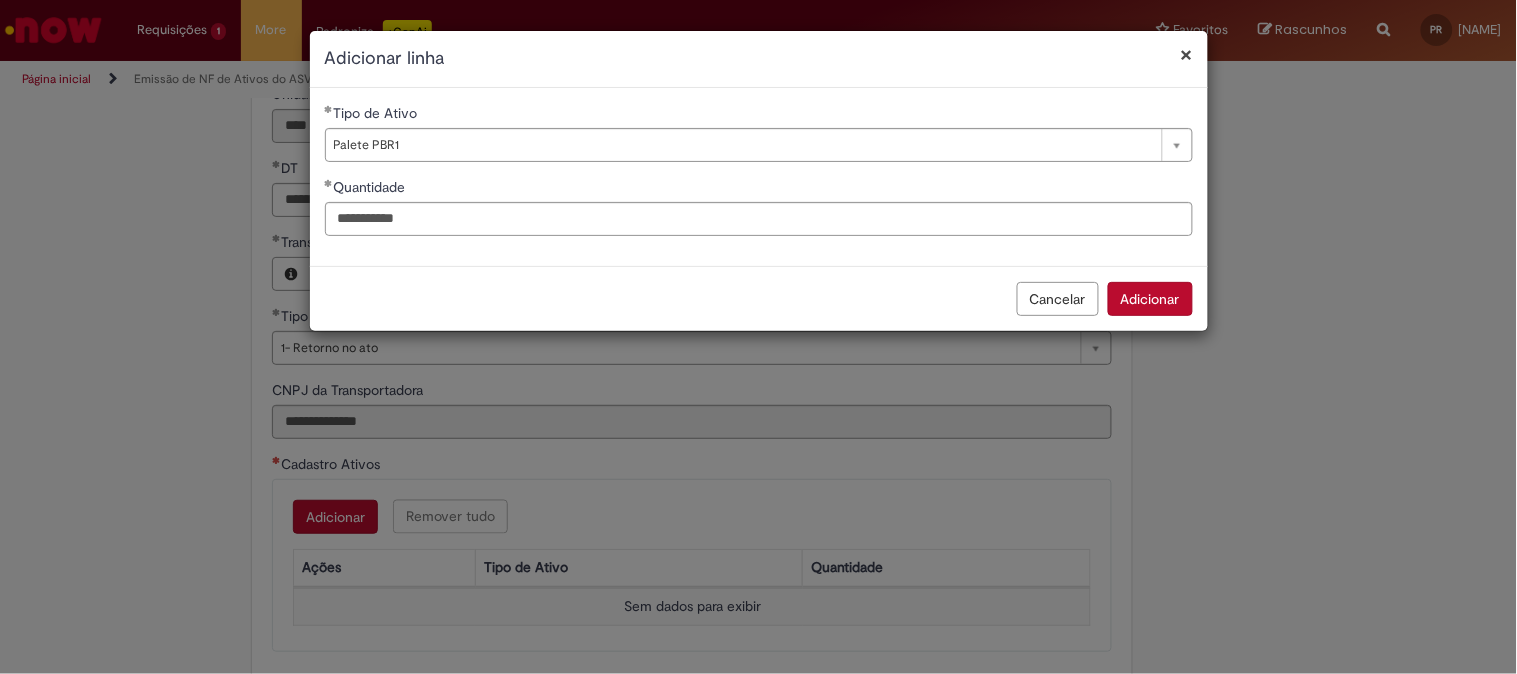click on "Adicionar" at bounding box center [1150, 299] 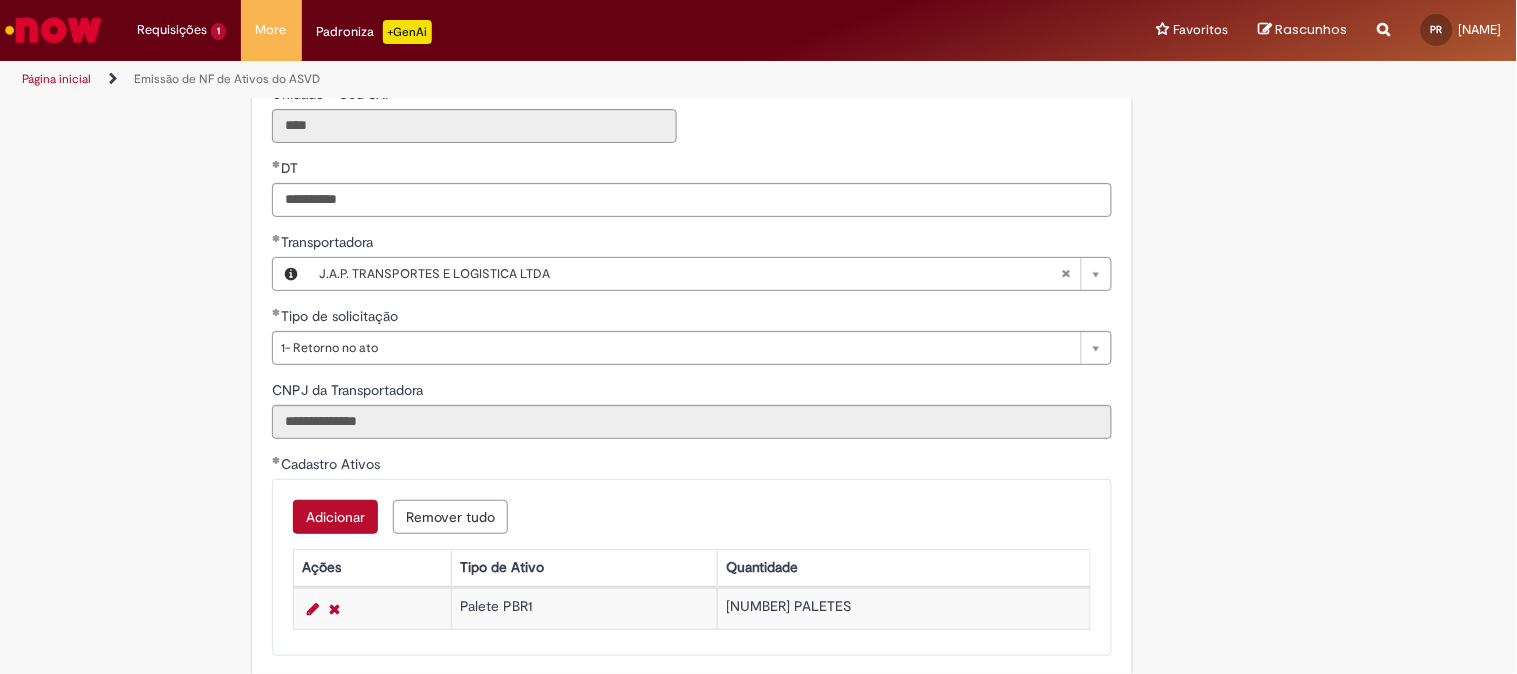 scroll, scrollTop: 1000, scrollLeft: 0, axis: vertical 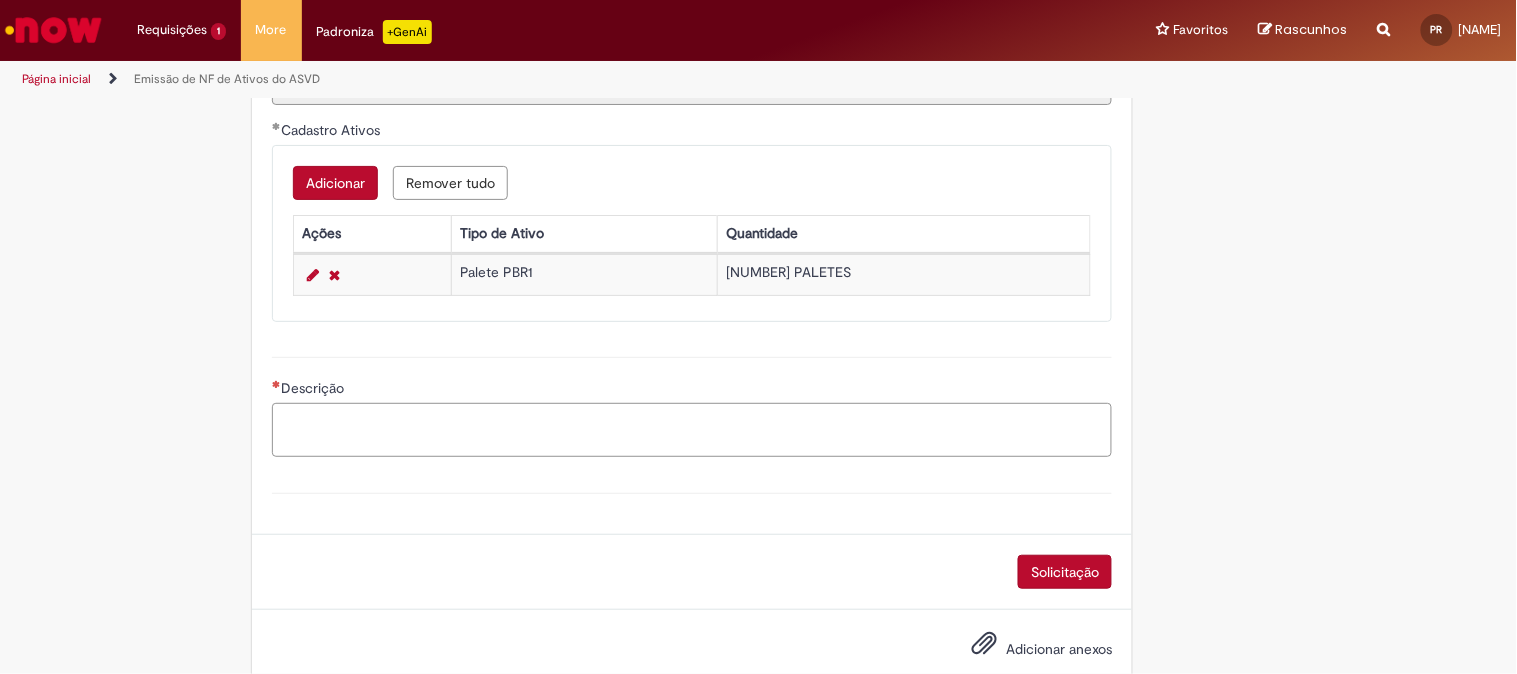 click on "Descrição" at bounding box center (692, 430) 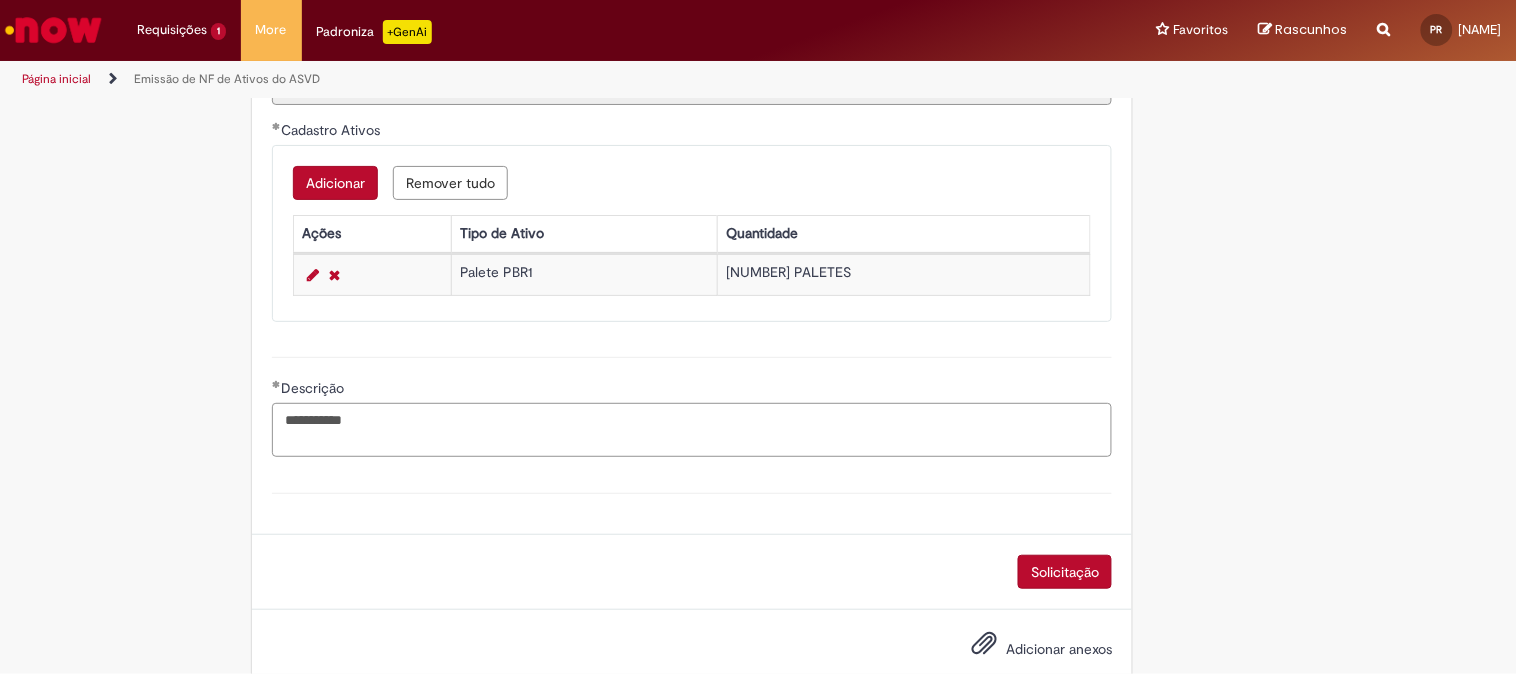 paste on "**********" 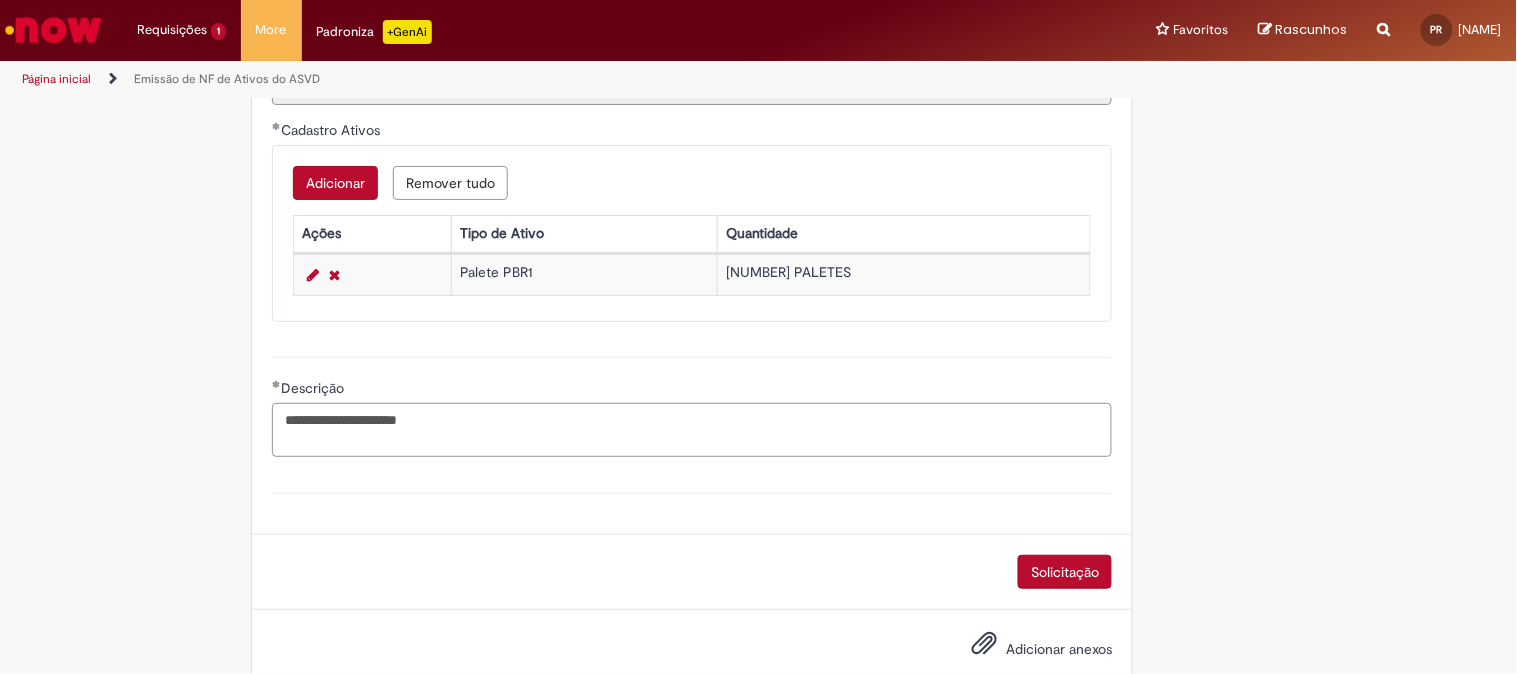 click on "**********" at bounding box center (692, 430) 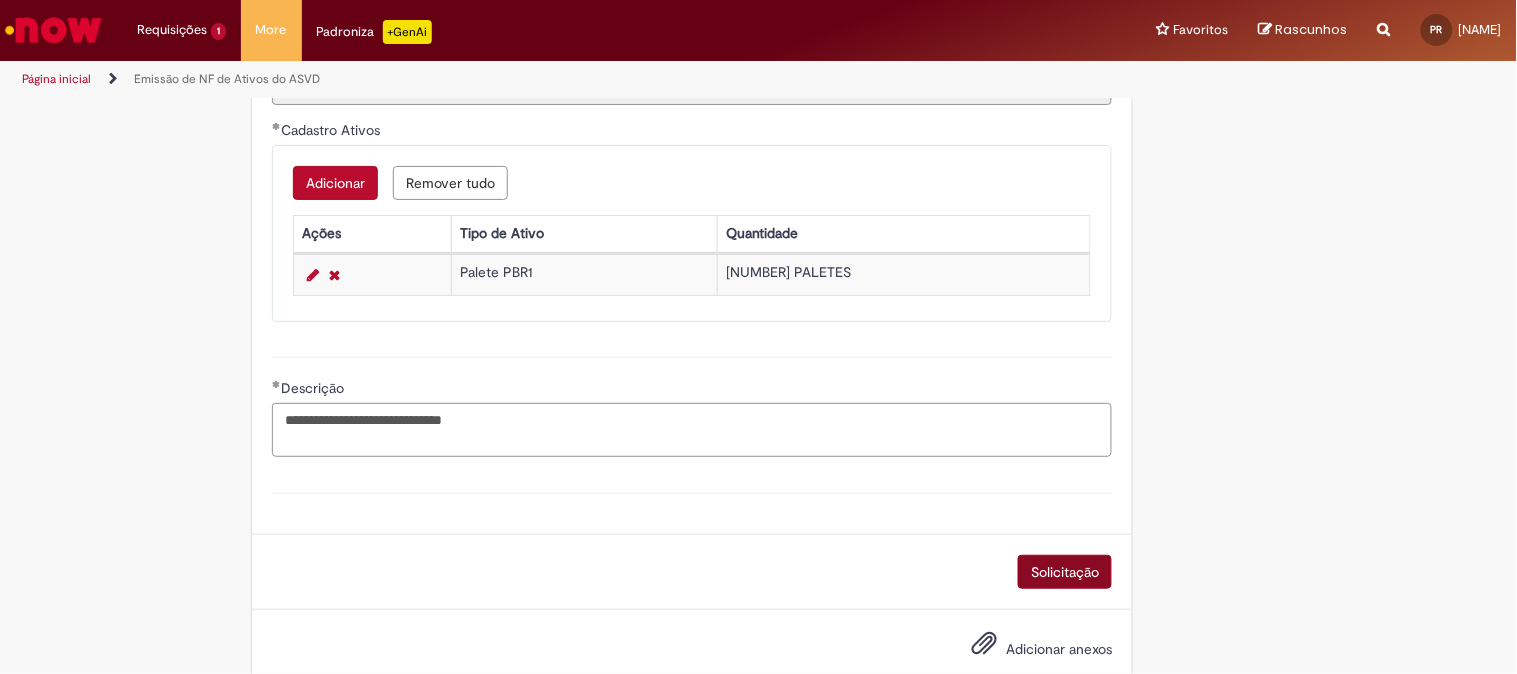 type on "**********" 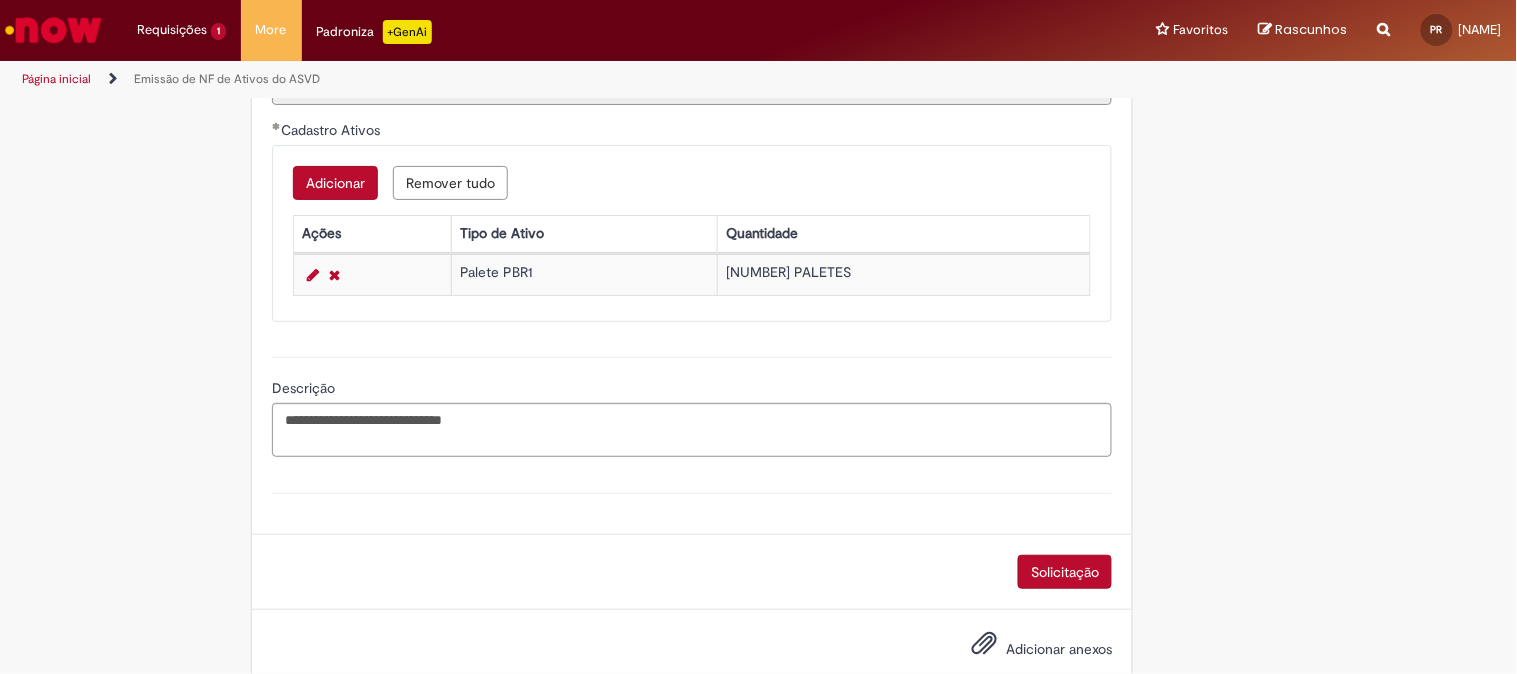 click on "Solicitação" at bounding box center (1065, 572) 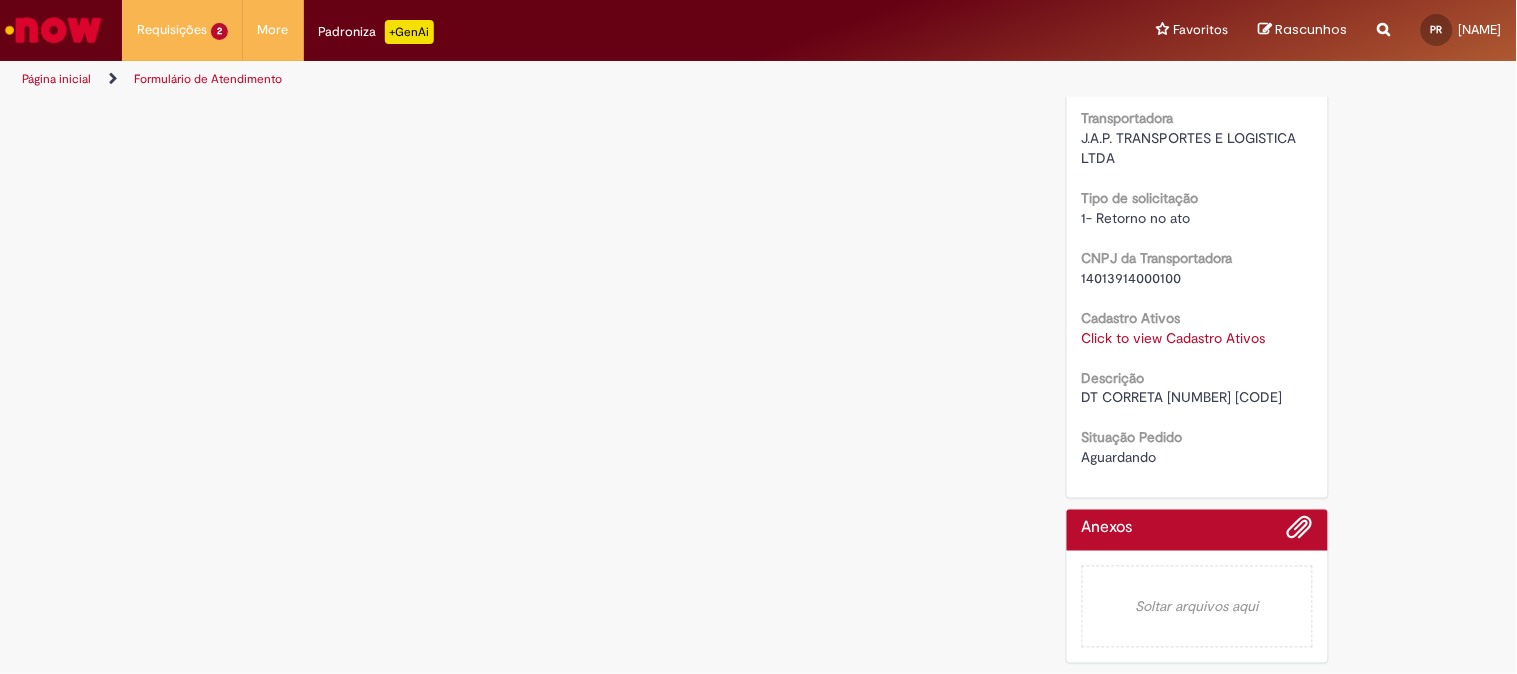 scroll, scrollTop: 0, scrollLeft: 0, axis: both 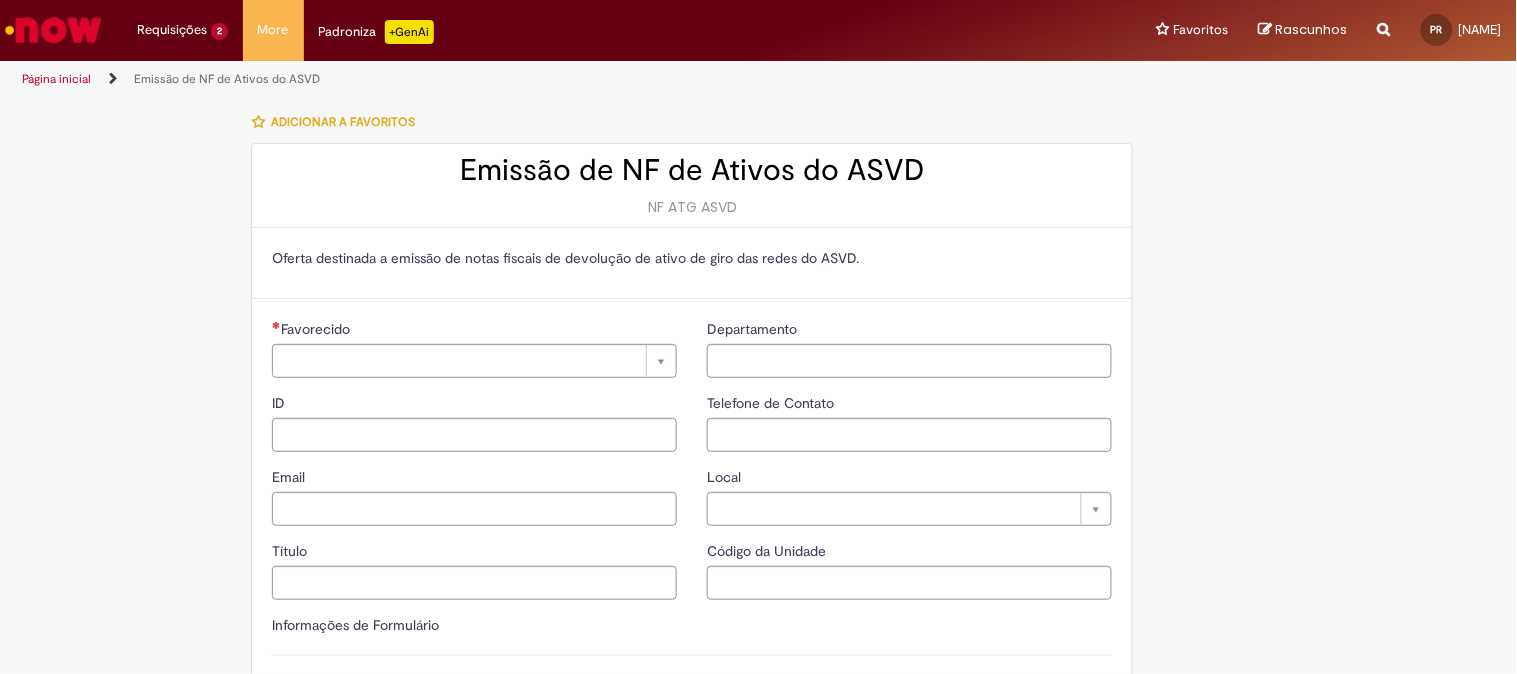 type on "**********" 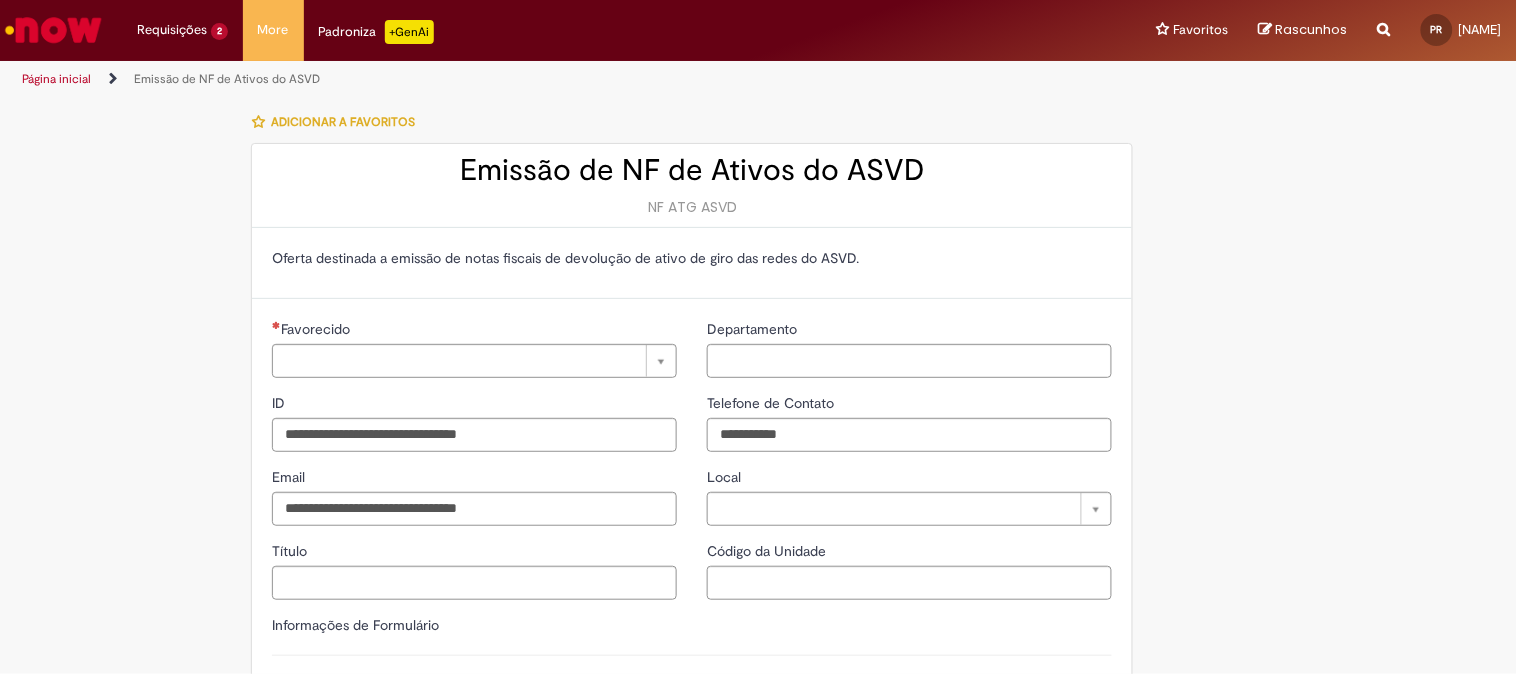 type on "**********" 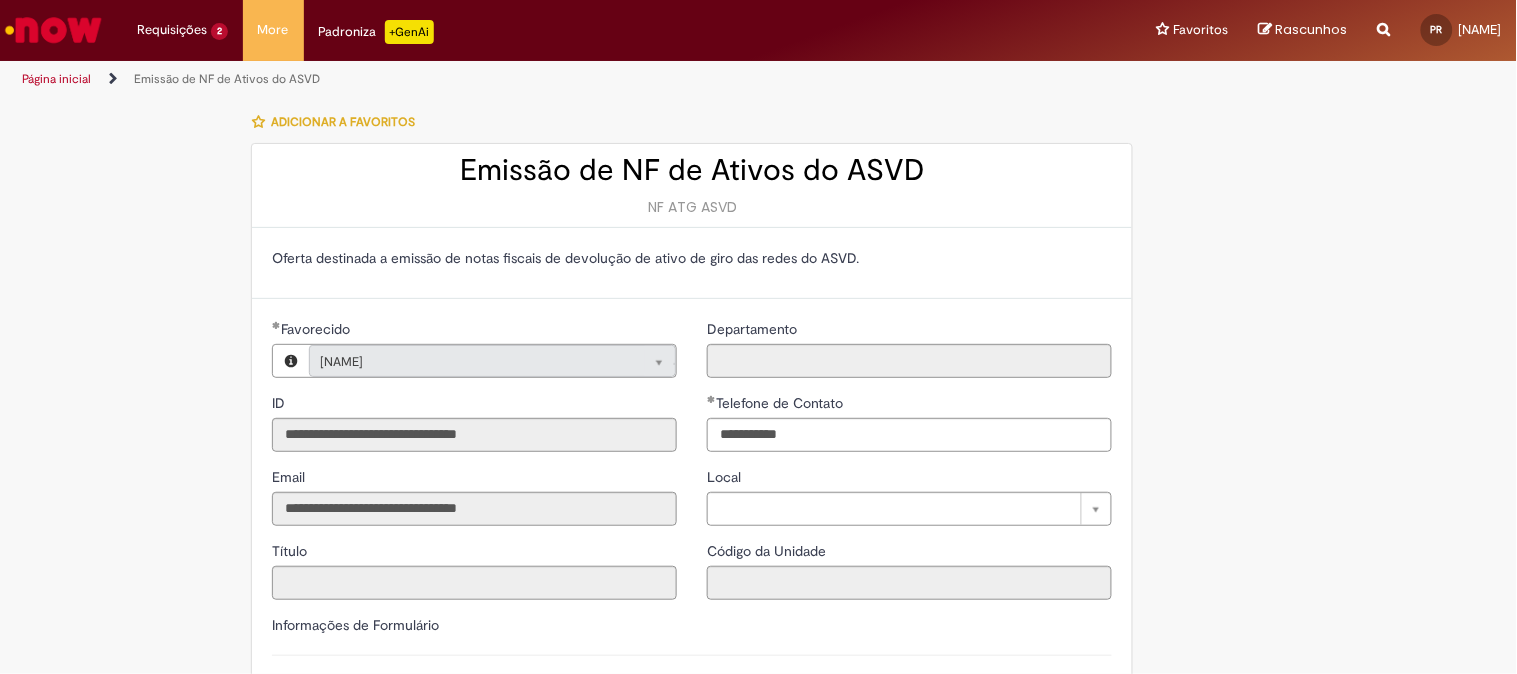 type on "**********" 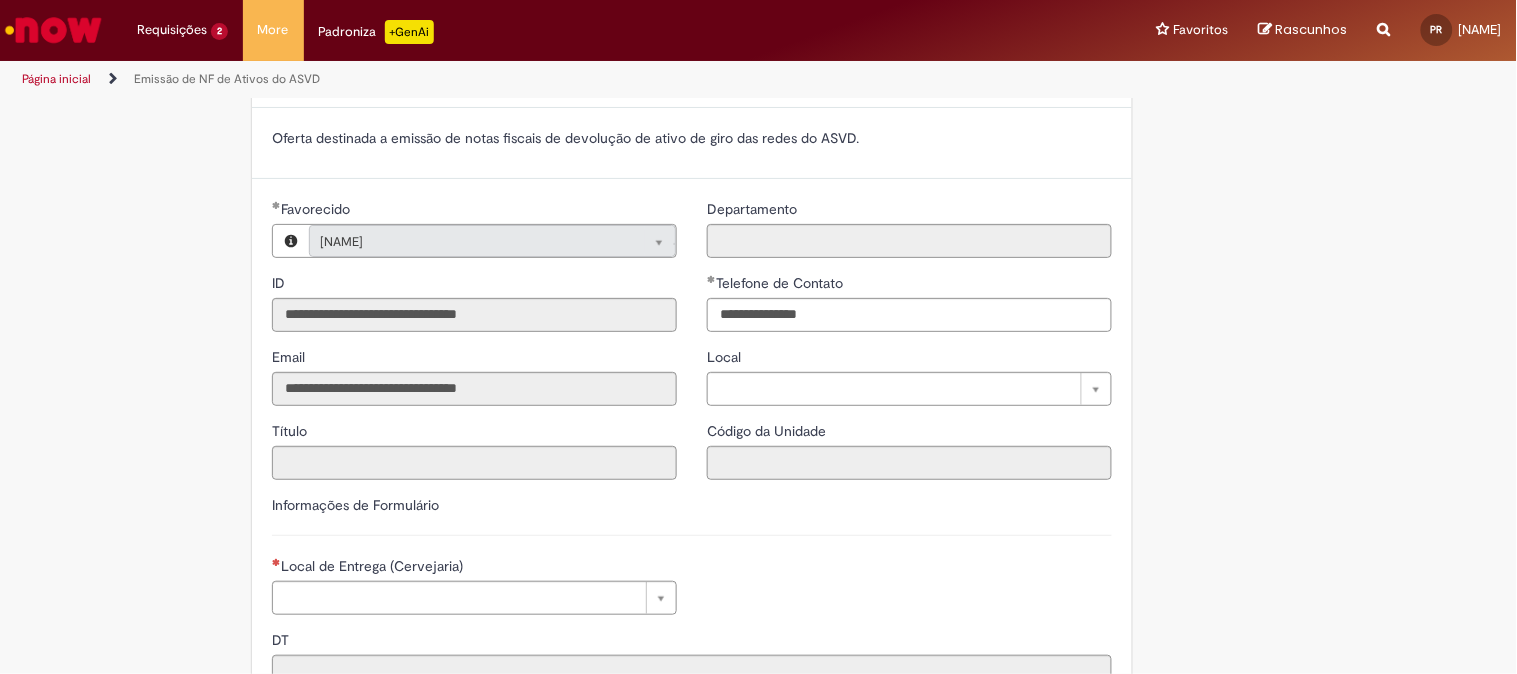 scroll, scrollTop: 333, scrollLeft: 0, axis: vertical 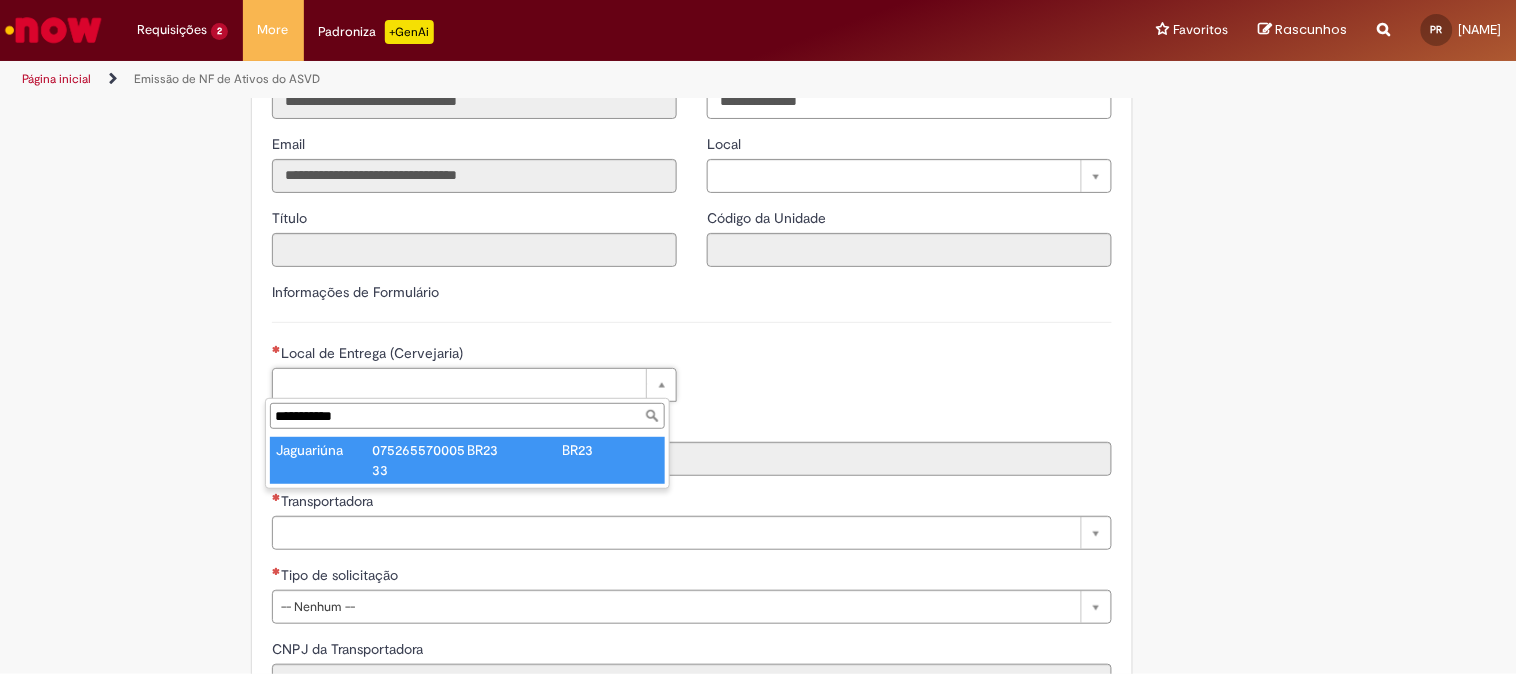type on "**********" 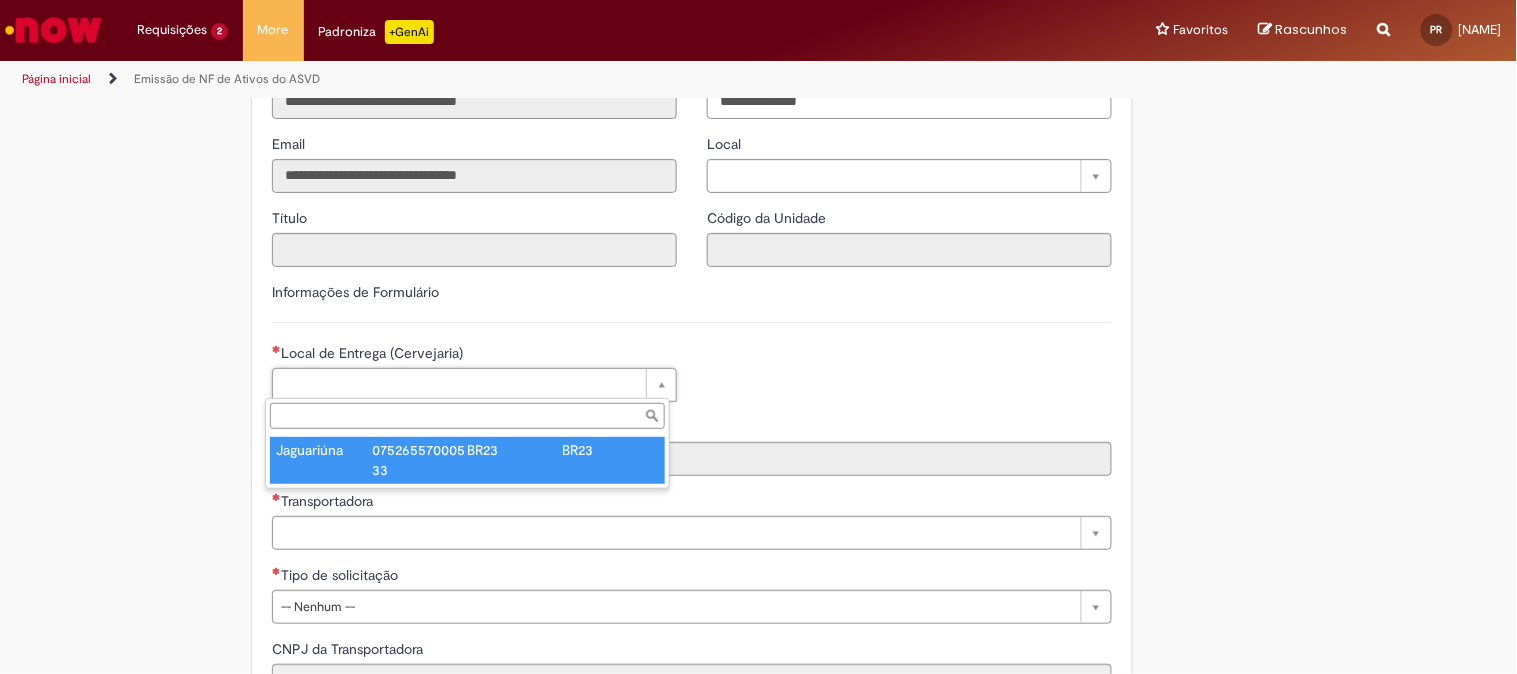 type on "****" 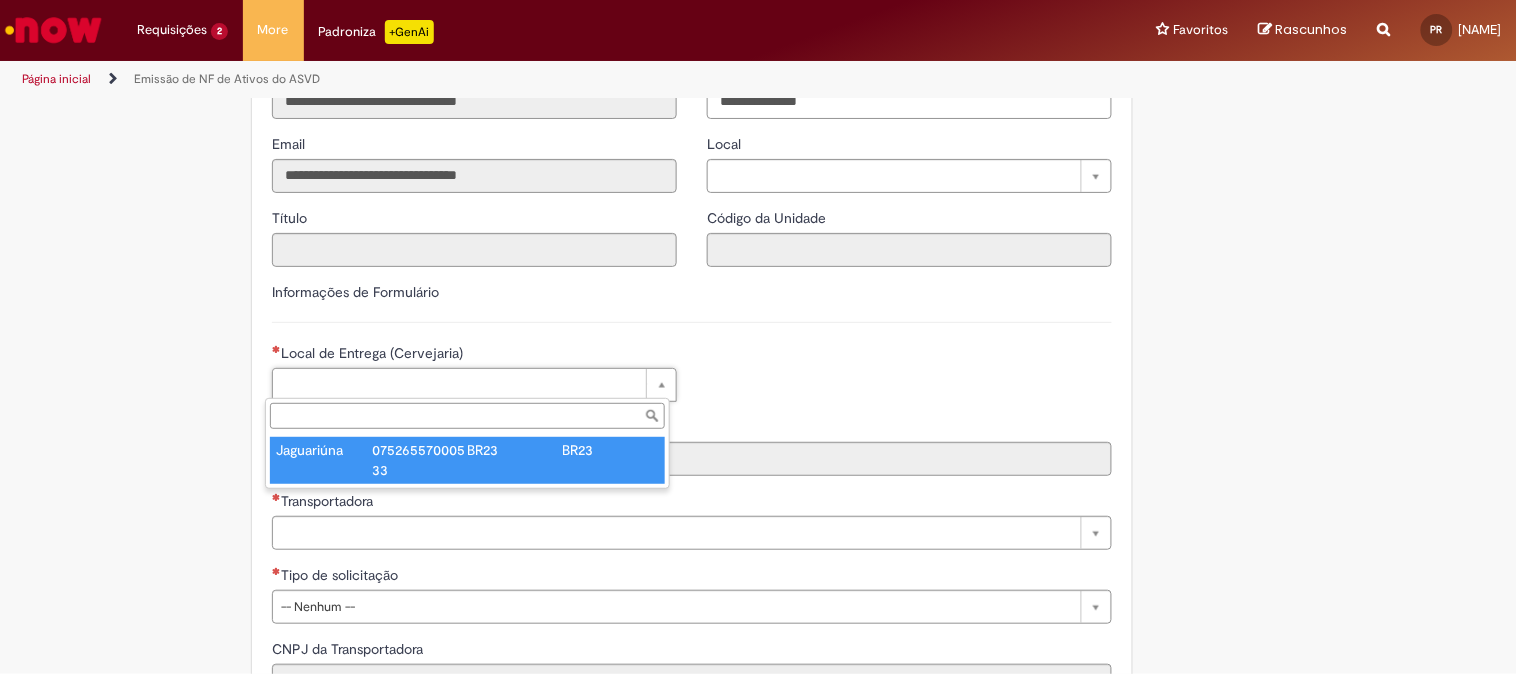 type on "**********" 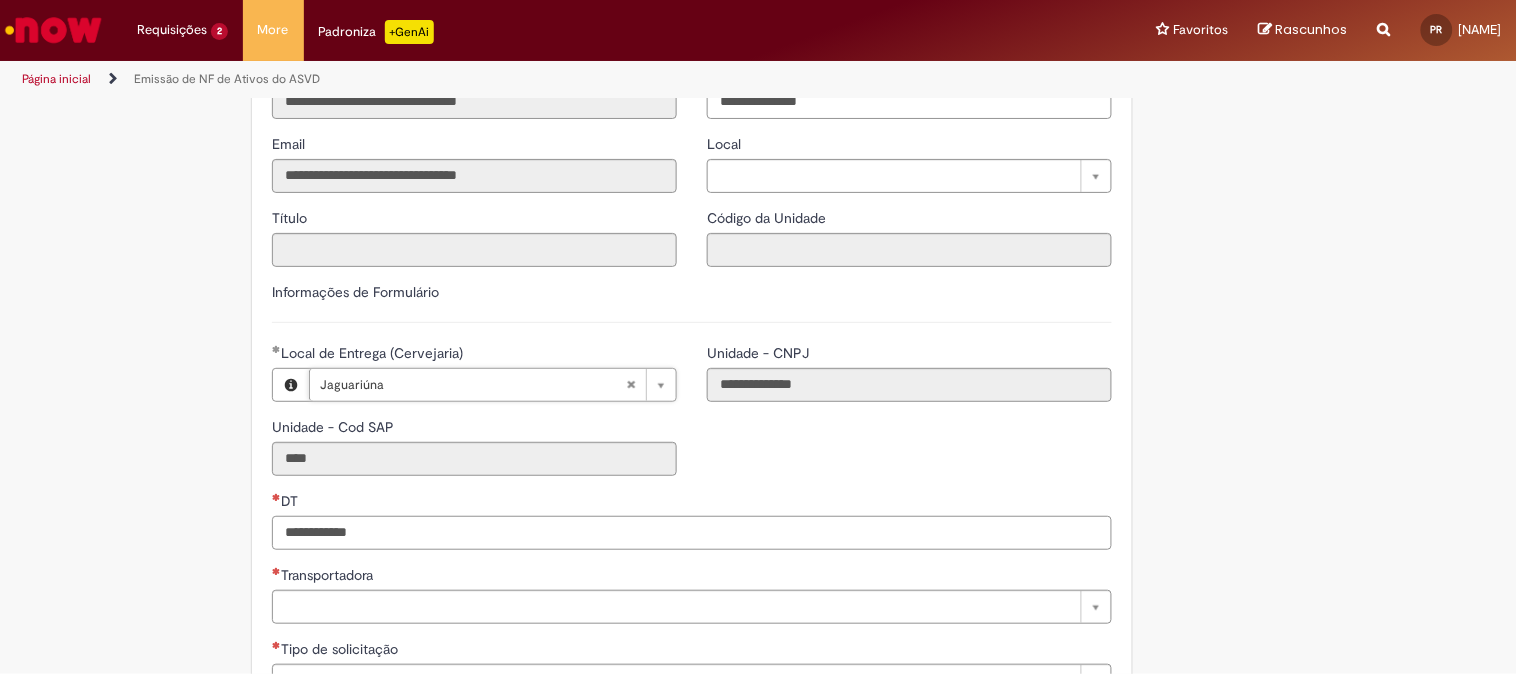 click on "DT" at bounding box center [692, 533] 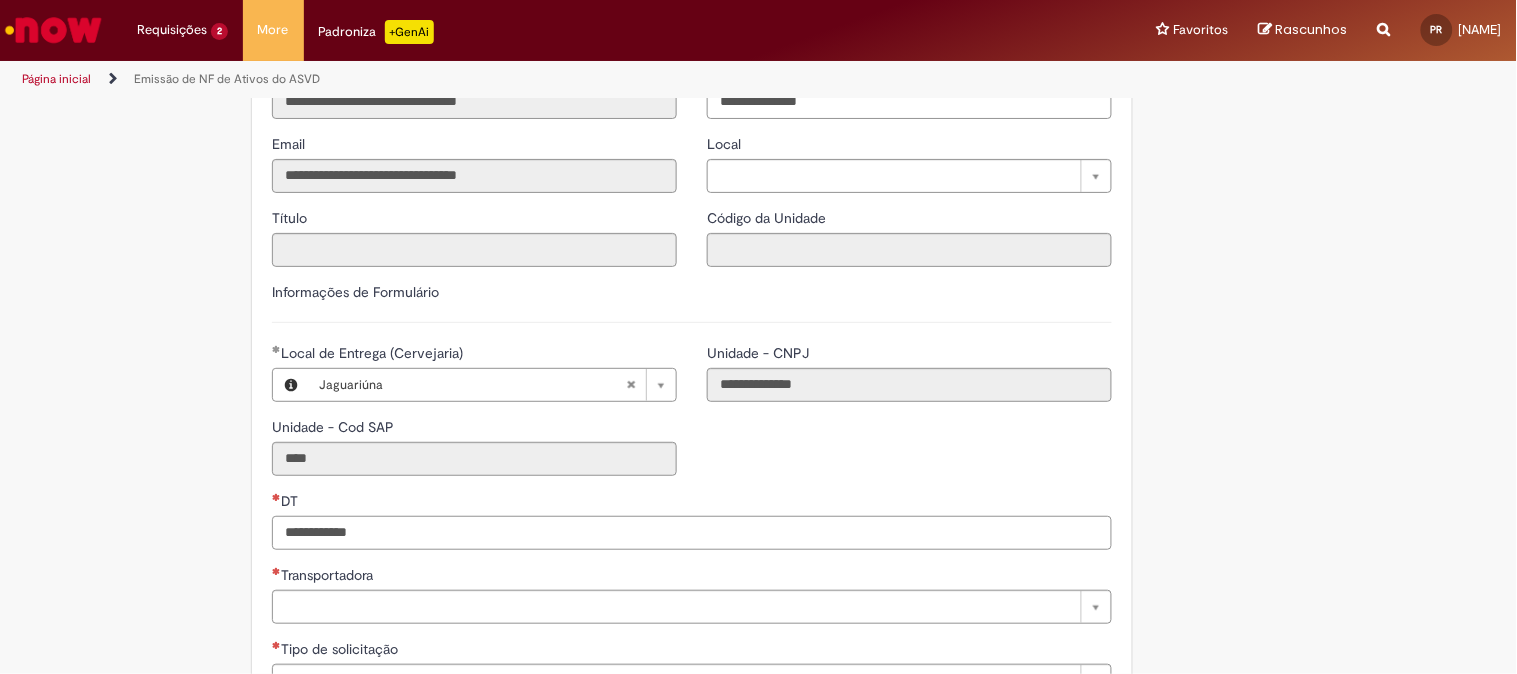 paste on "**********" 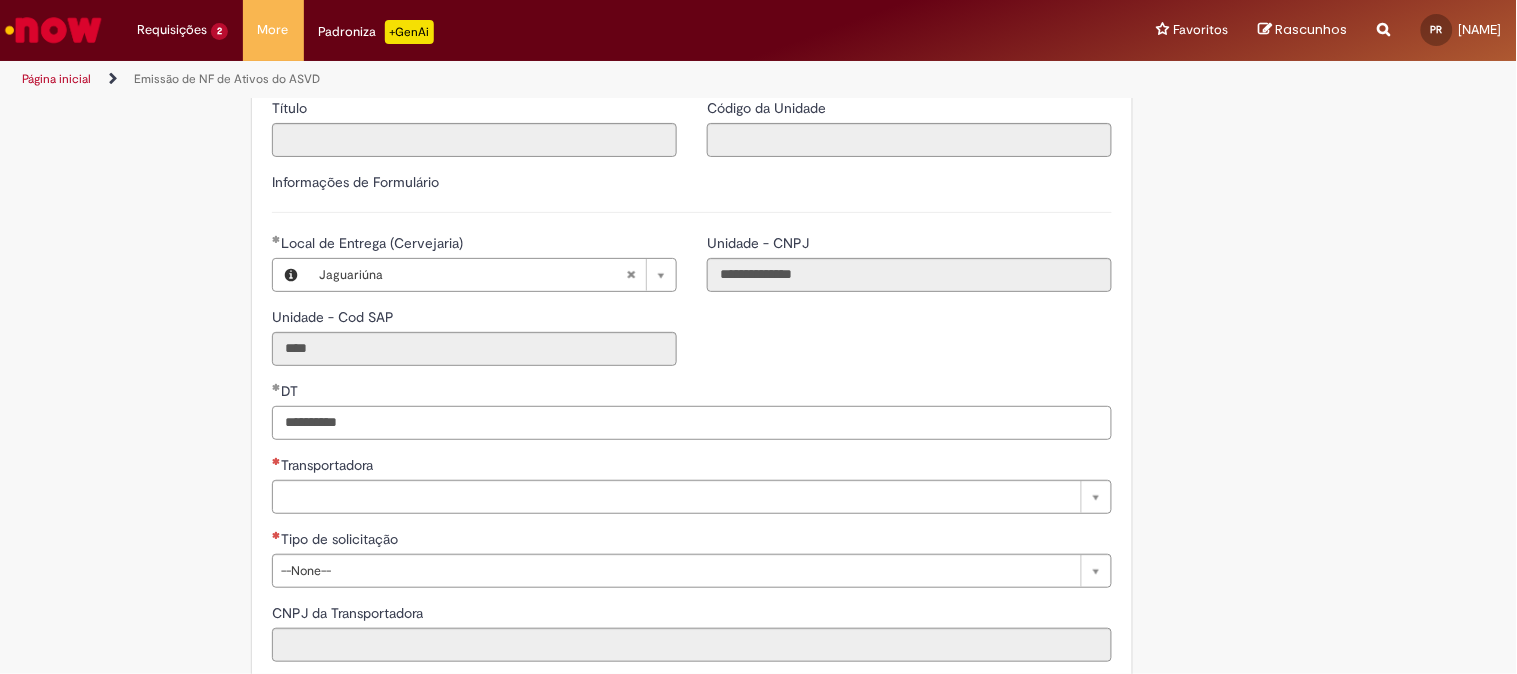 scroll, scrollTop: 444, scrollLeft: 0, axis: vertical 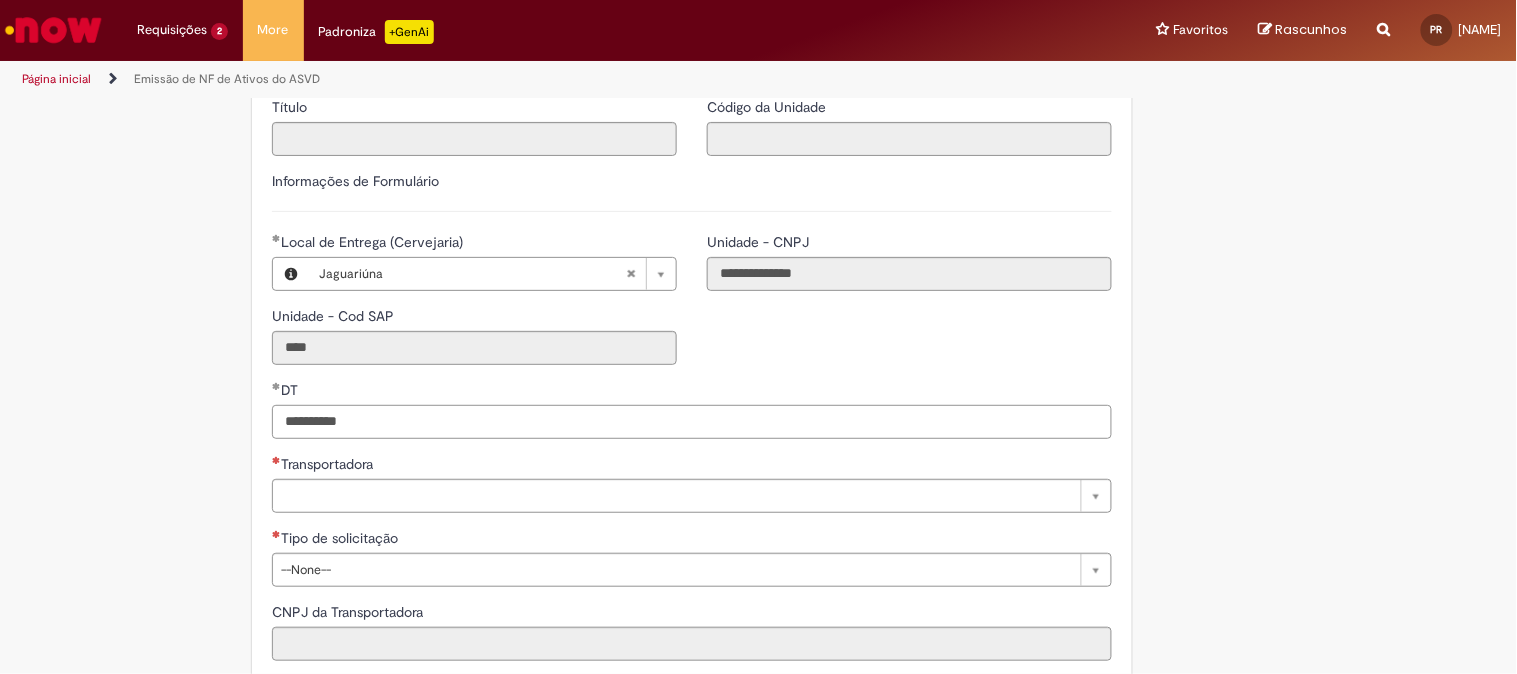type on "**********" 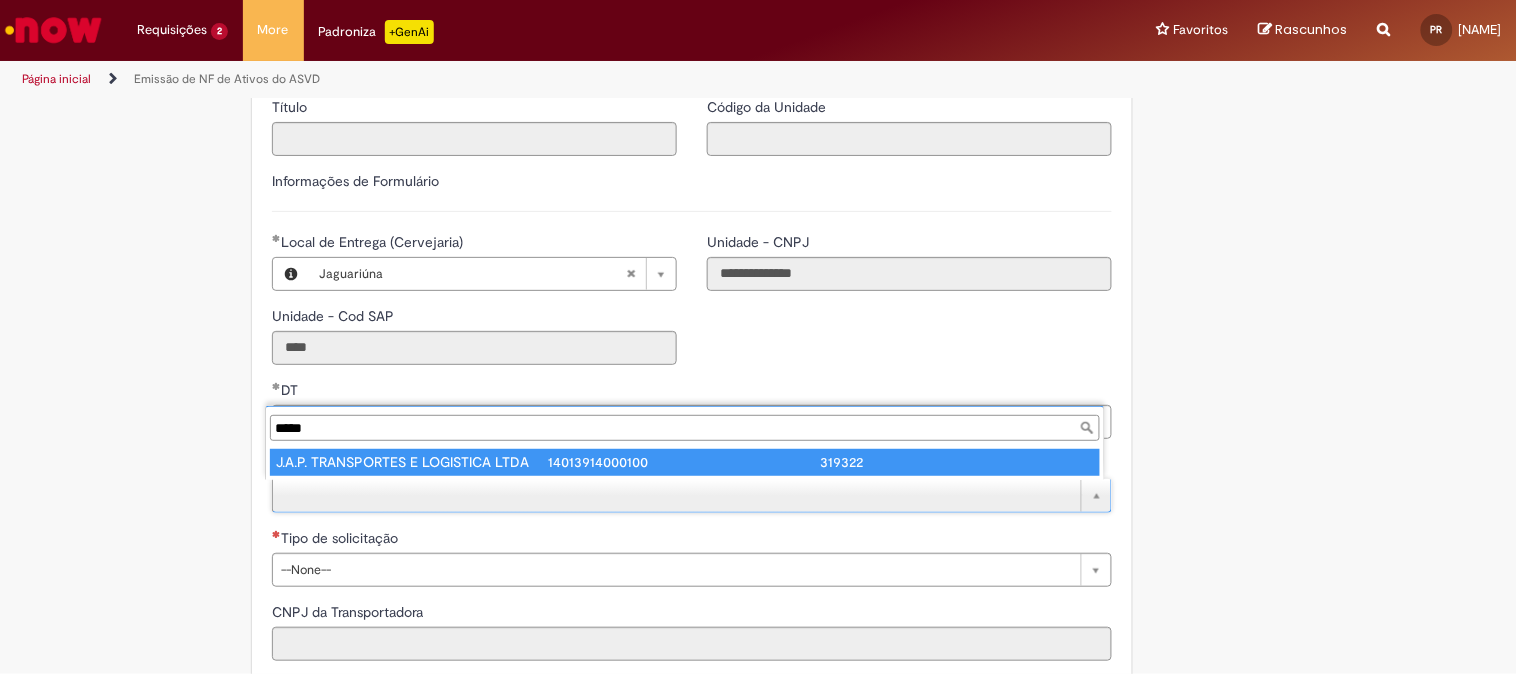 type on "*****" 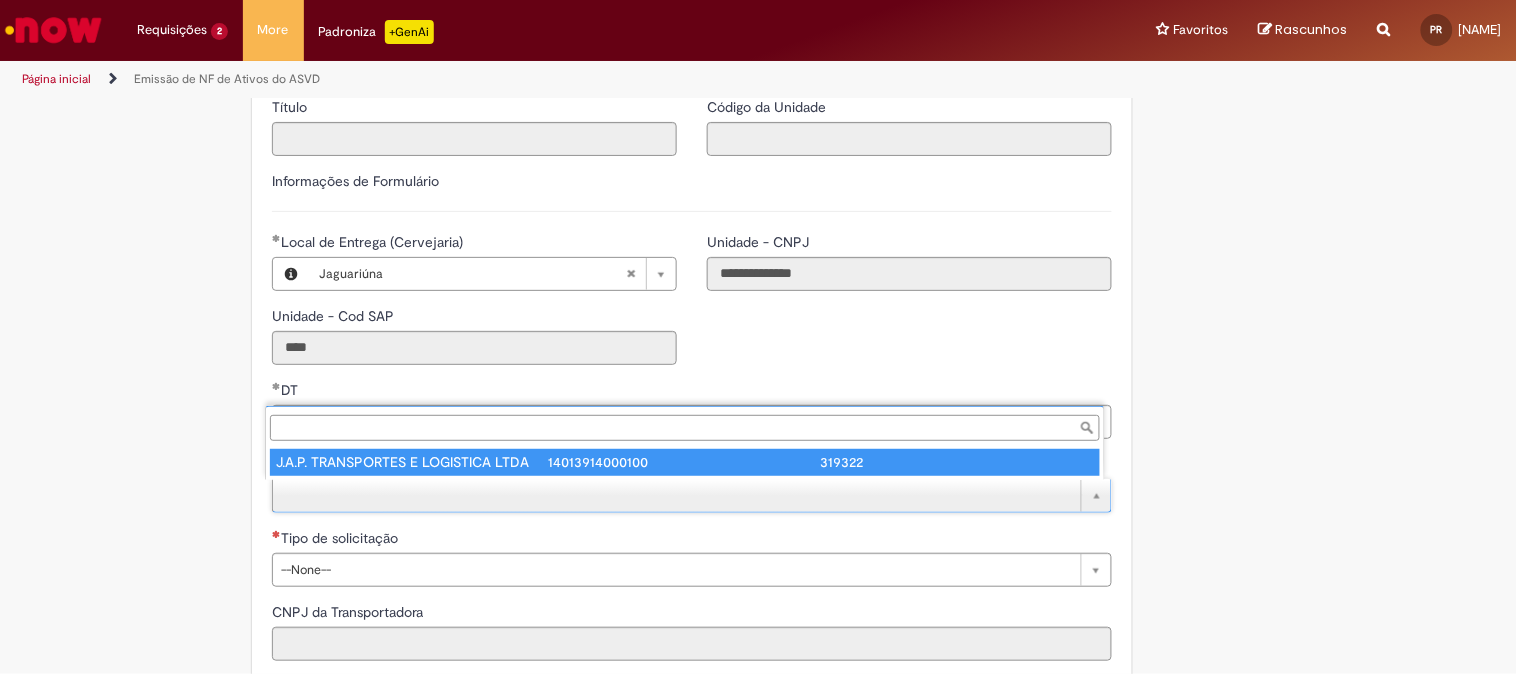 type on "**********" 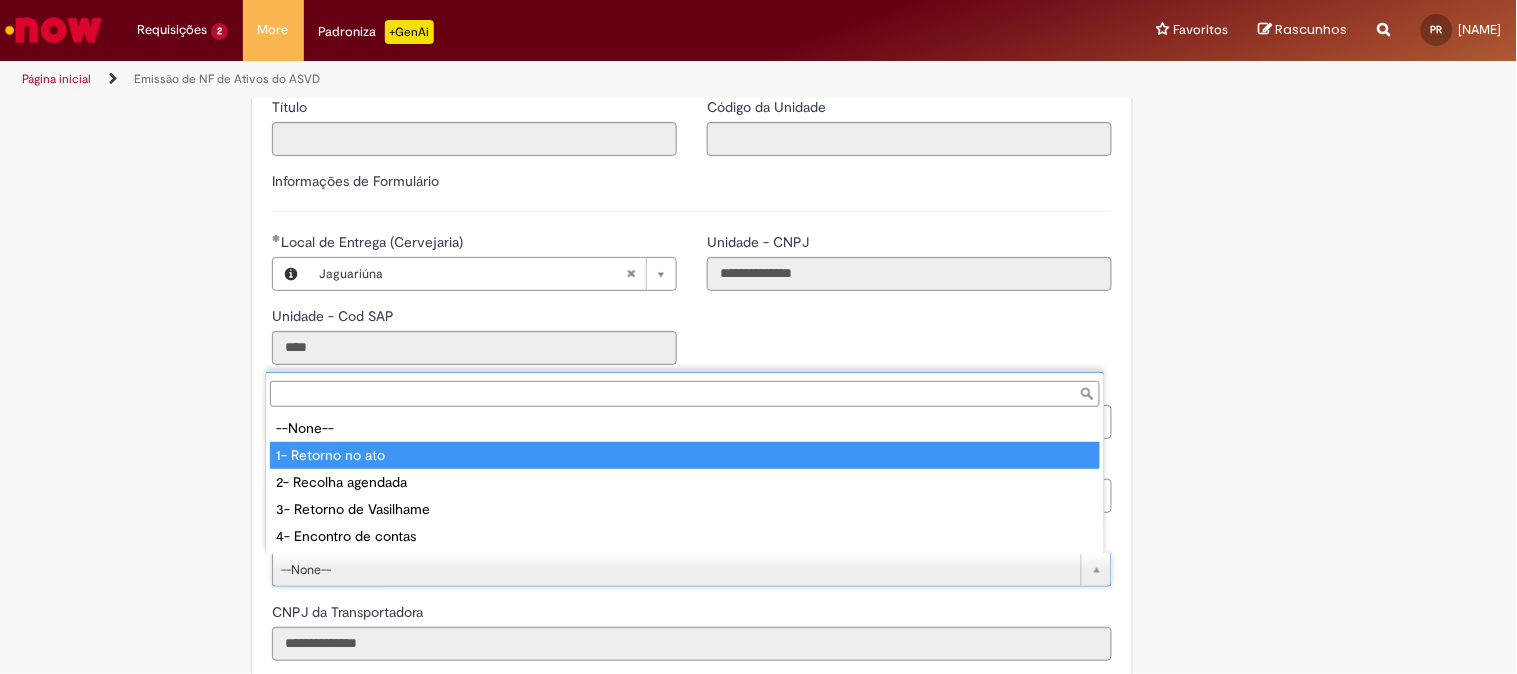 type on "**********" 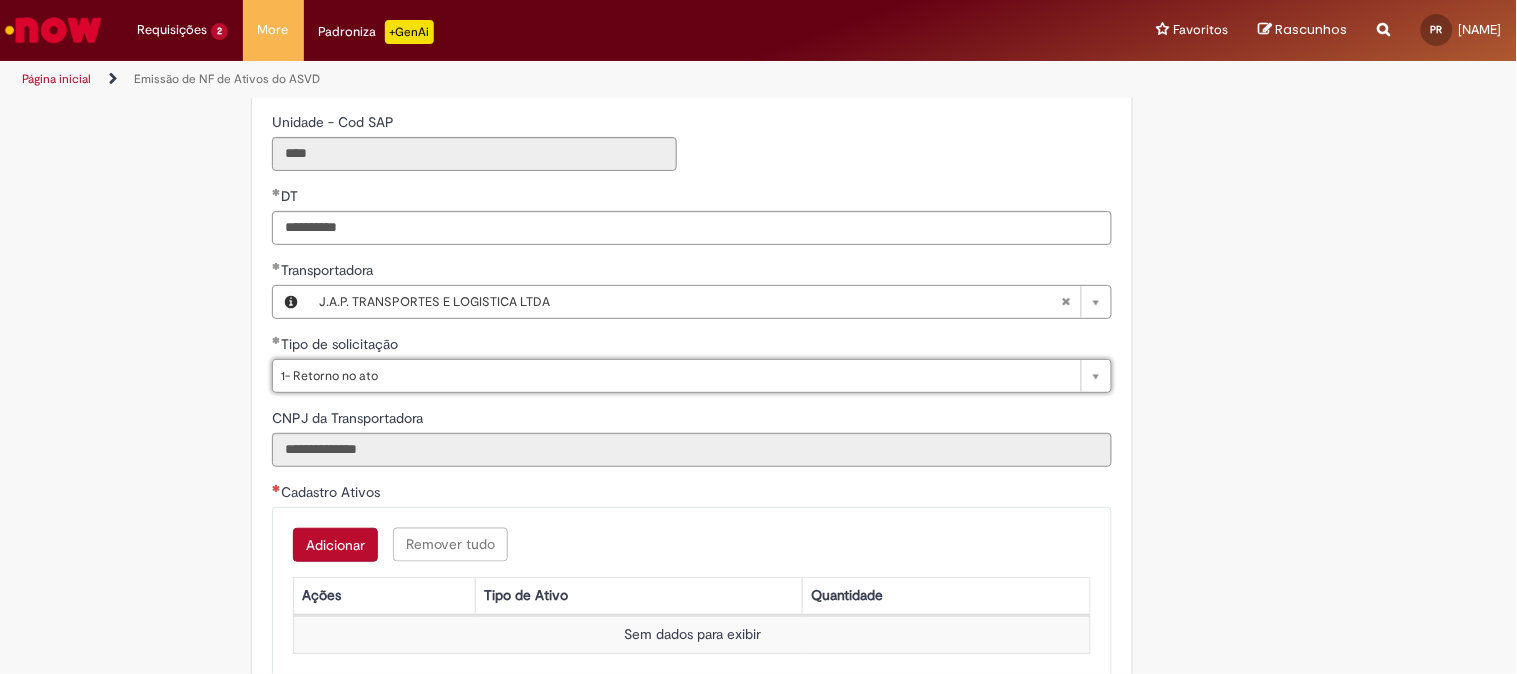 scroll, scrollTop: 666, scrollLeft: 0, axis: vertical 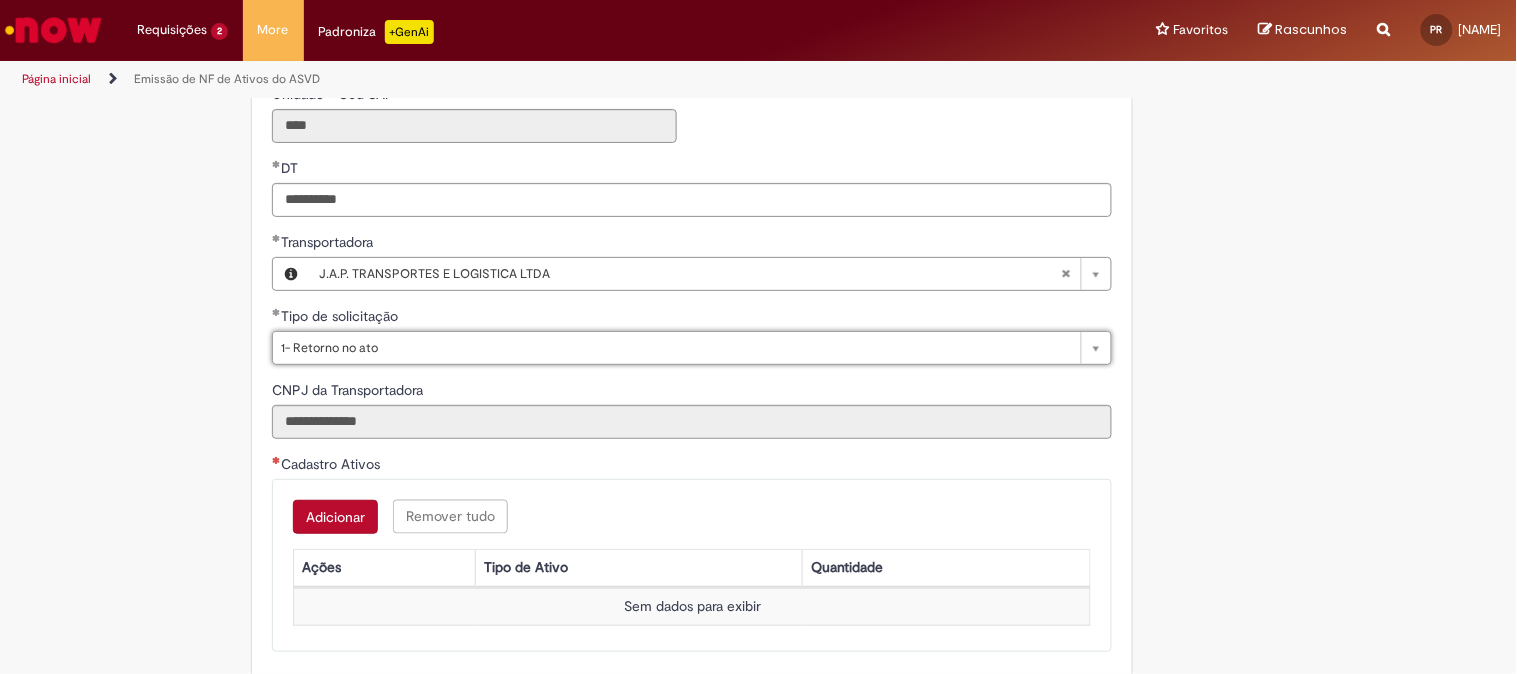 click on "Adicionar" at bounding box center (335, 517) 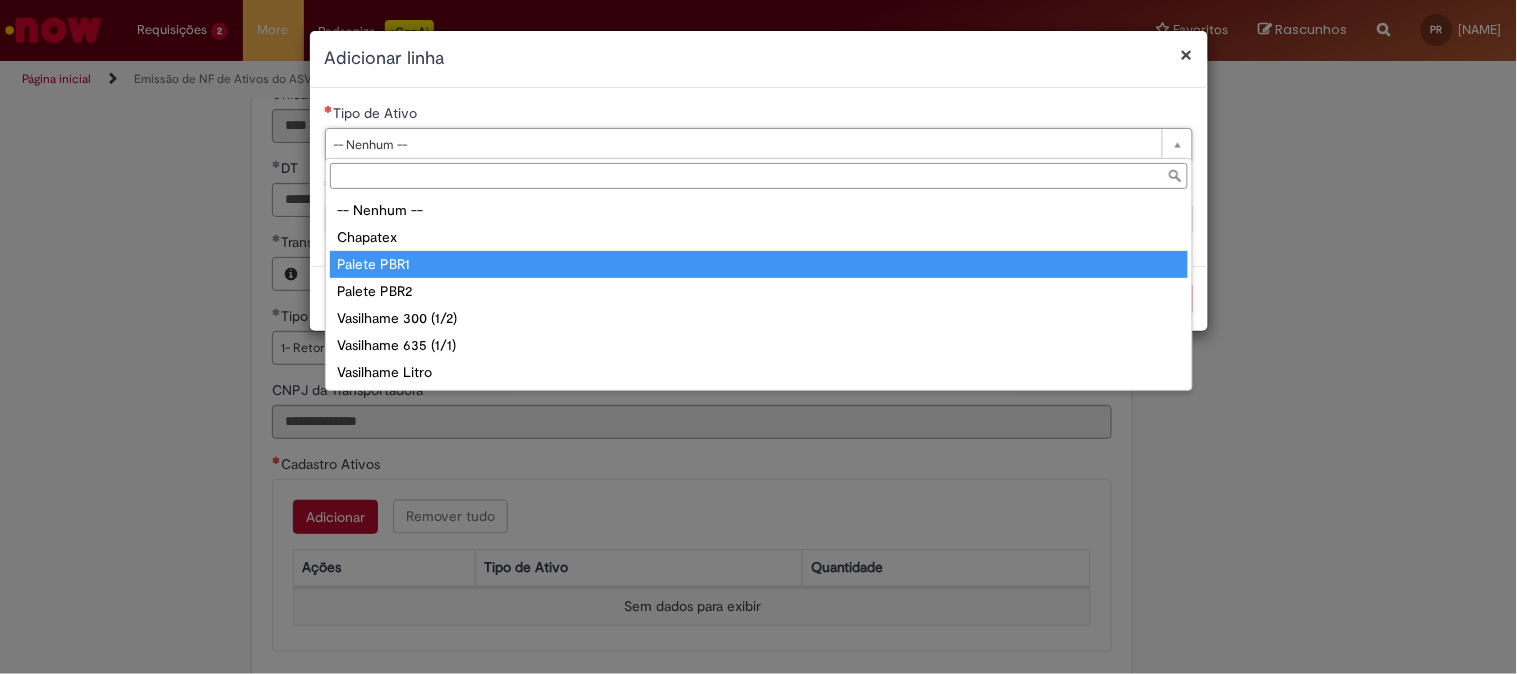 type on "**********" 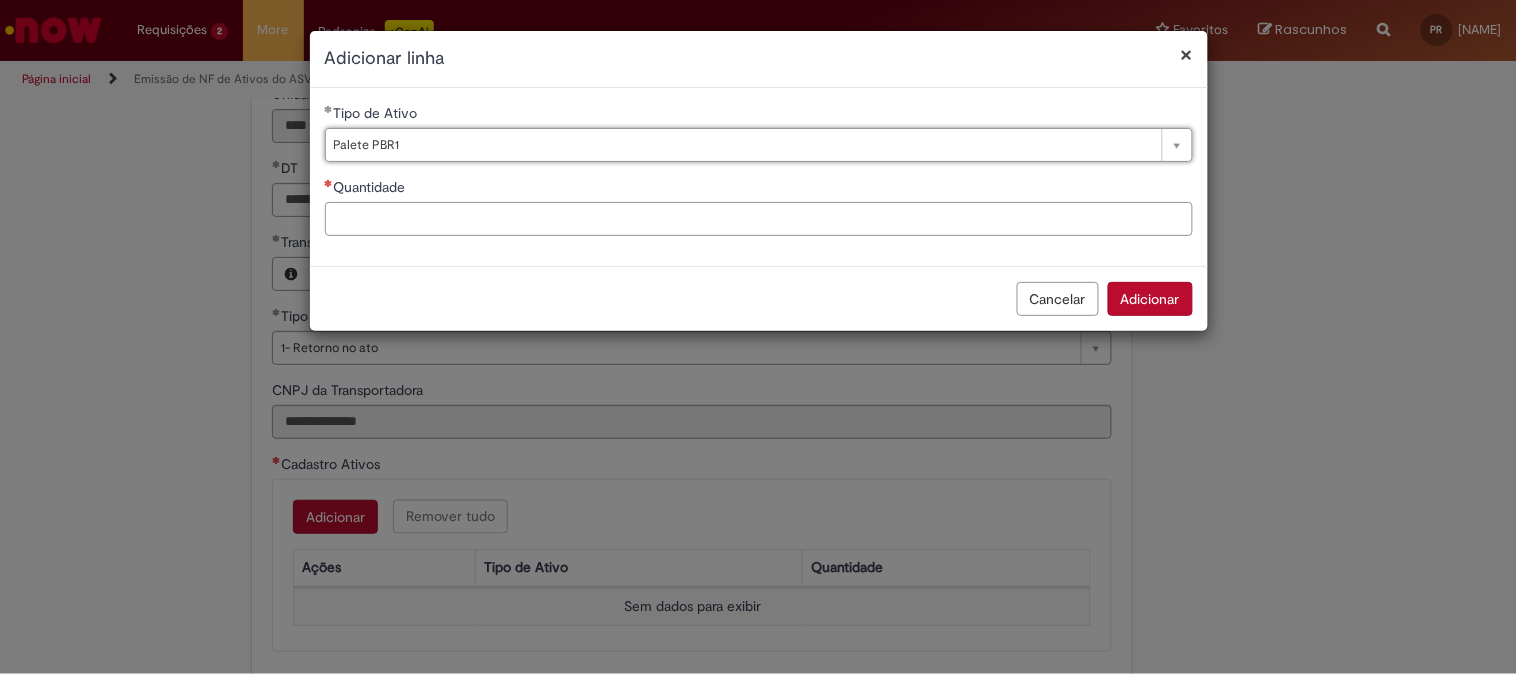 click on "Quantidade" at bounding box center (759, 219) 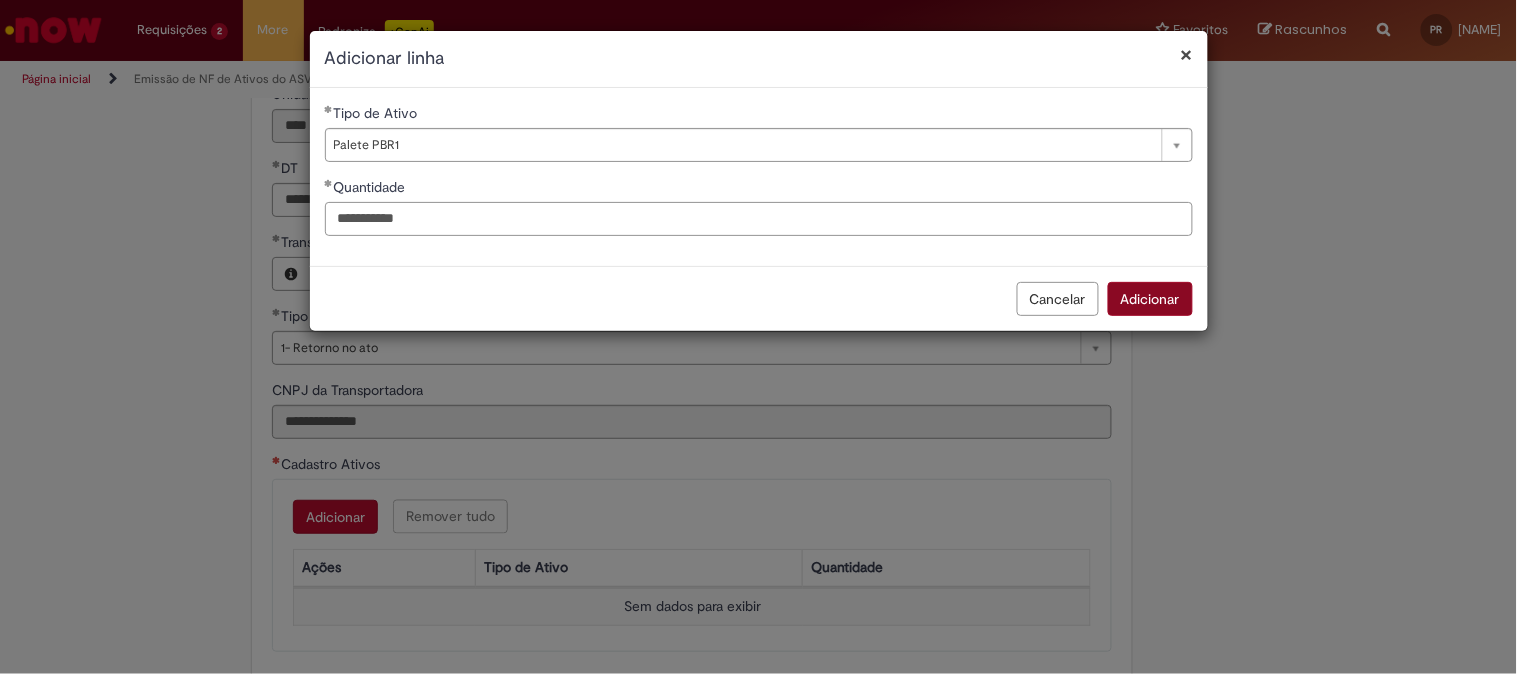 type on "**********" 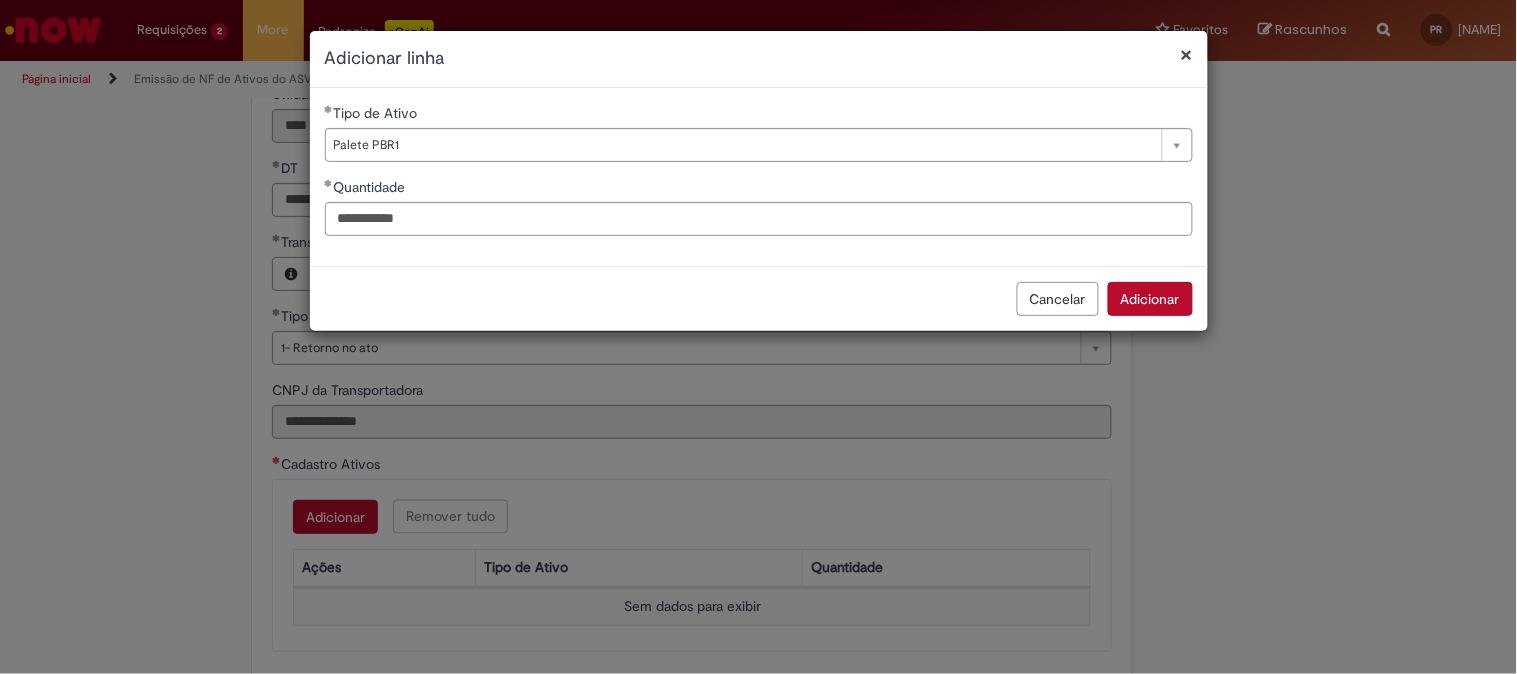 click on "Adicionar" at bounding box center (1150, 299) 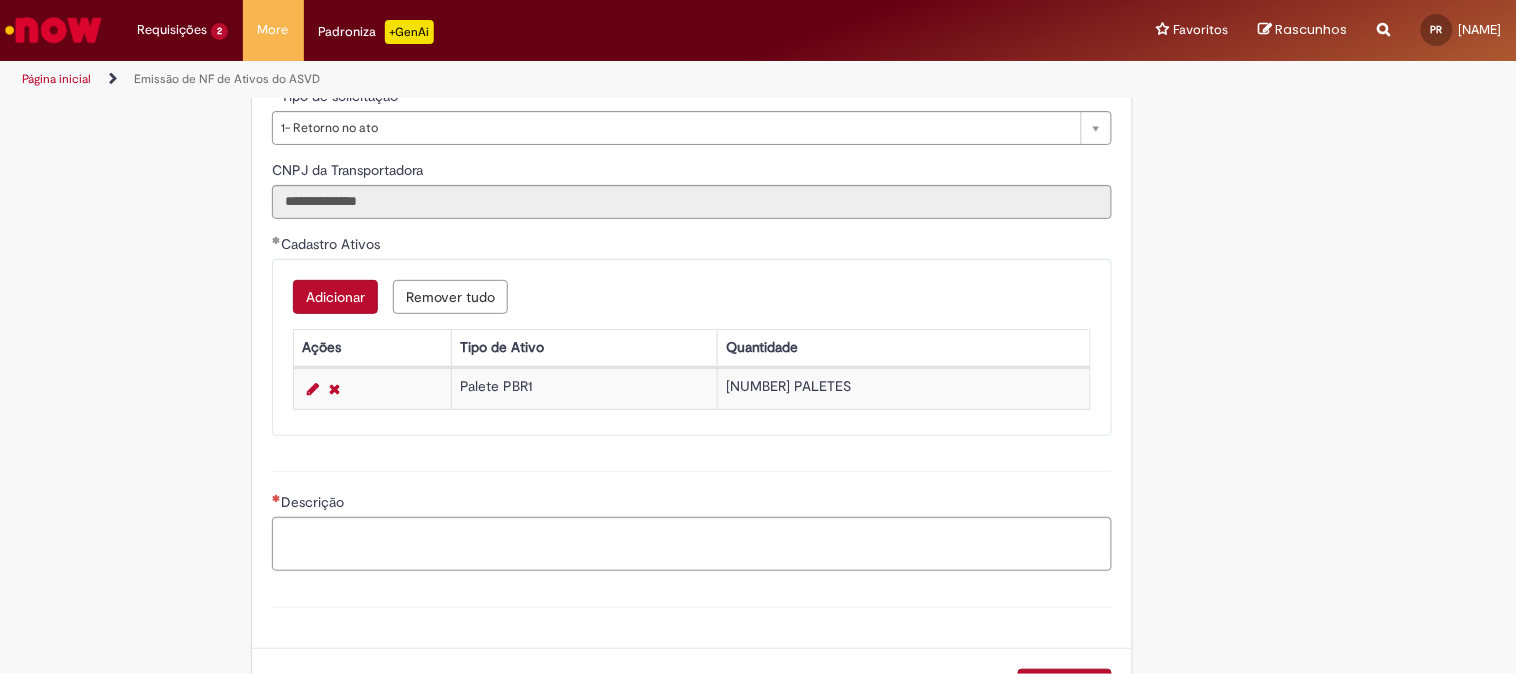scroll, scrollTop: 888, scrollLeft: 0, axis: vertical 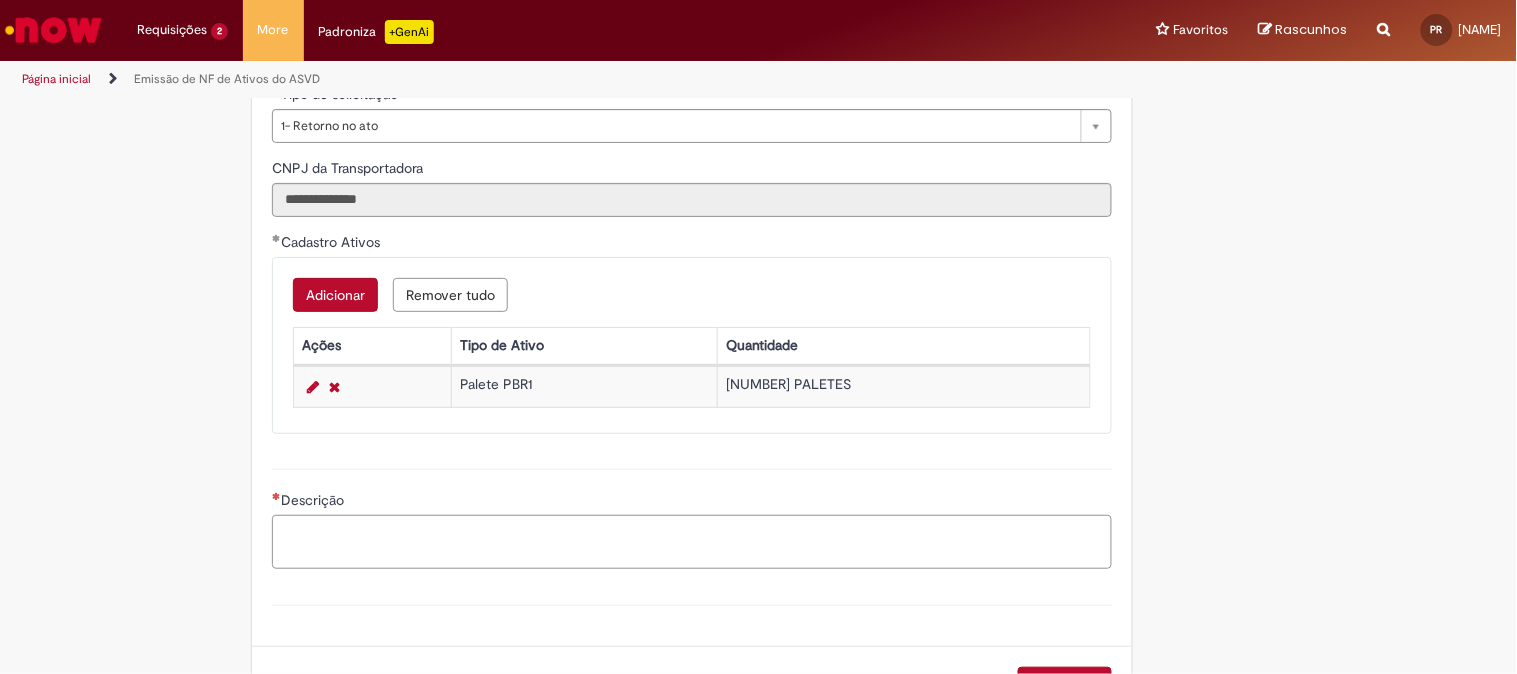 click on "Descrição" at bounding box center [692, 542] 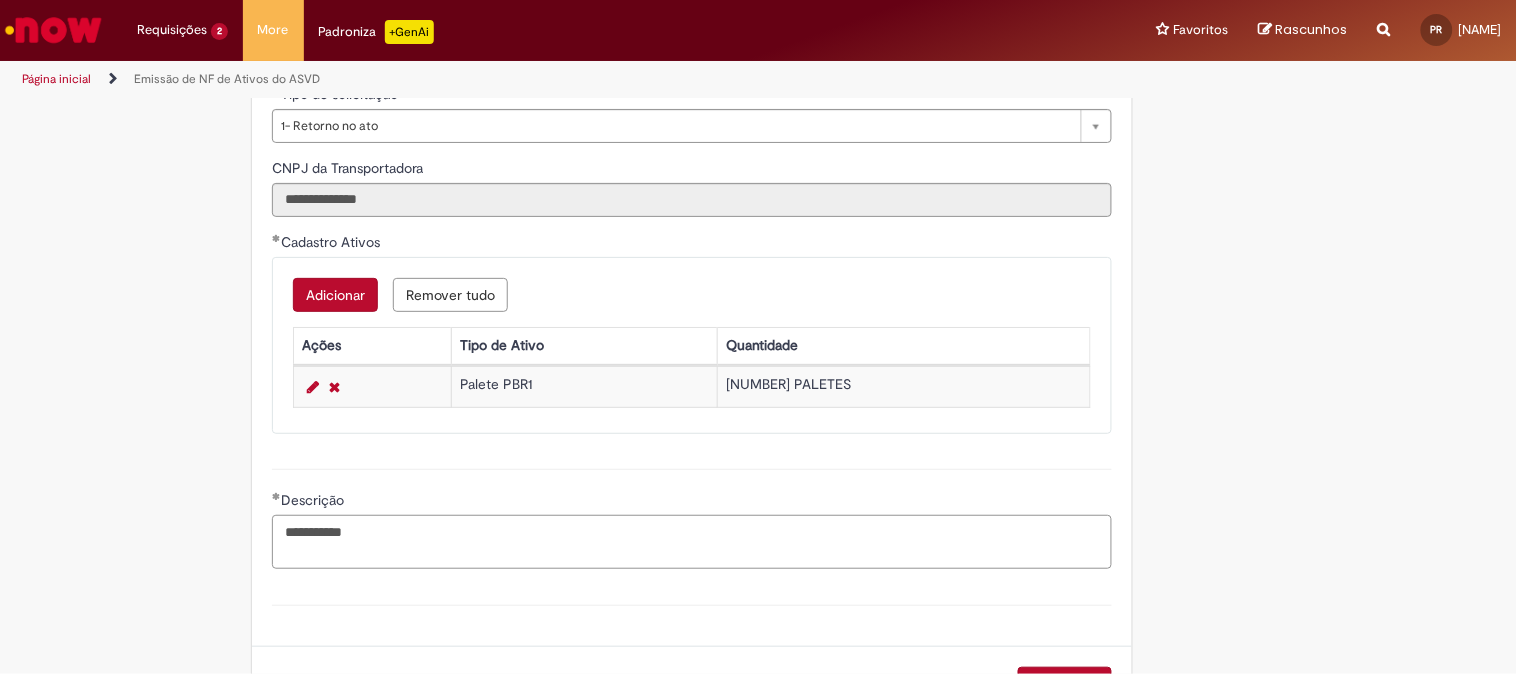 paste on "**********" 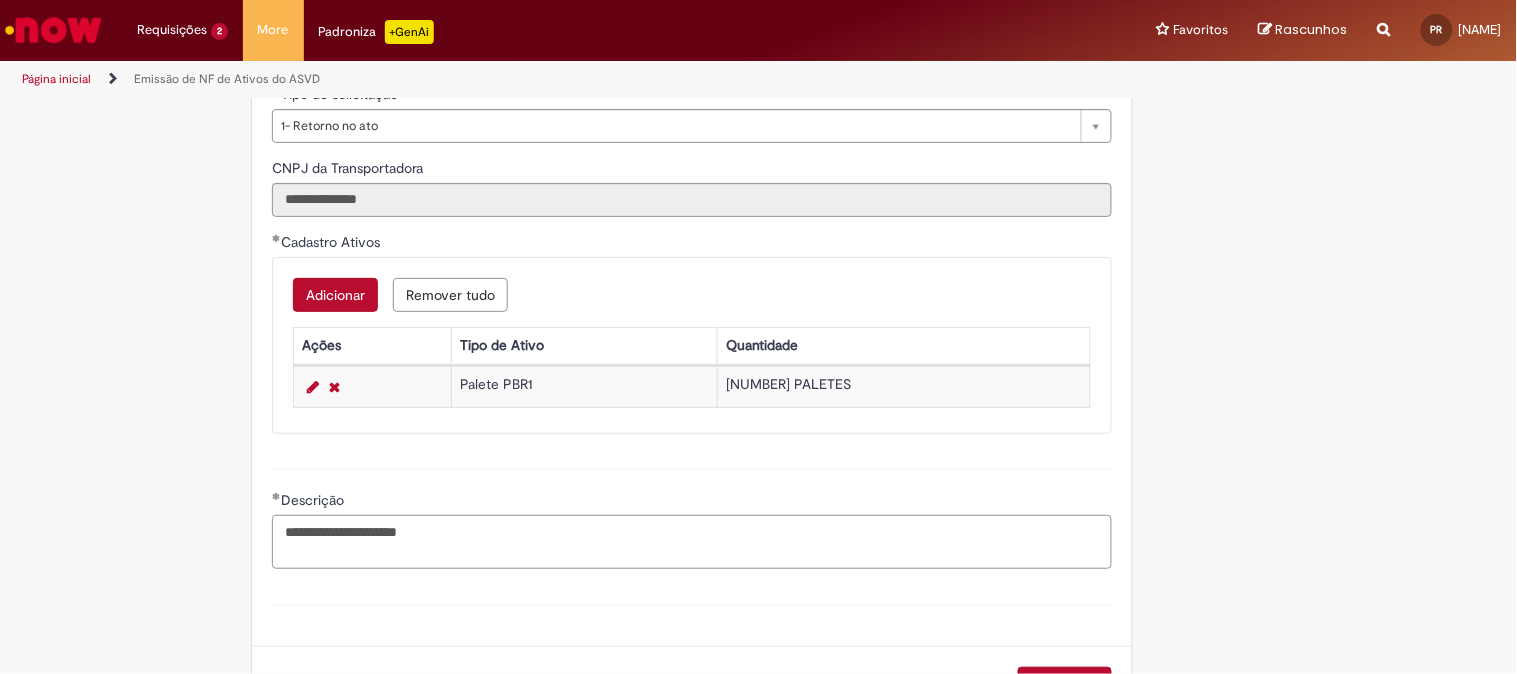 click on "**********" at bounding box center [692, 542] 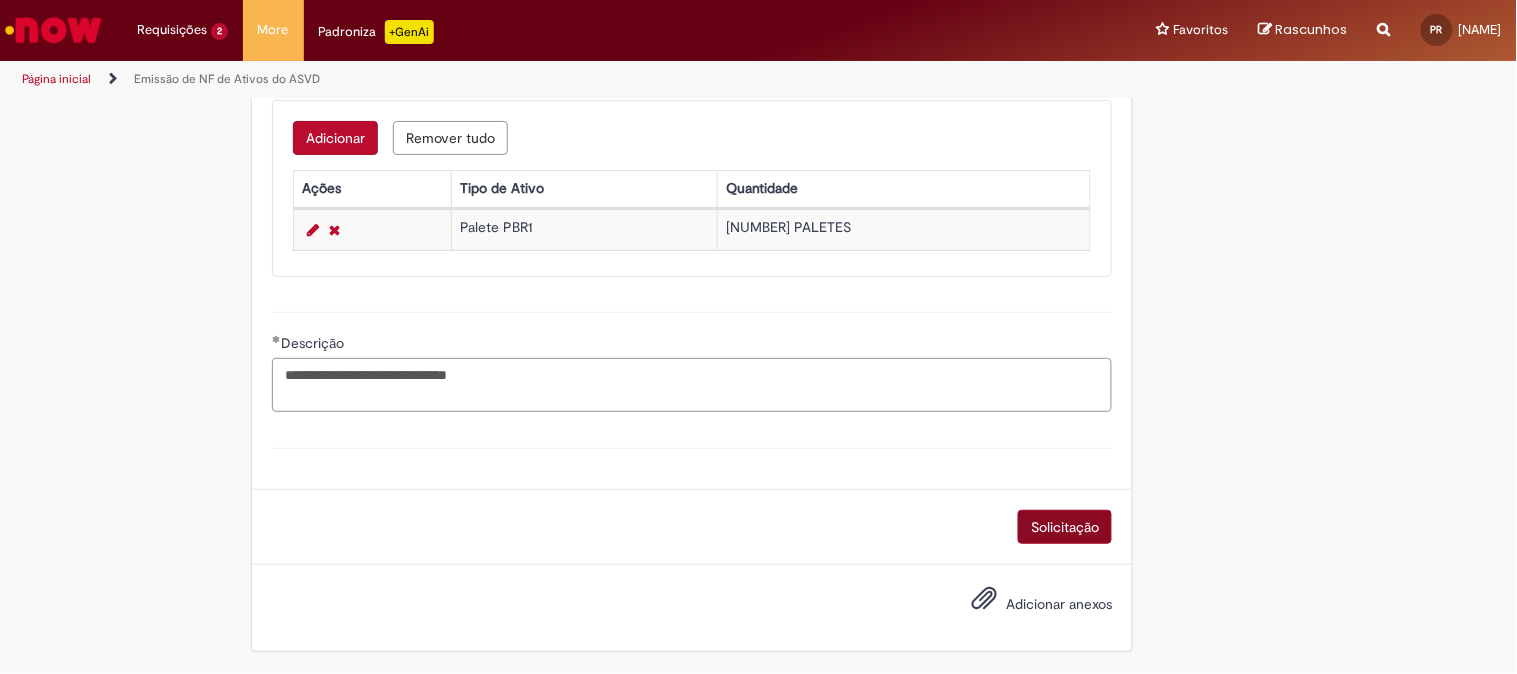 type on "**********" 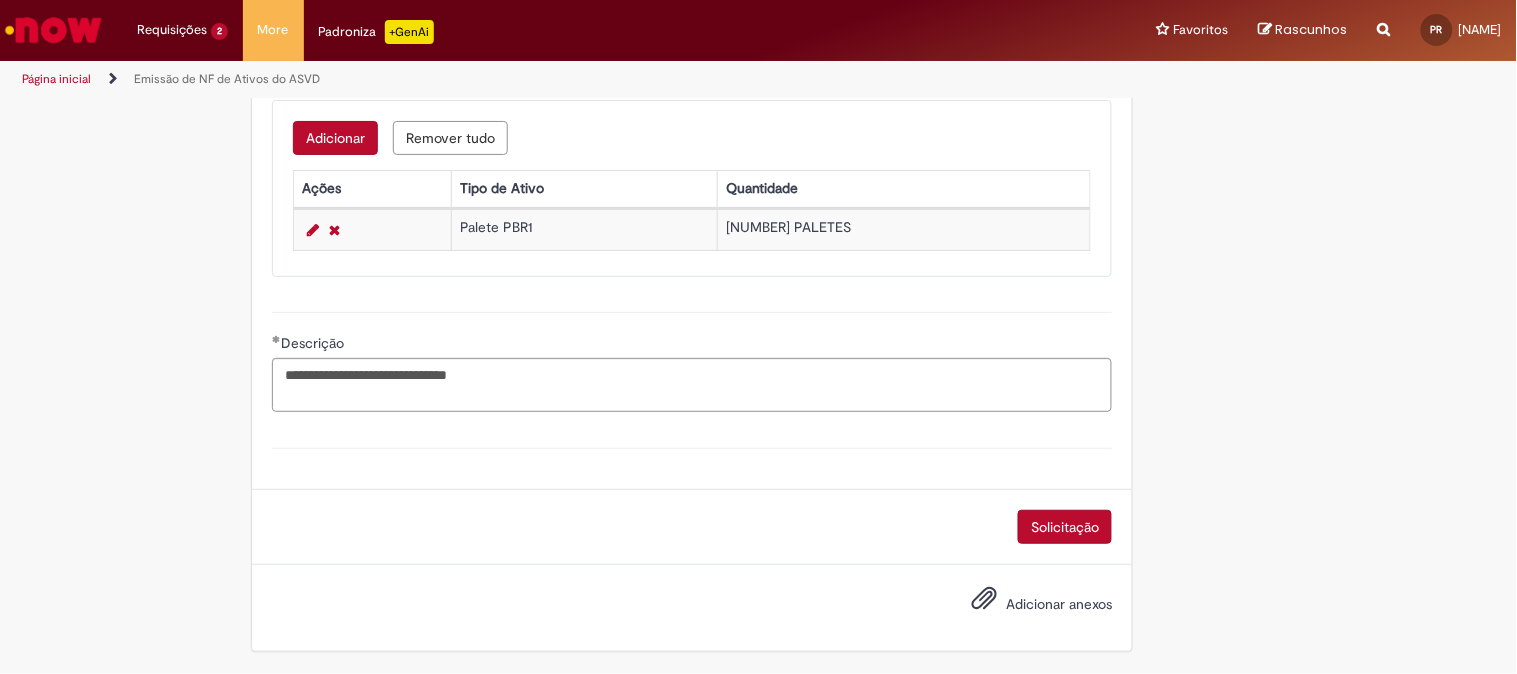 click on "Solicitação" at bounding box center [1065, 527] 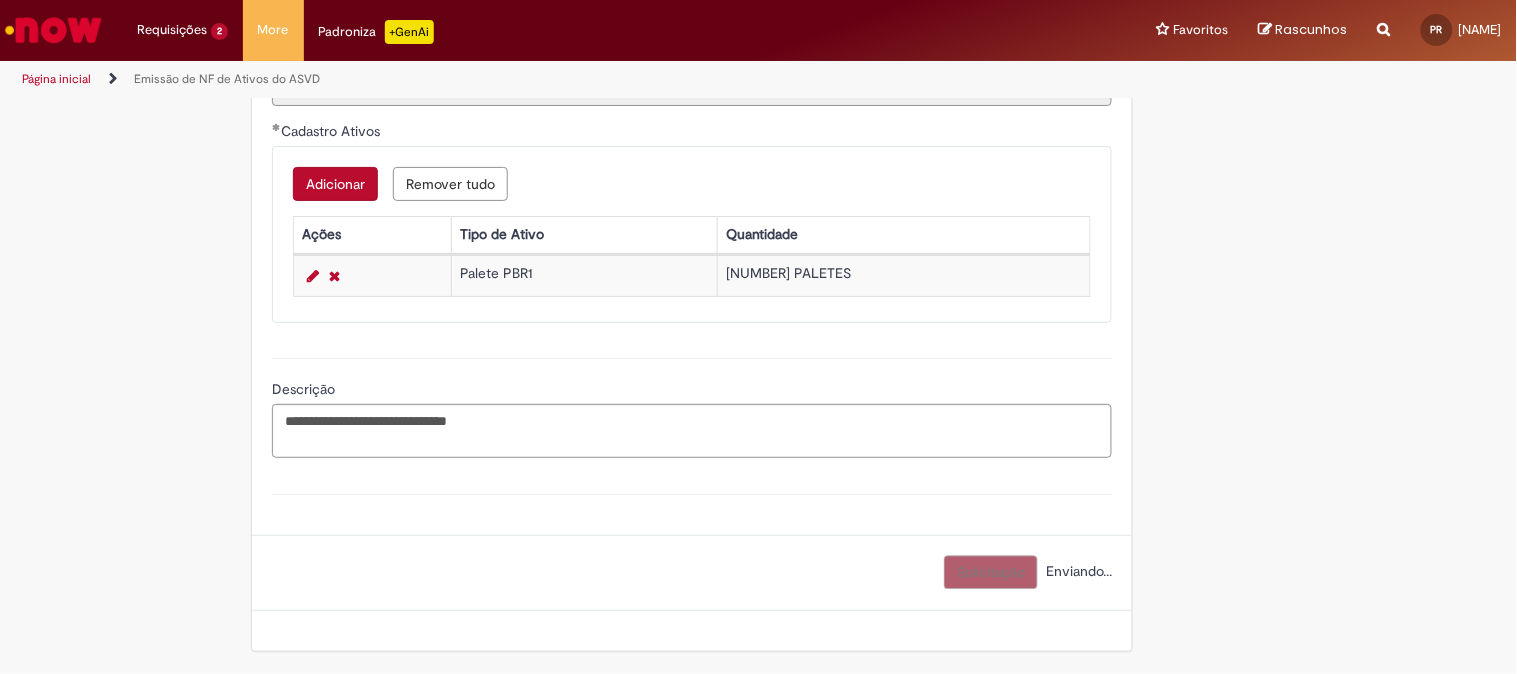 scroll, scrollTop: 1000, scrollLeft: 0, axis: vertical 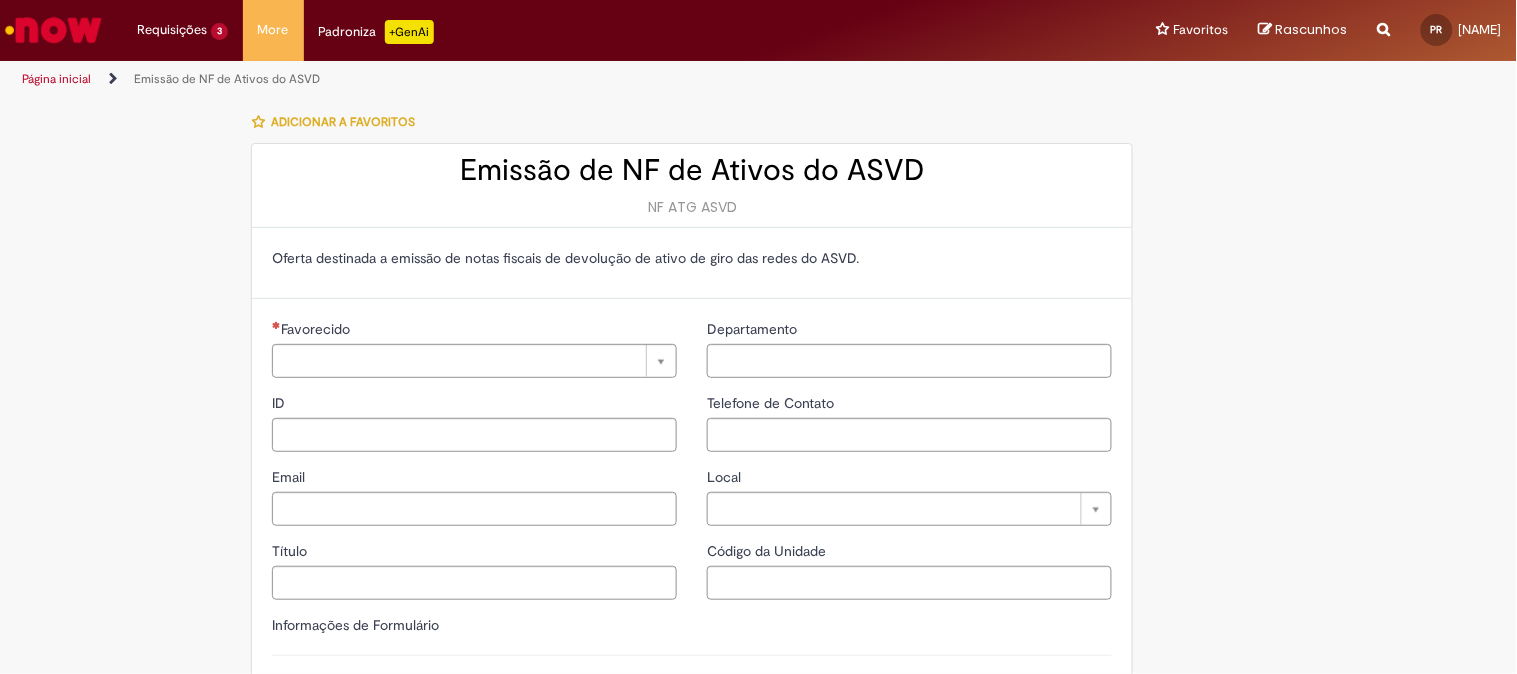 type on "**********" 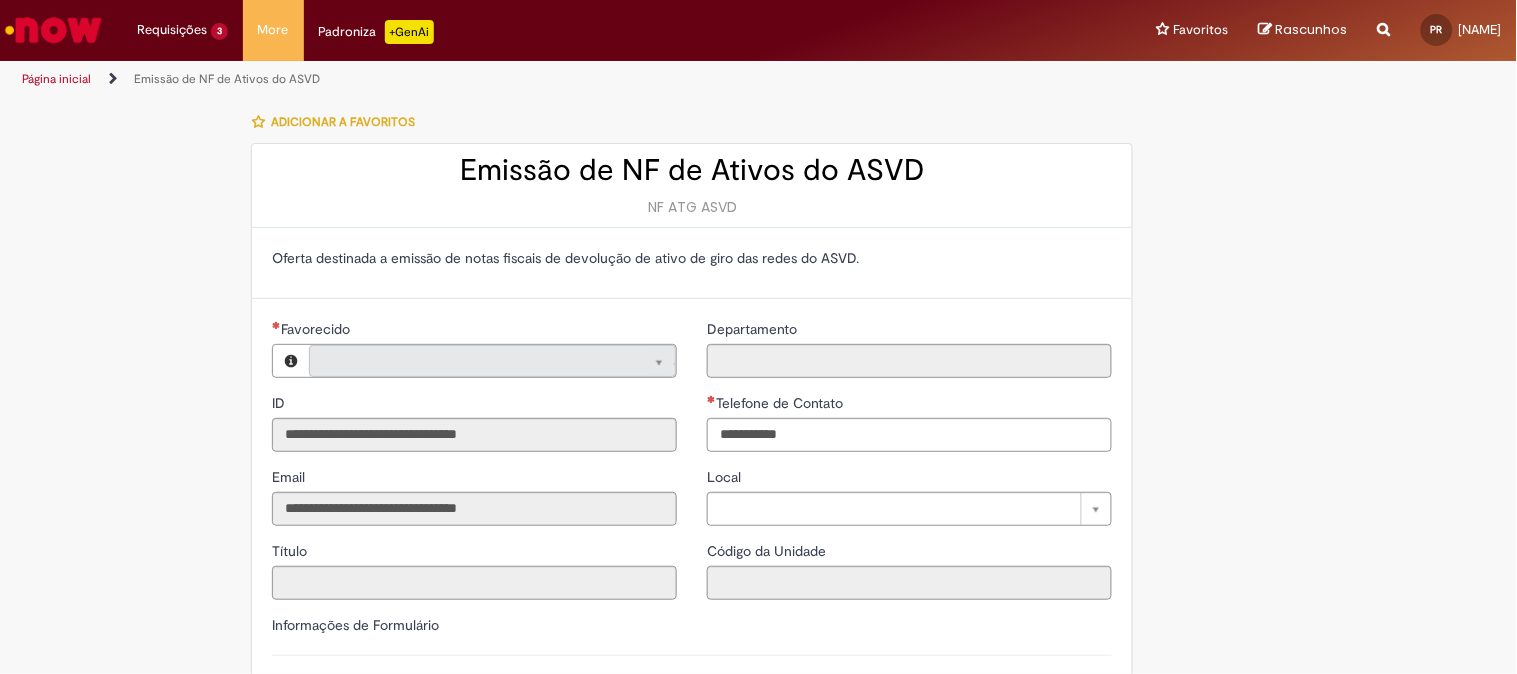 type on "**********" 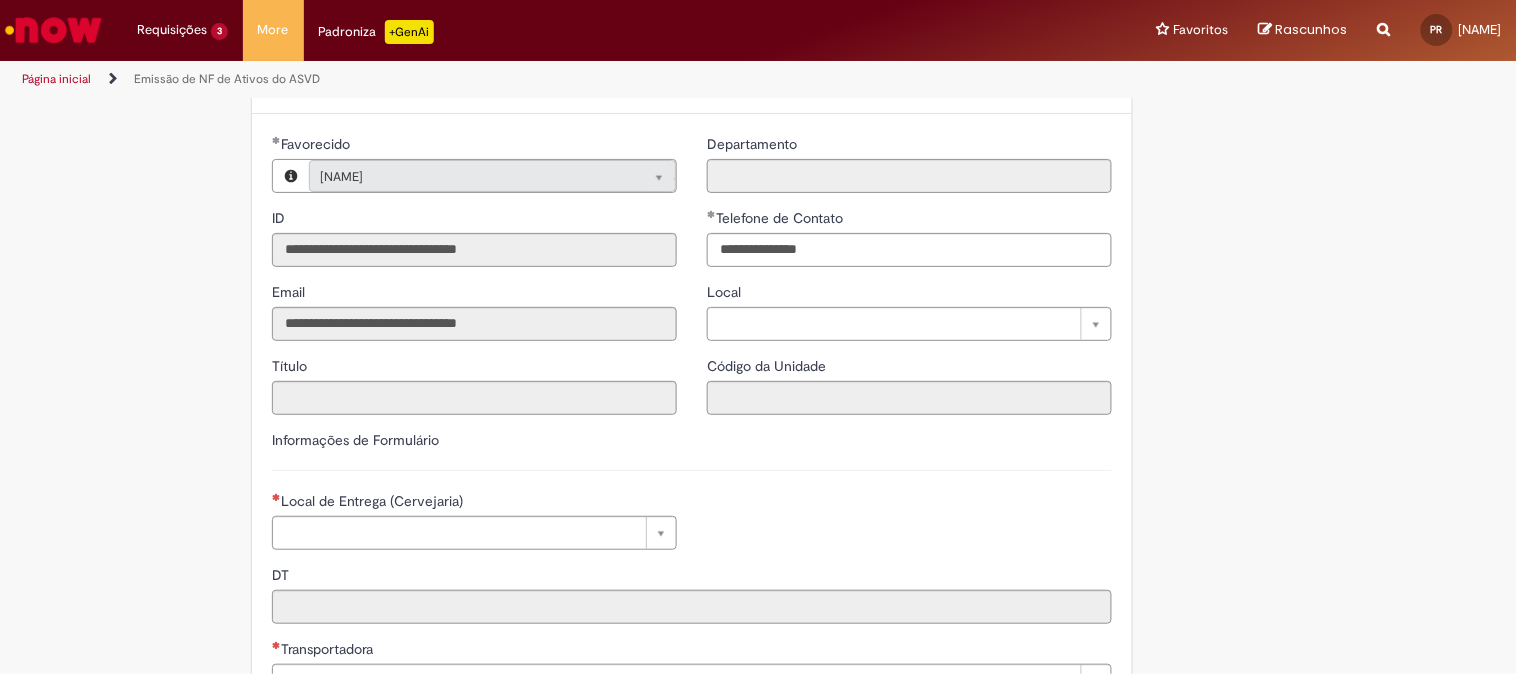 scroll, scrollTop: 222, scrollLeft: 0, axis: vertical 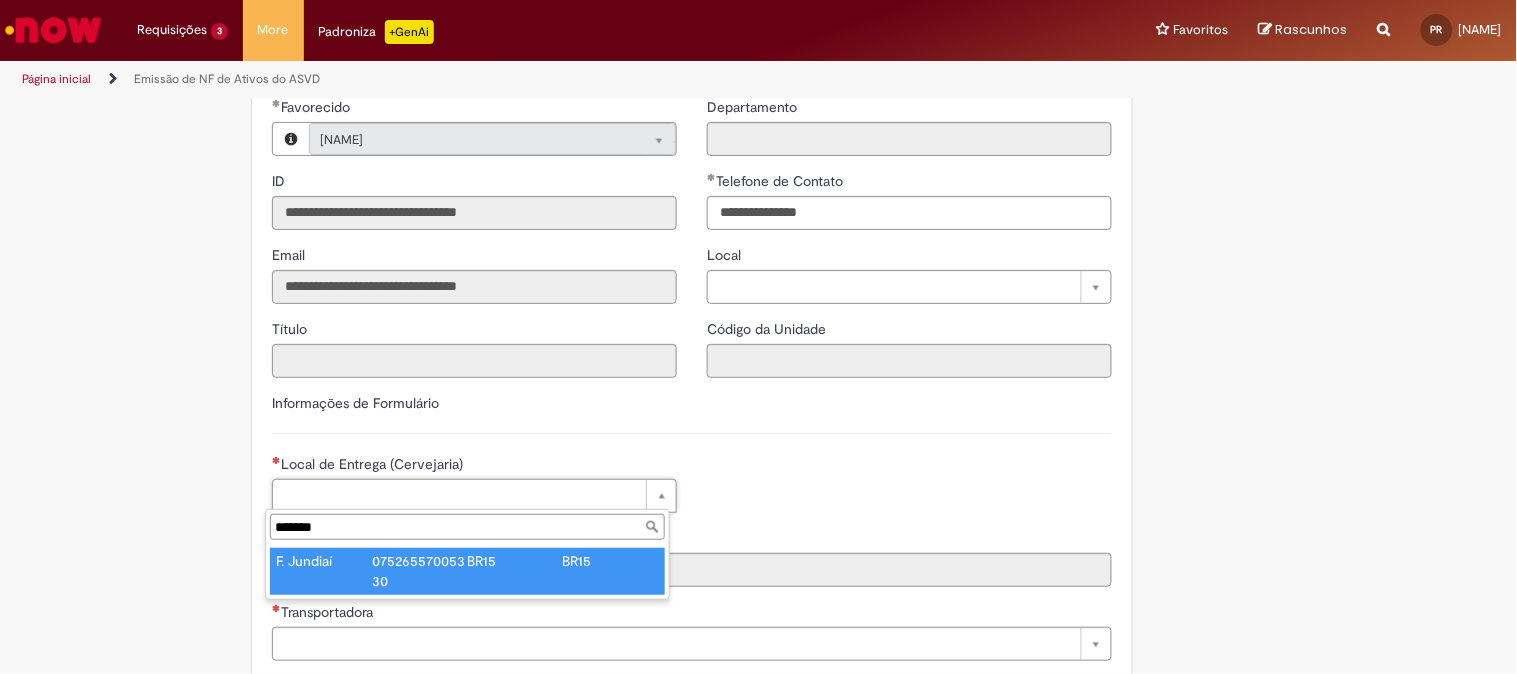 type on "*******" 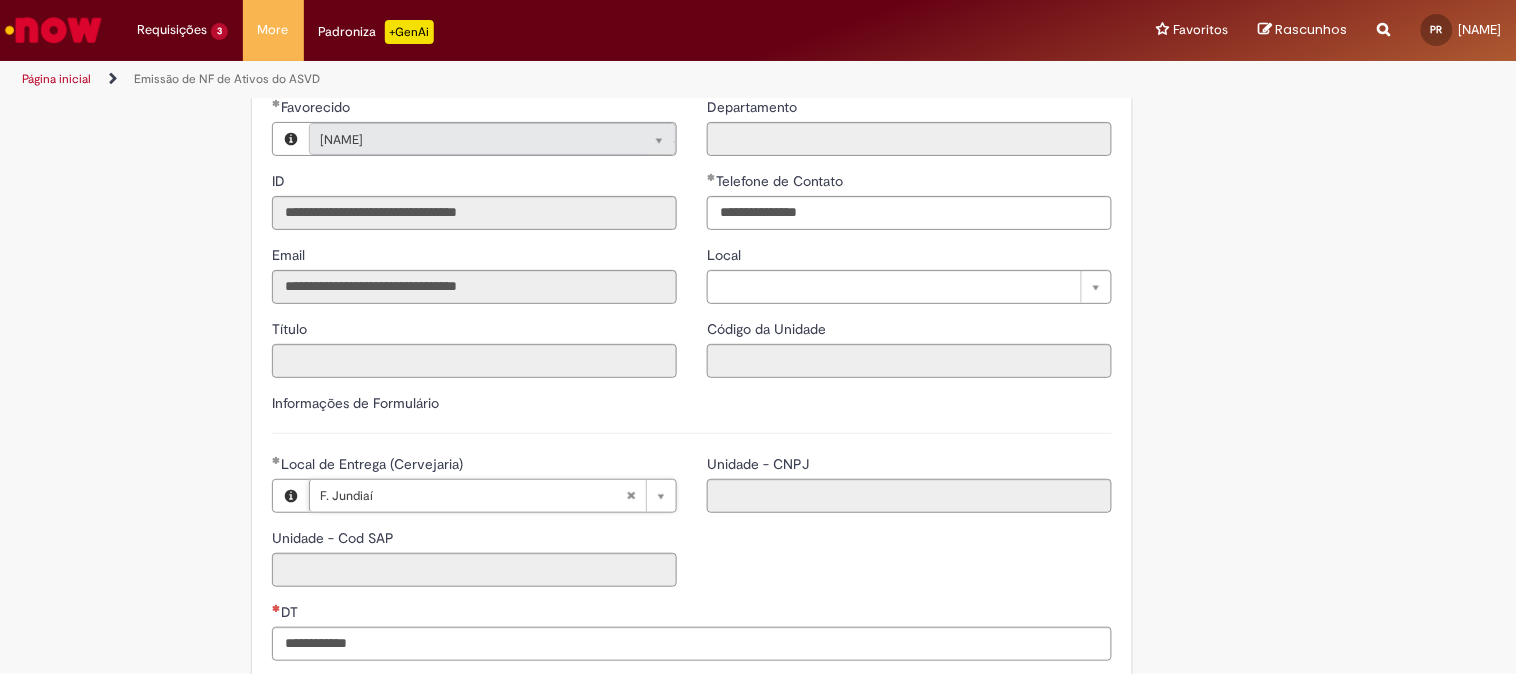 type on "****" 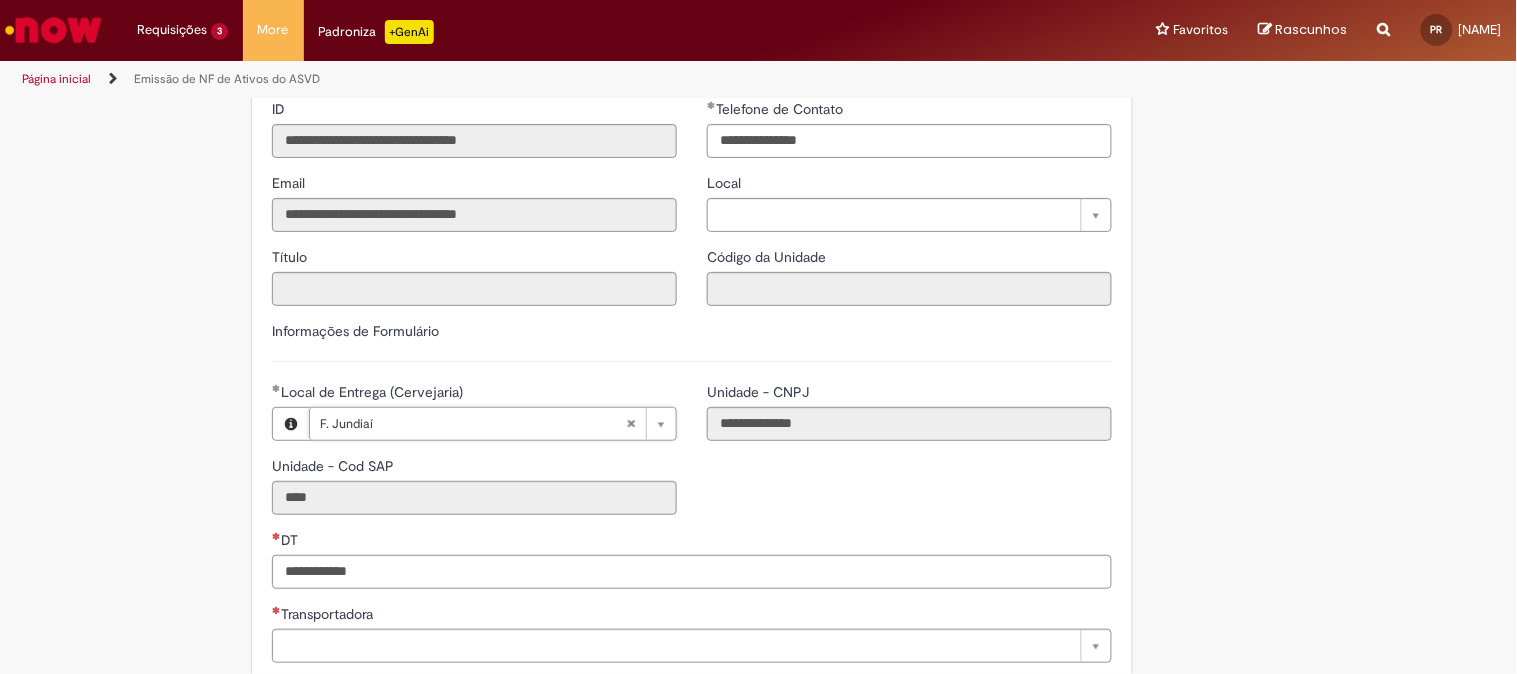 scroll, scrollTop: 333, scrollLeft: 0, axis: vertical 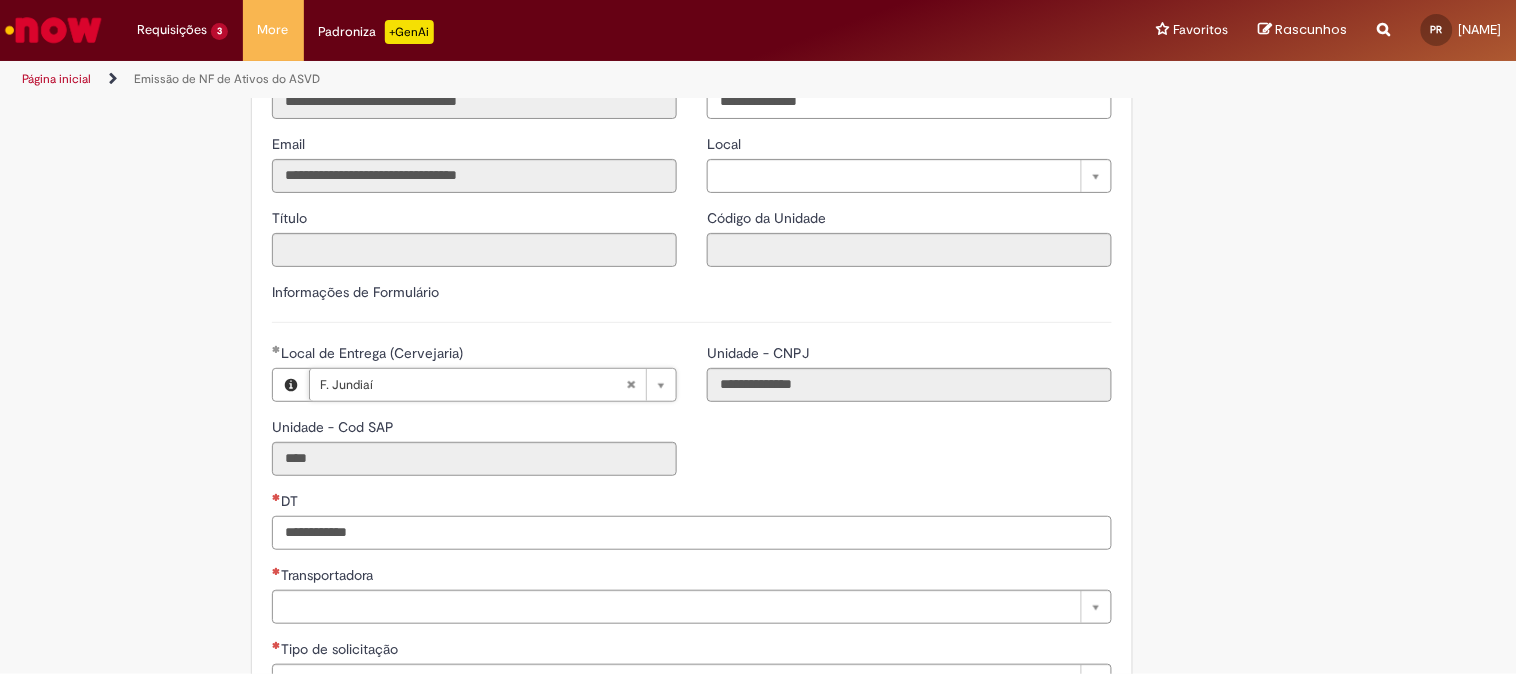 click on "DT" at bounding box center (692, 533) 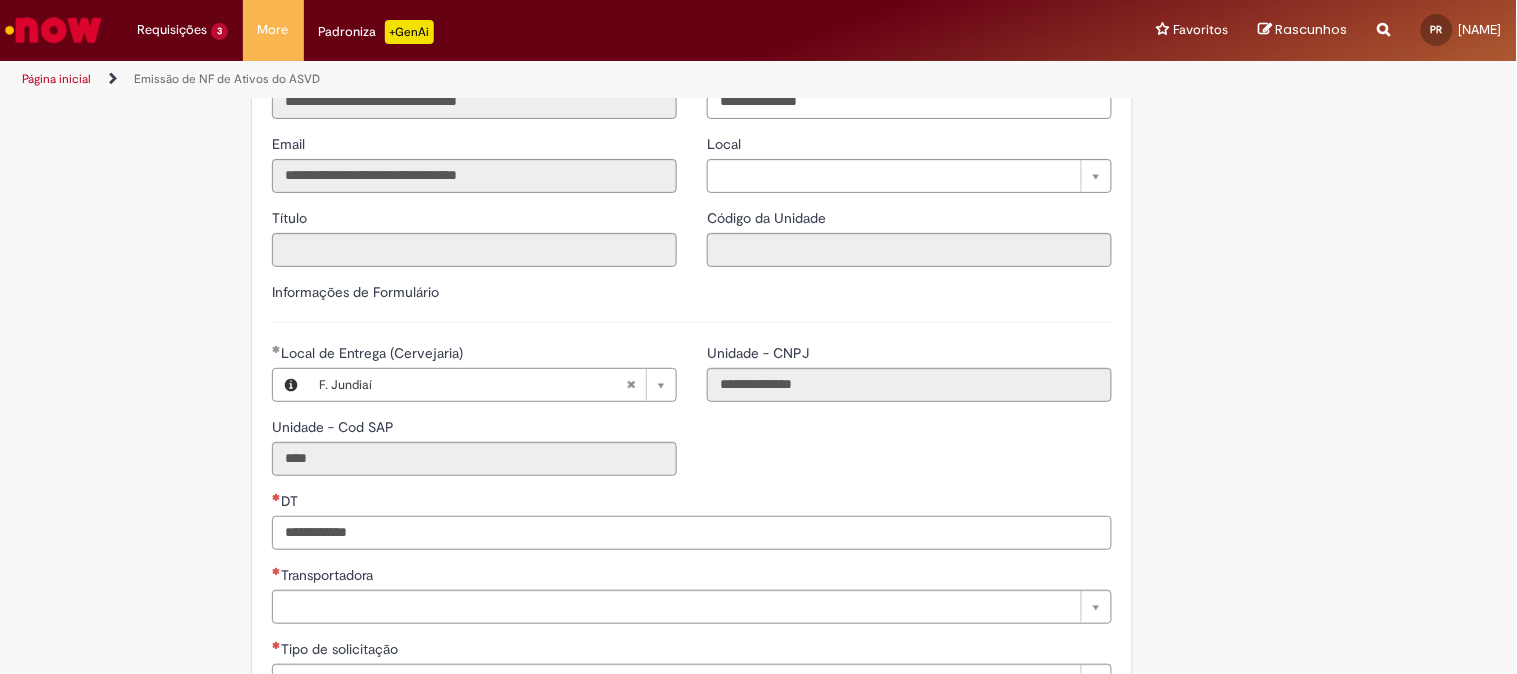 paste on "**********" 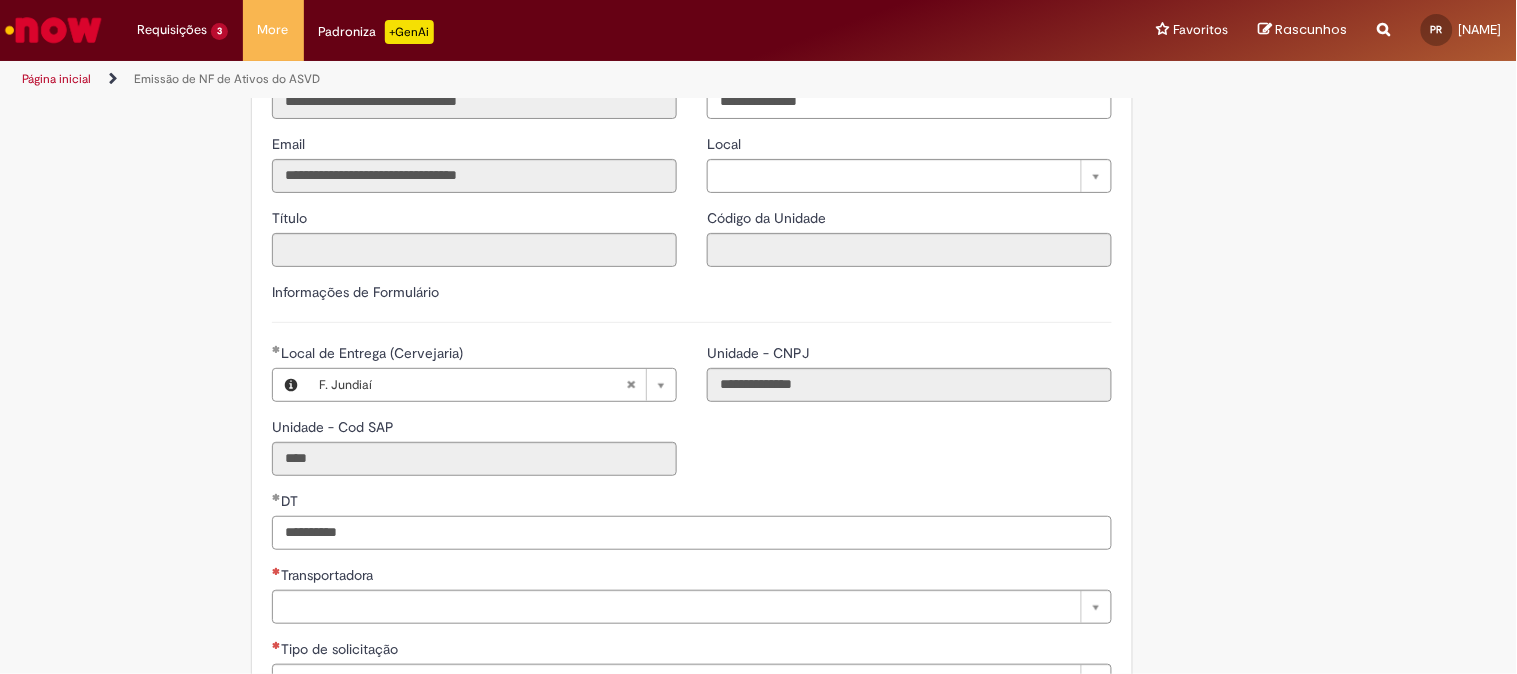 scroll, scrollTop: 444, scrollLeft: 0, axis: vertical 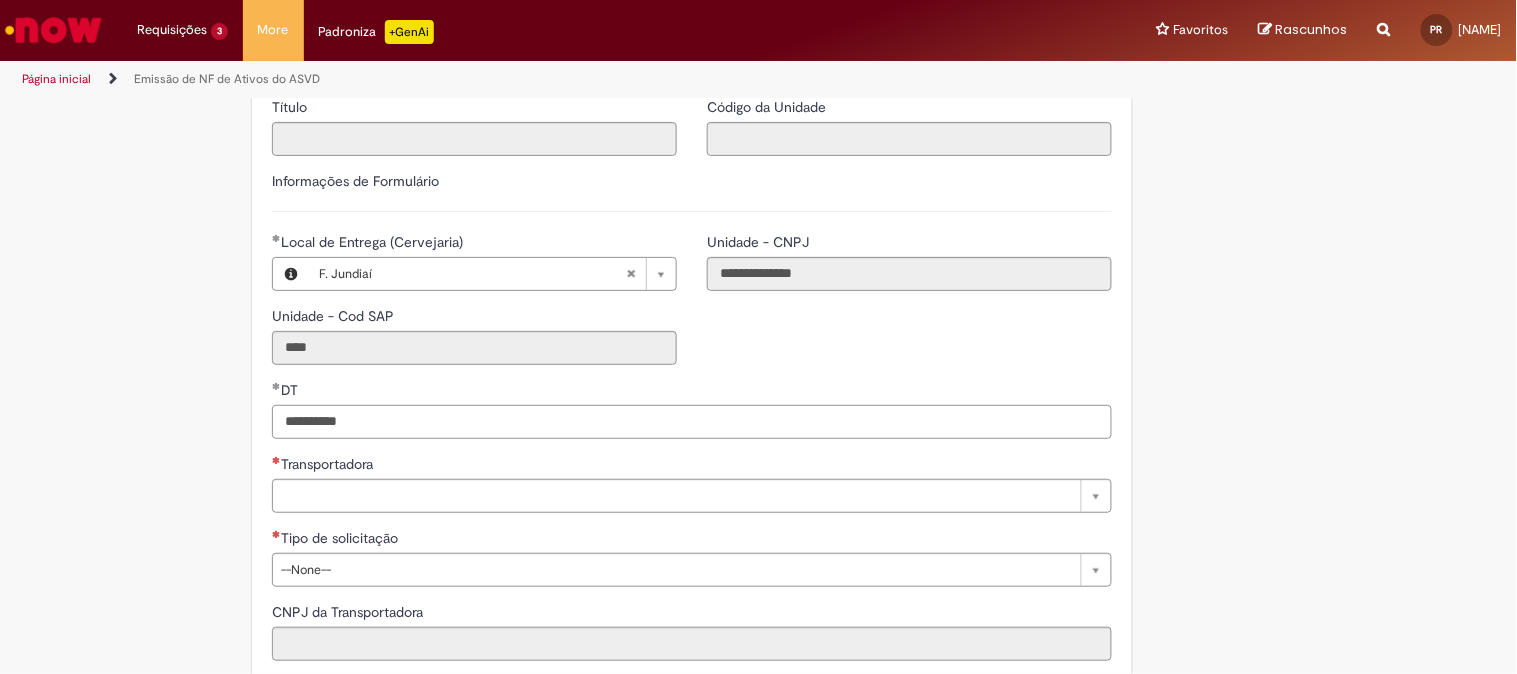 type on "**********" 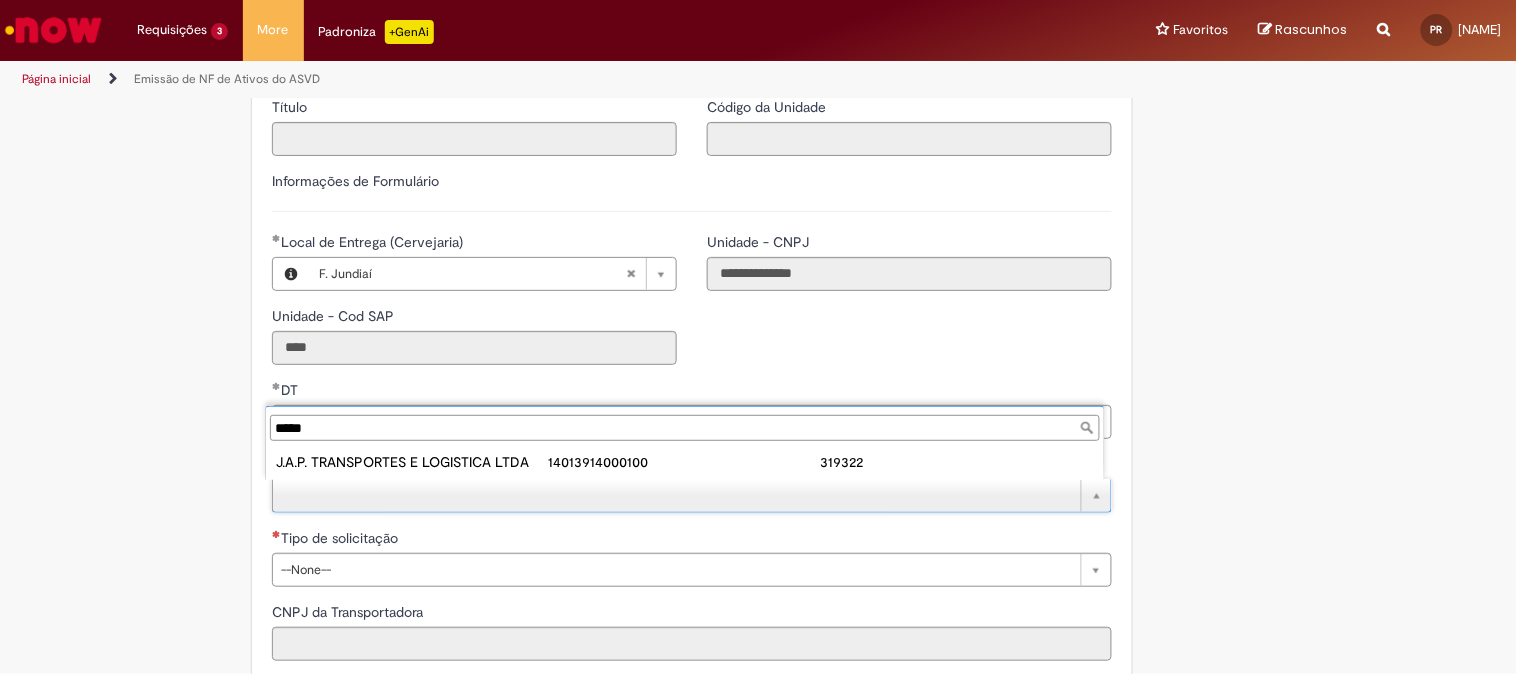 type on "*****" 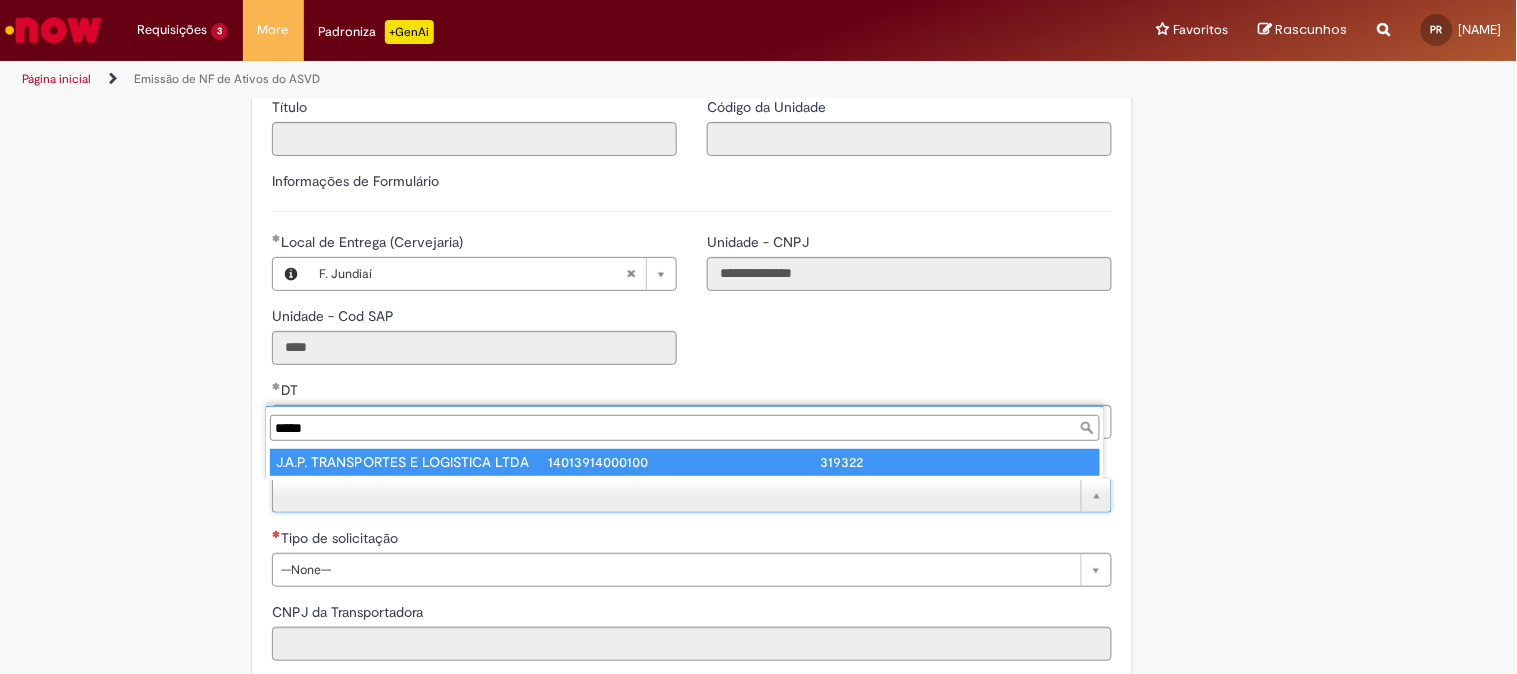 type on "**********" 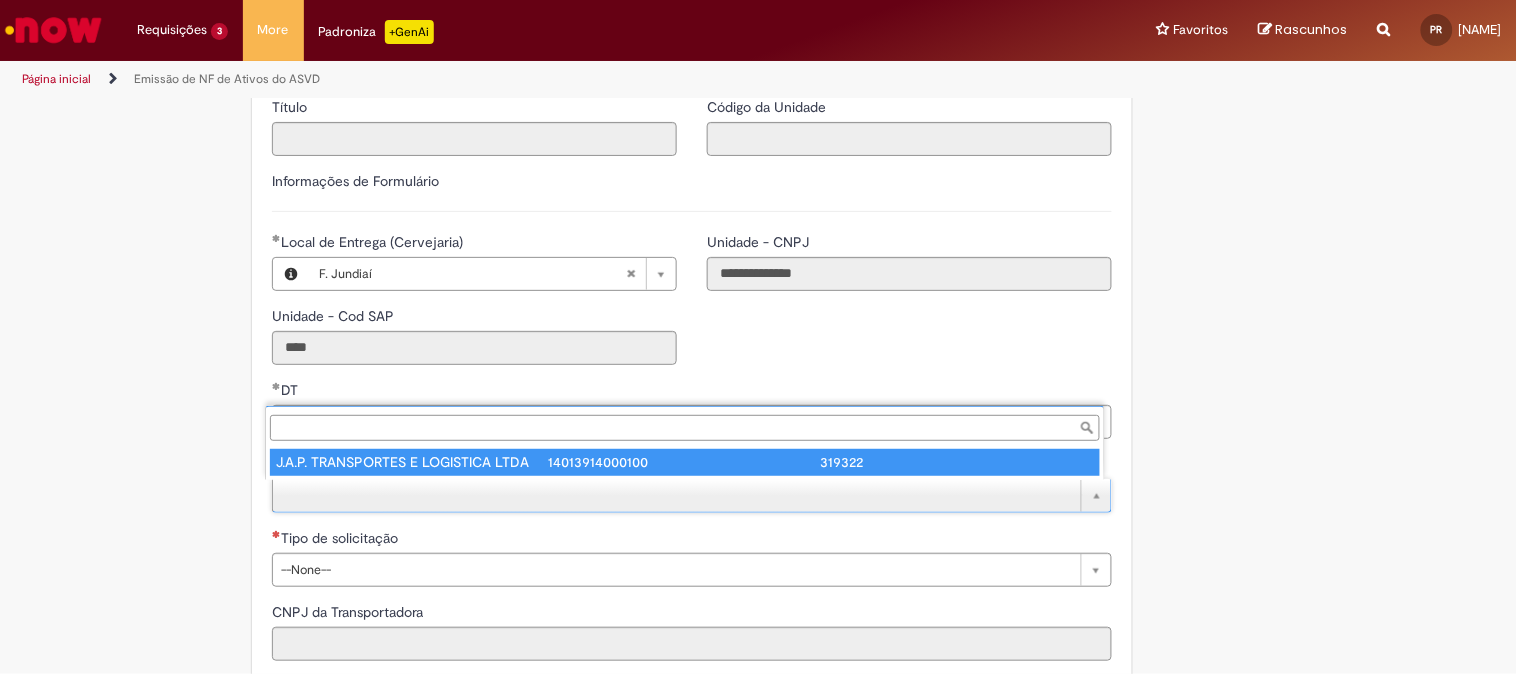 type on "**********" 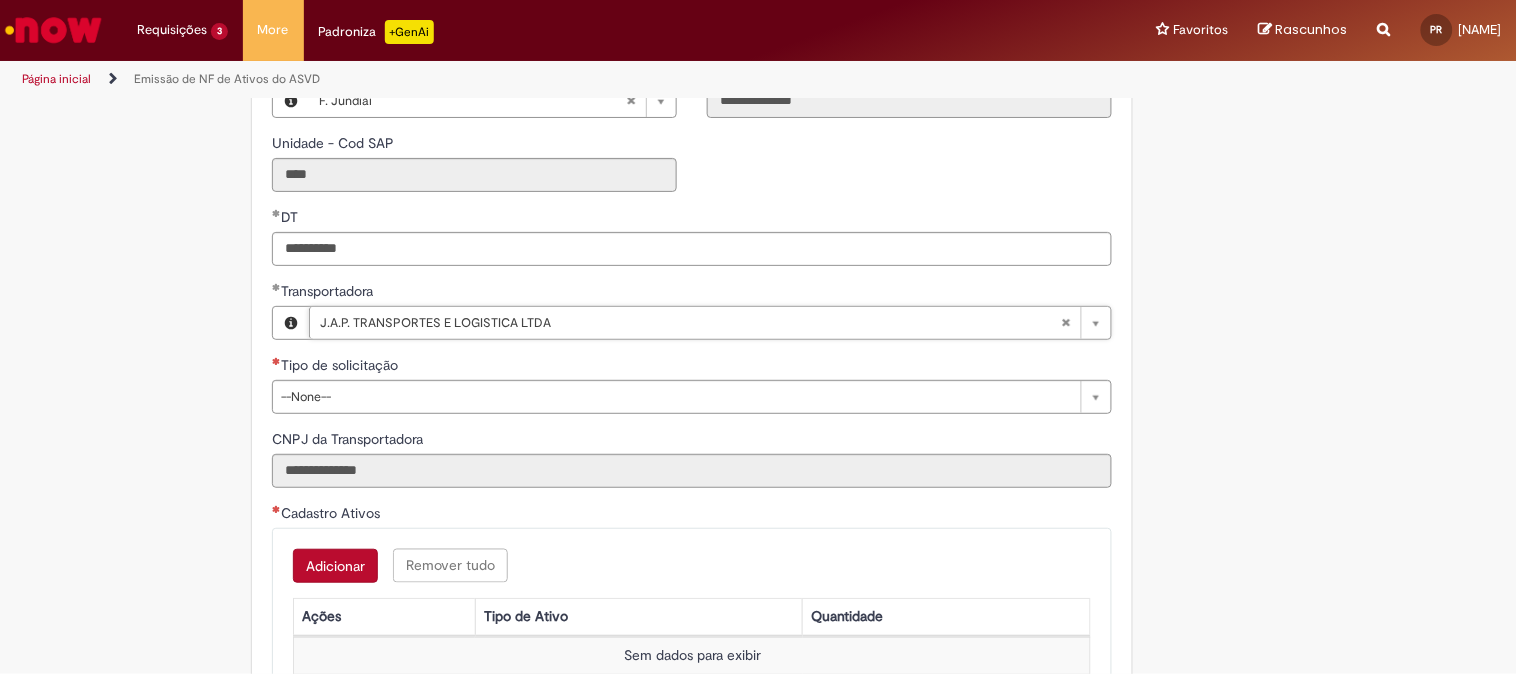 scroll, scrollTop: 666, scrollLeft: 0, axis: vertical 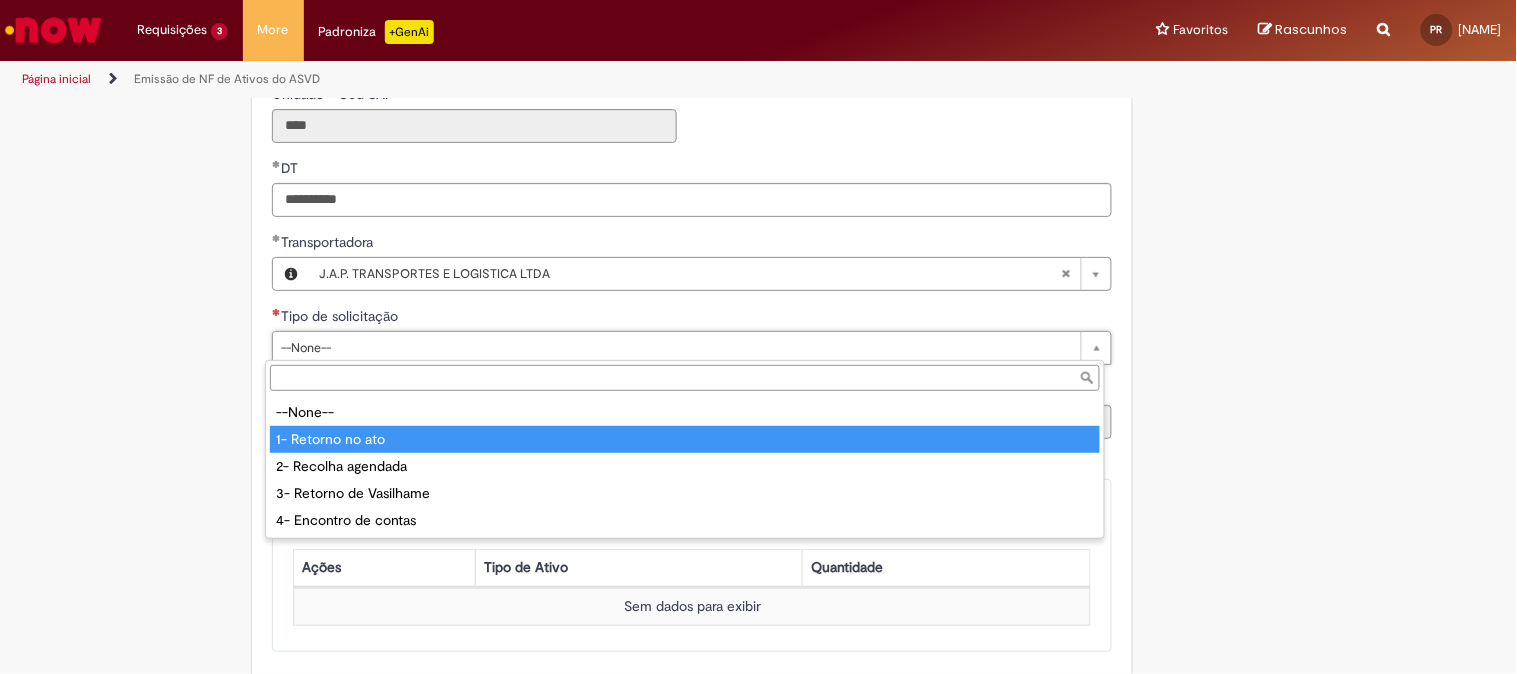 type on "**********" 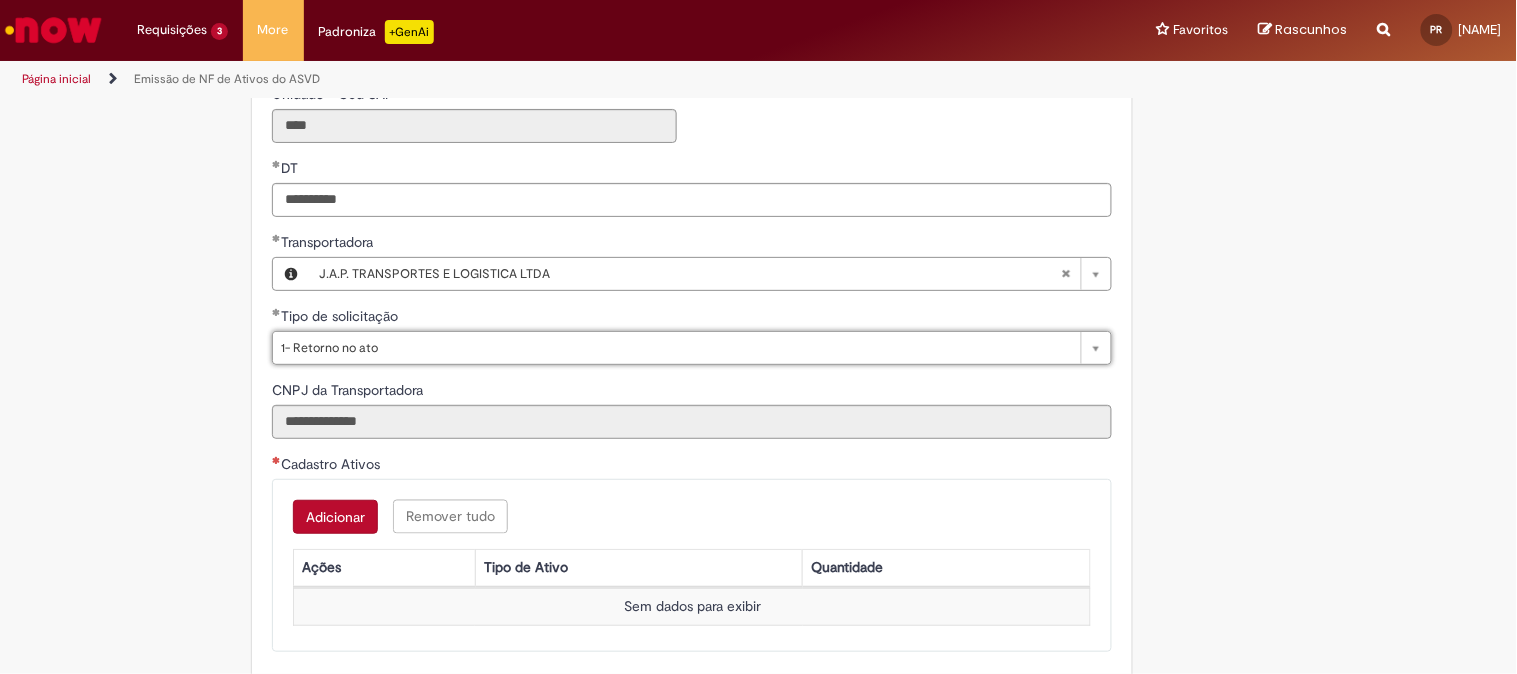 click on "Adicionar" at bounding box center (335, 517) 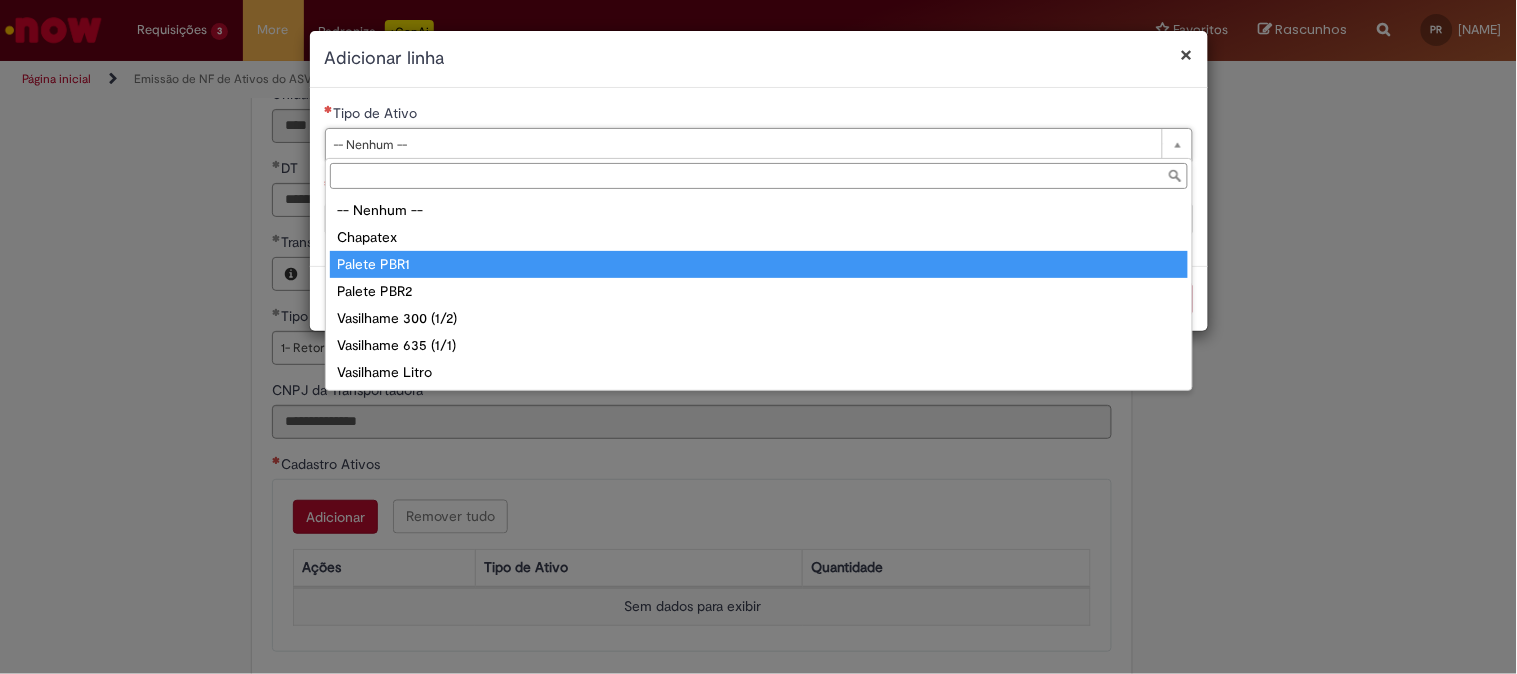 type on "**********" 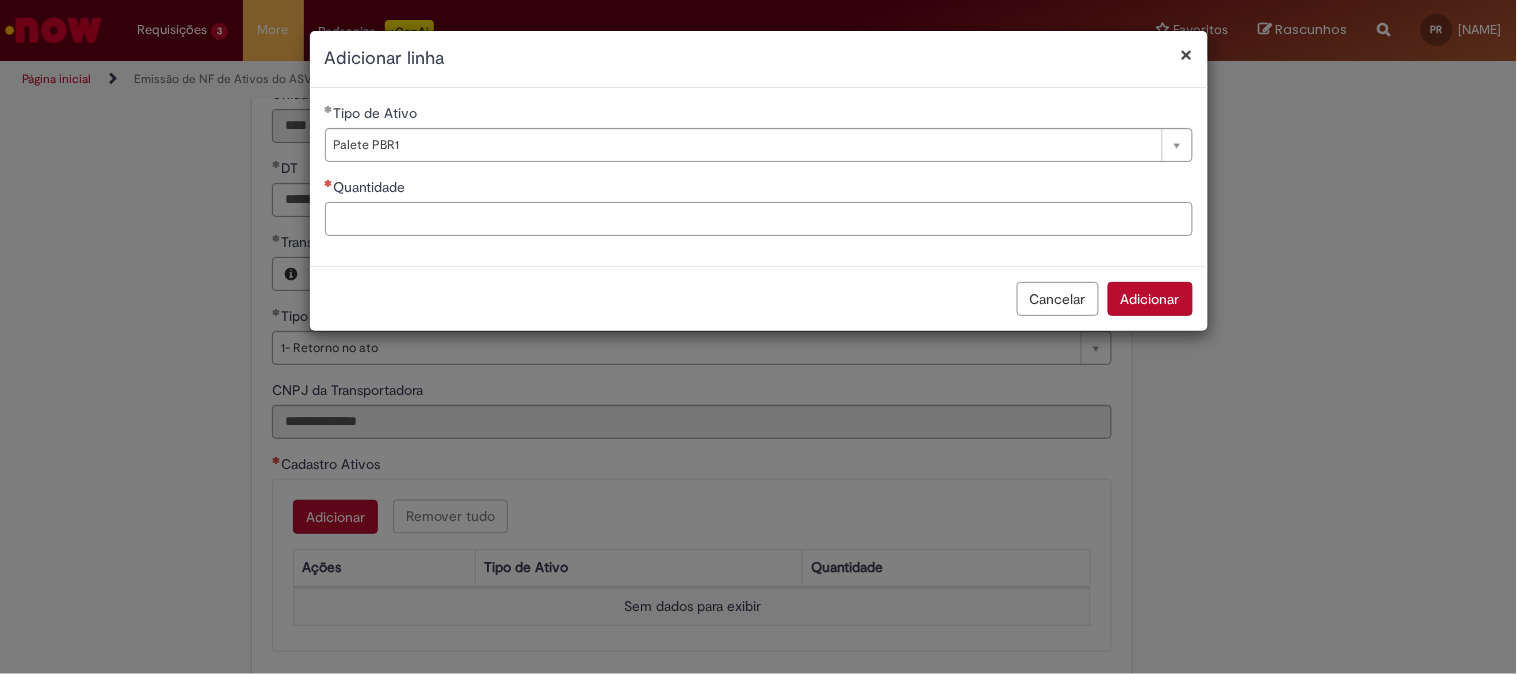 click on "Quantidade" at bounding box center [759, 219] 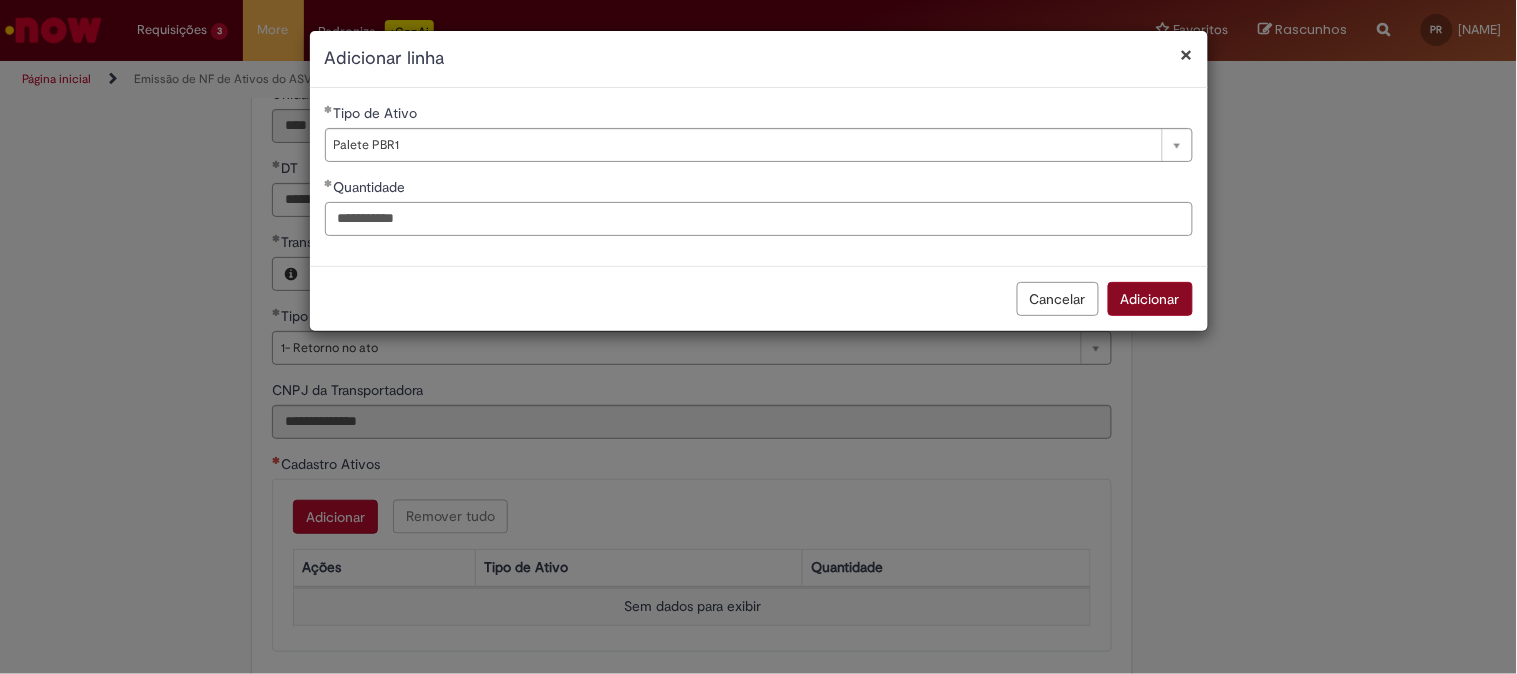 type on "**********" 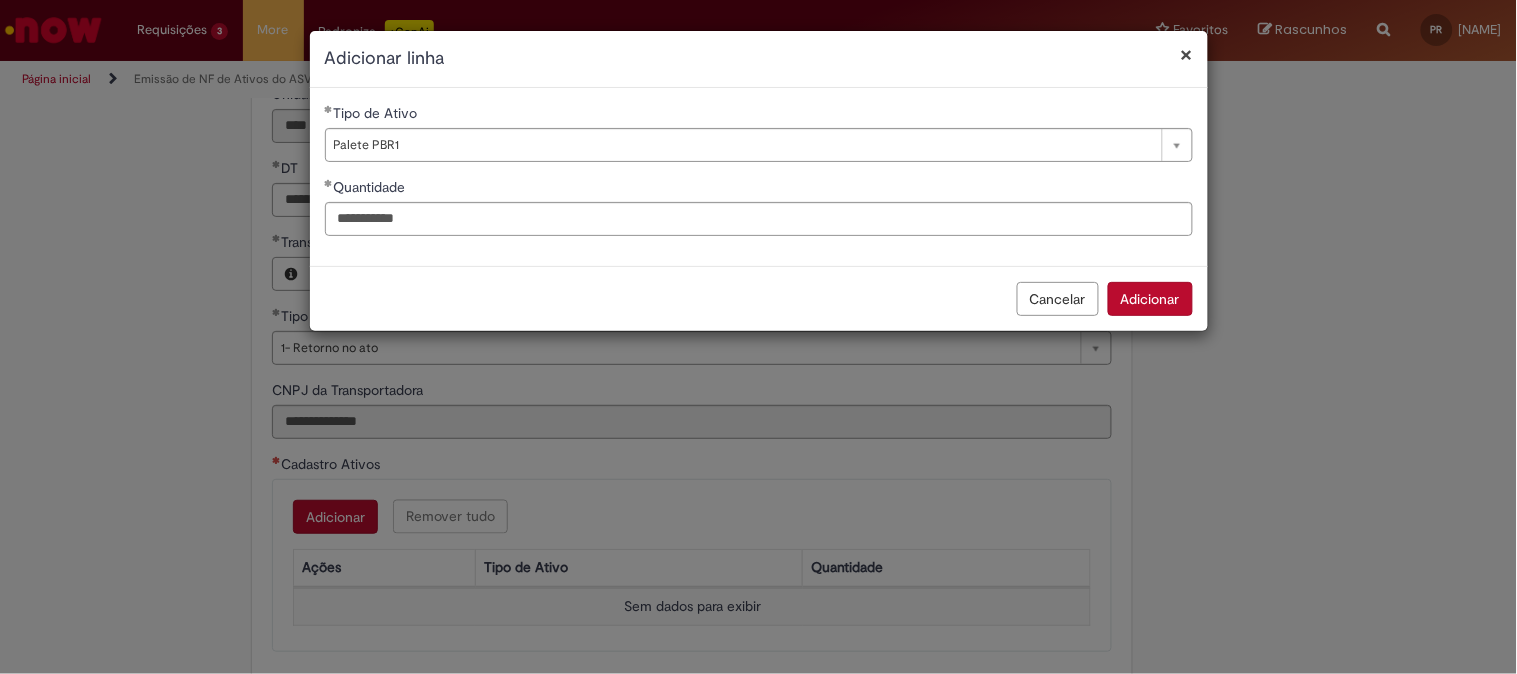 click on "Adicionar" at bounding box center [1150, 299] 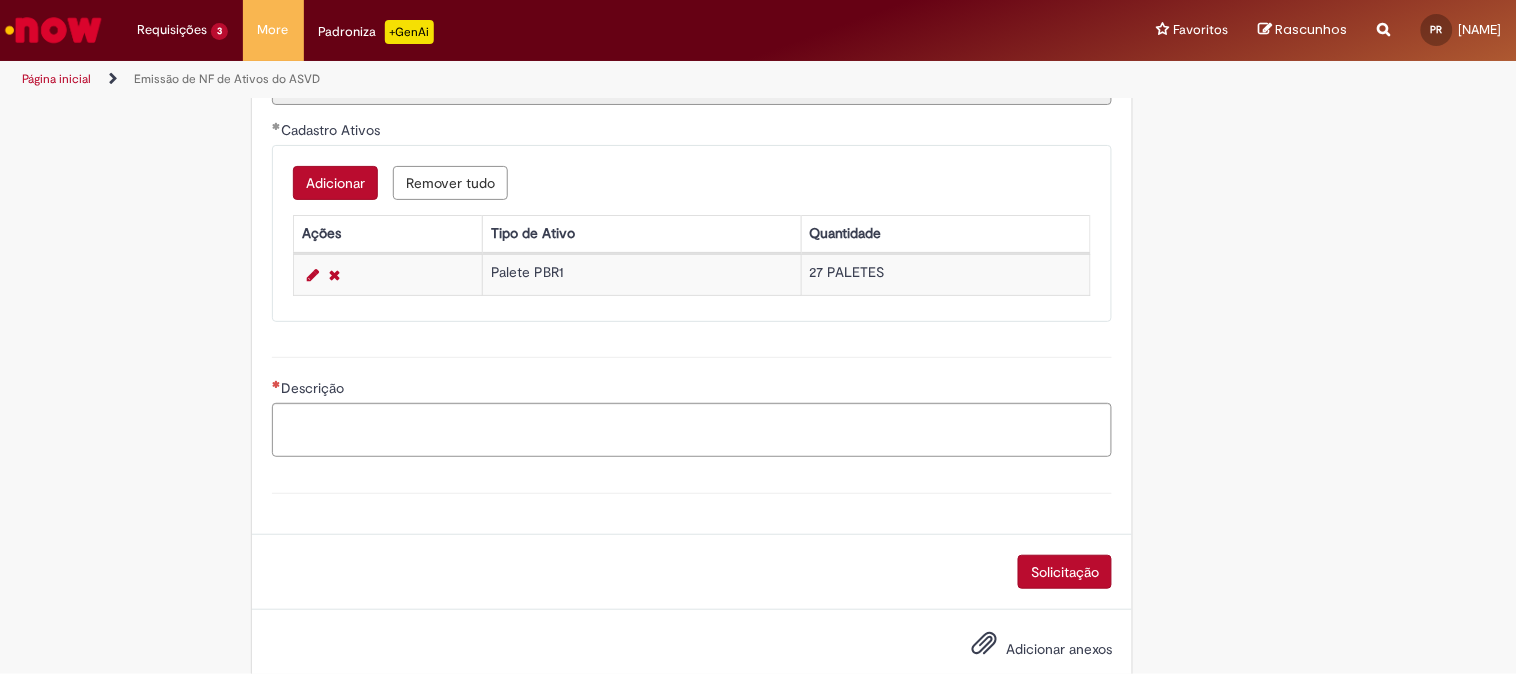 scroll, scrollTop: 1045, scrollLeft: 0, axis: vertical 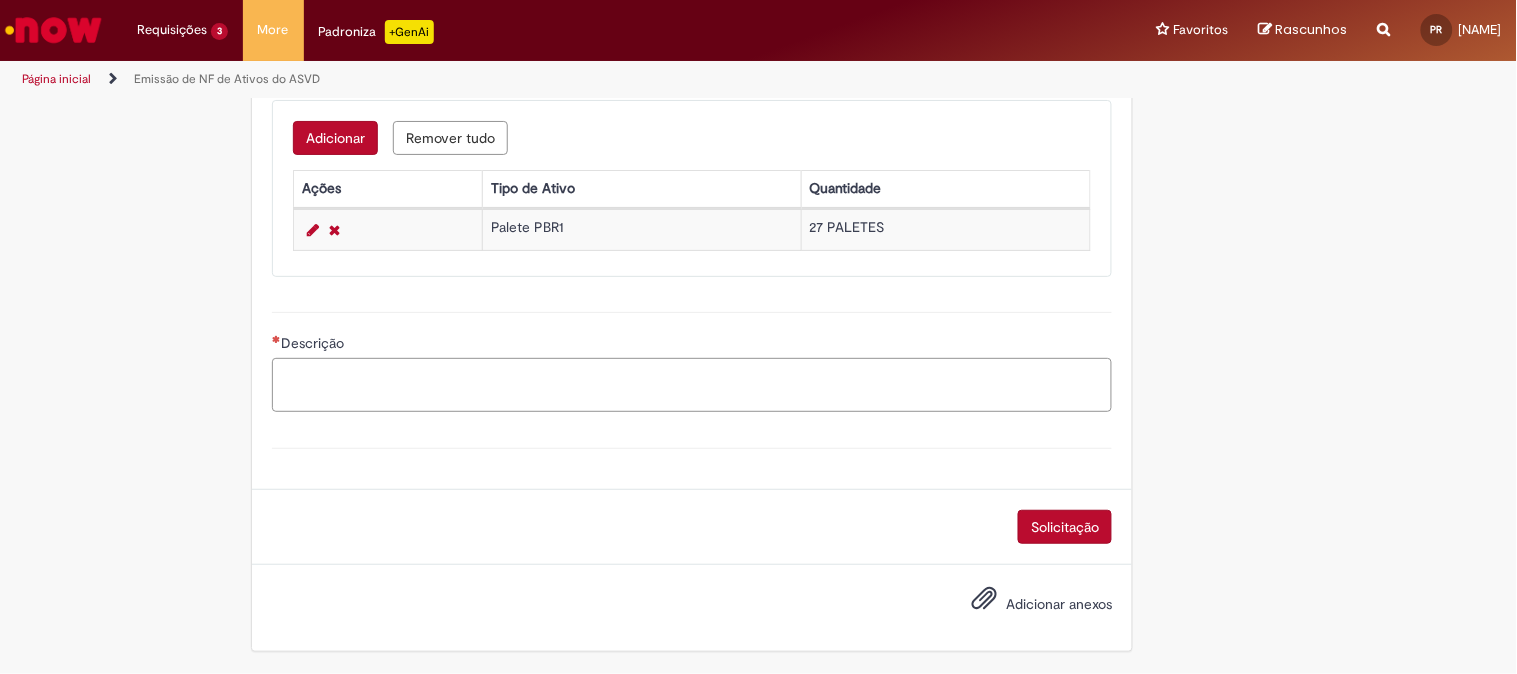click on "Descrição" at bounding box center [692, 385] 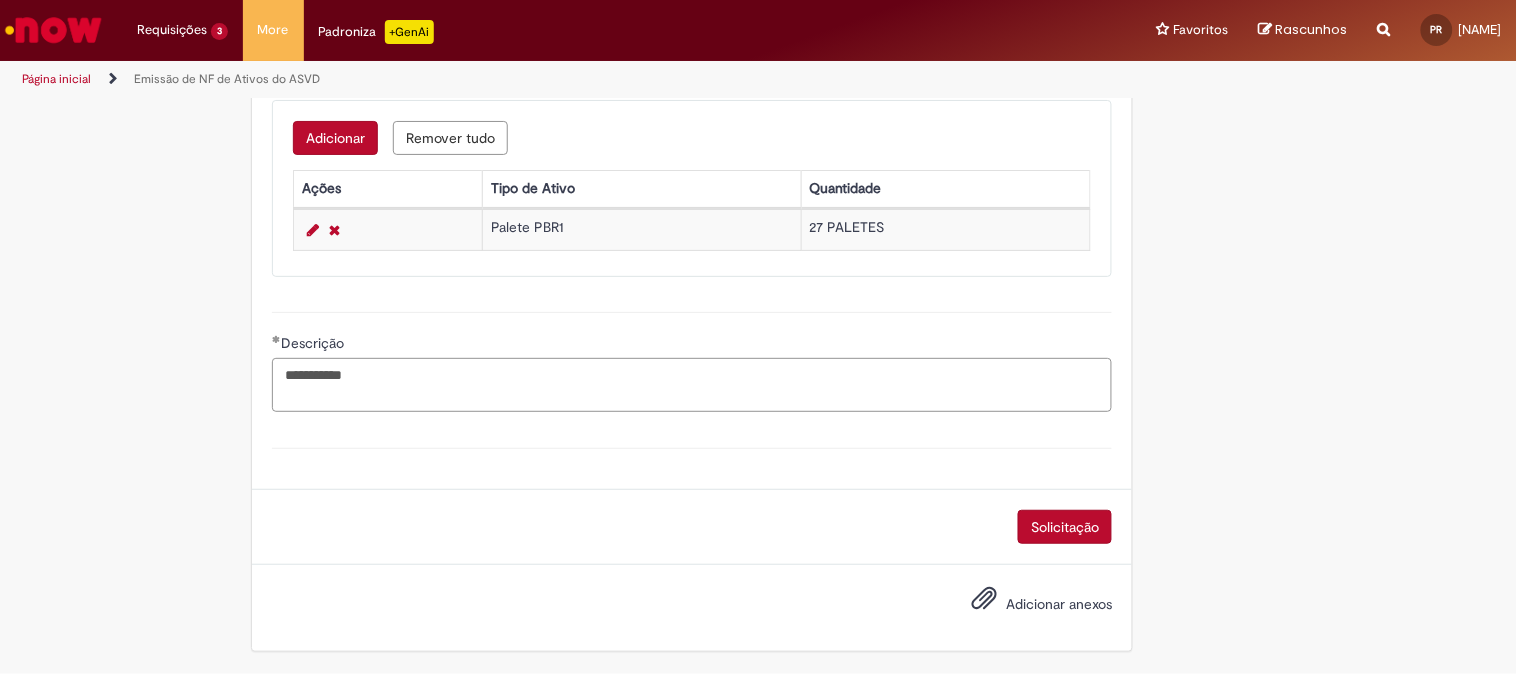 paste on "**********" 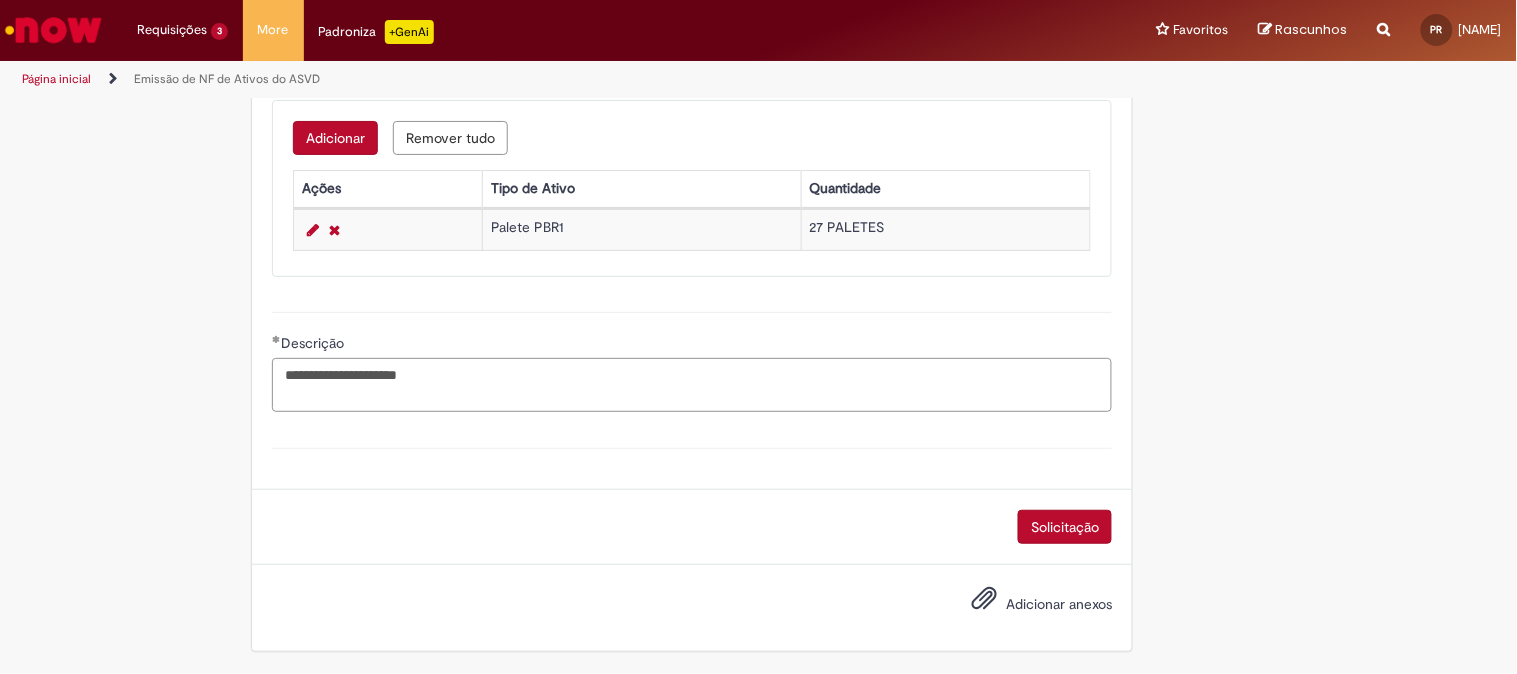 click on "**********" at bounding box center (692, 385) 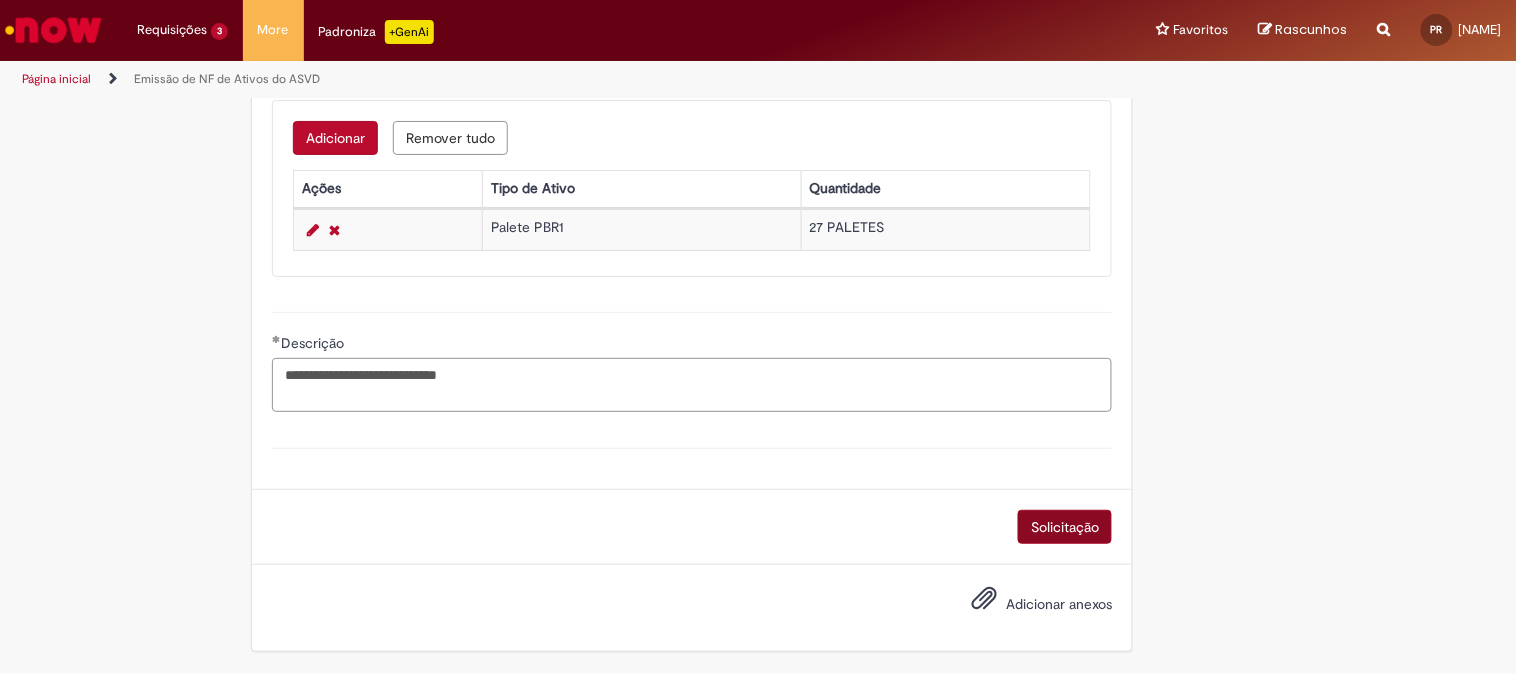 type on "**********" 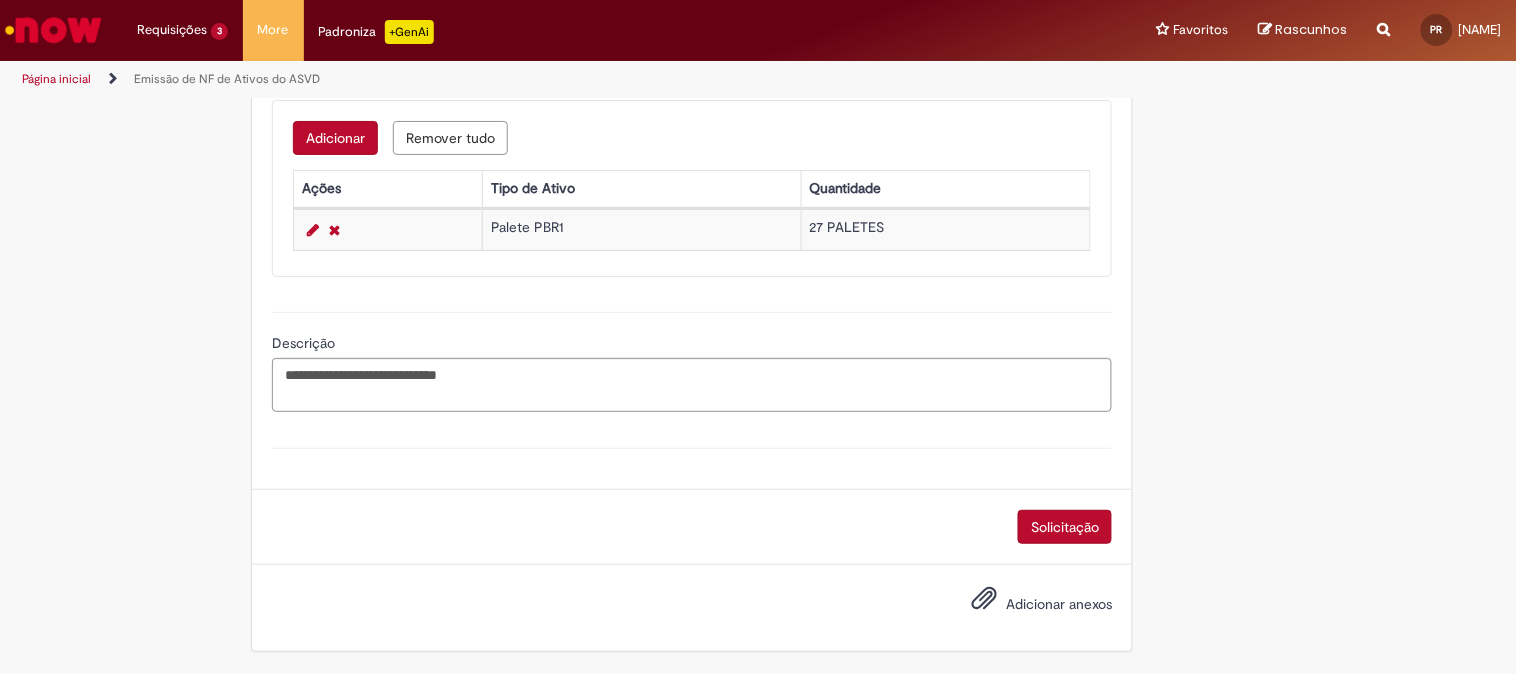 click on "Solicitação" at bounding box center [1065, 527] 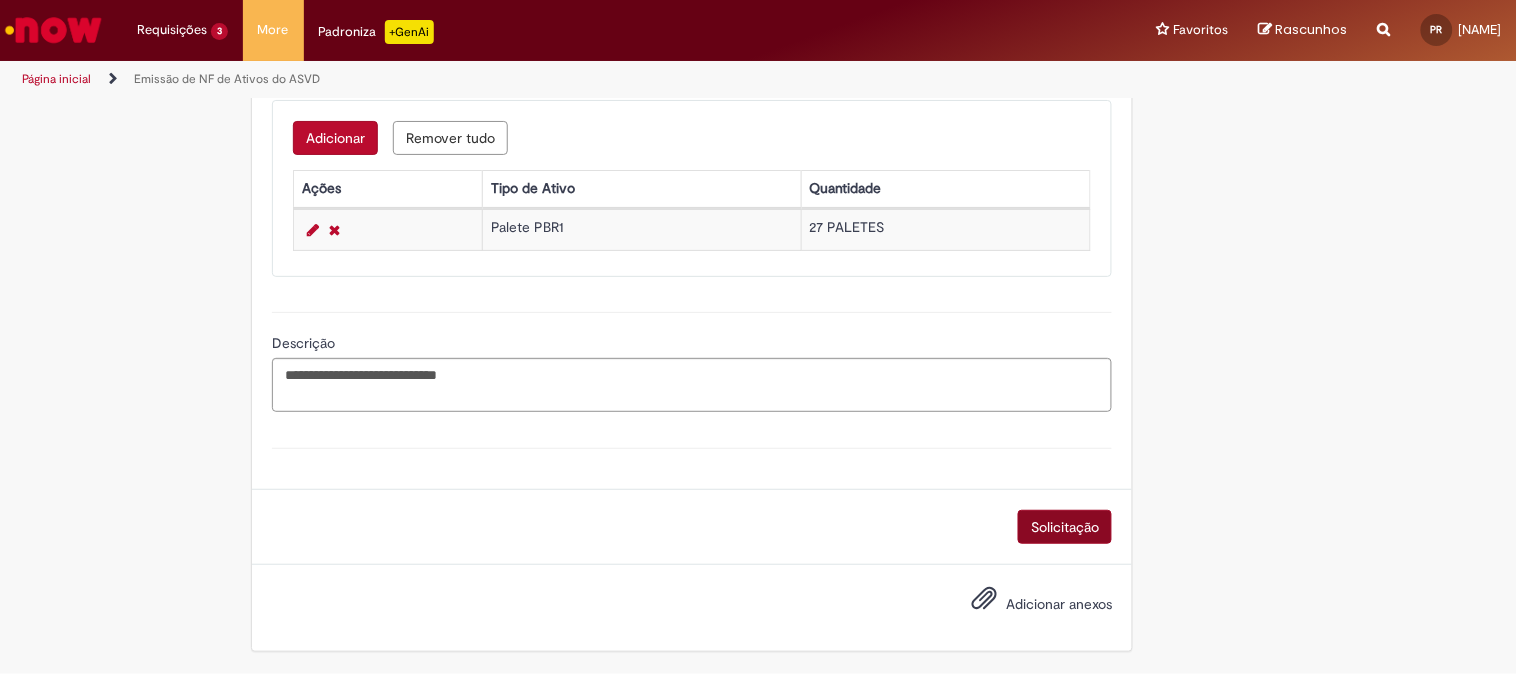 scroll, scrollTop: 1000, scrollLeft: 0, axis: vertical 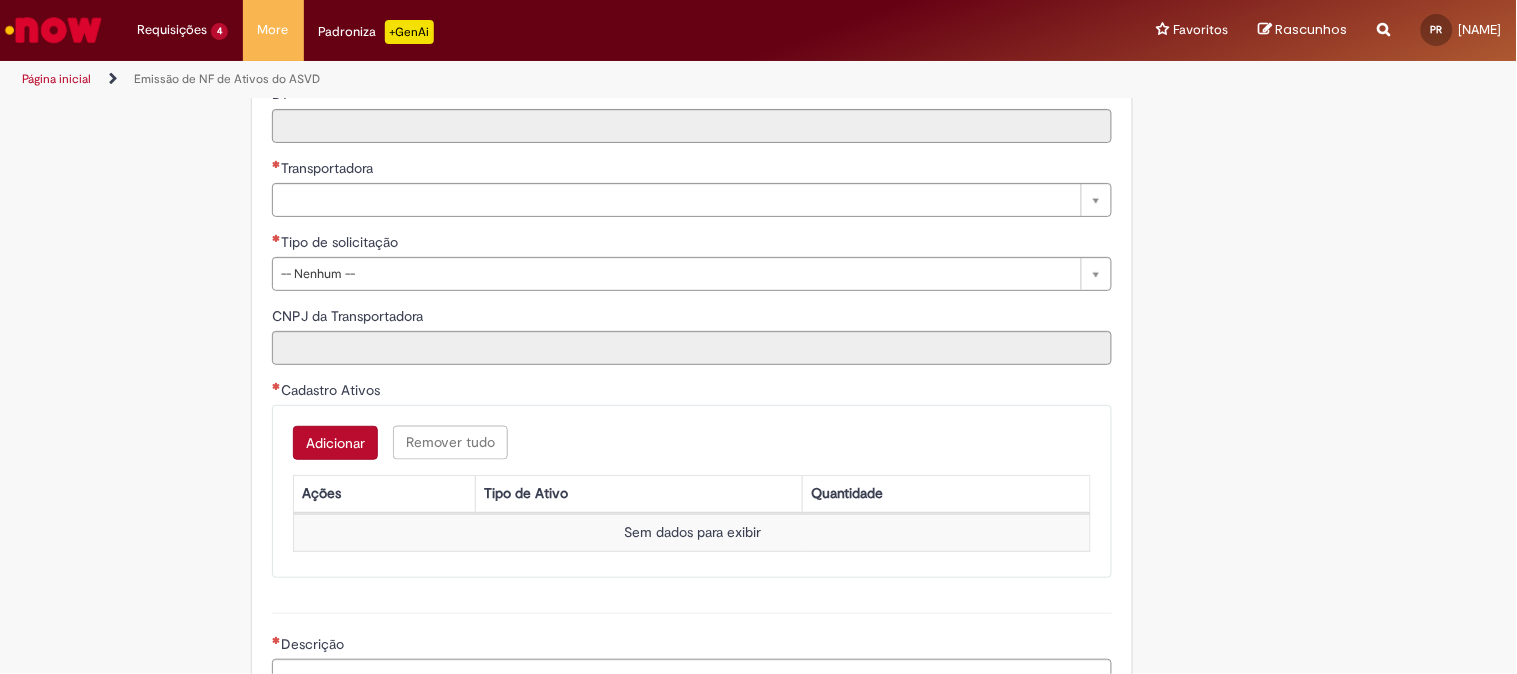 type on "**********" 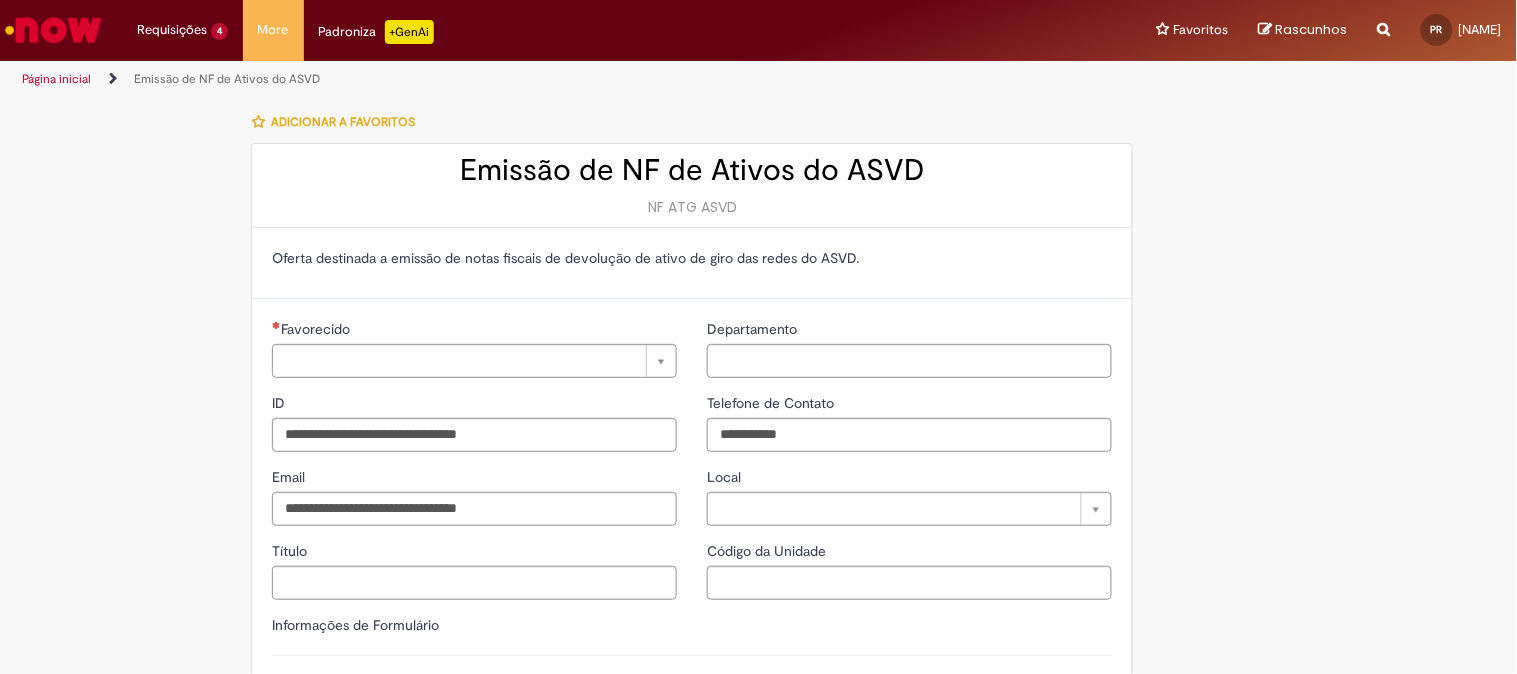 type on "**********" 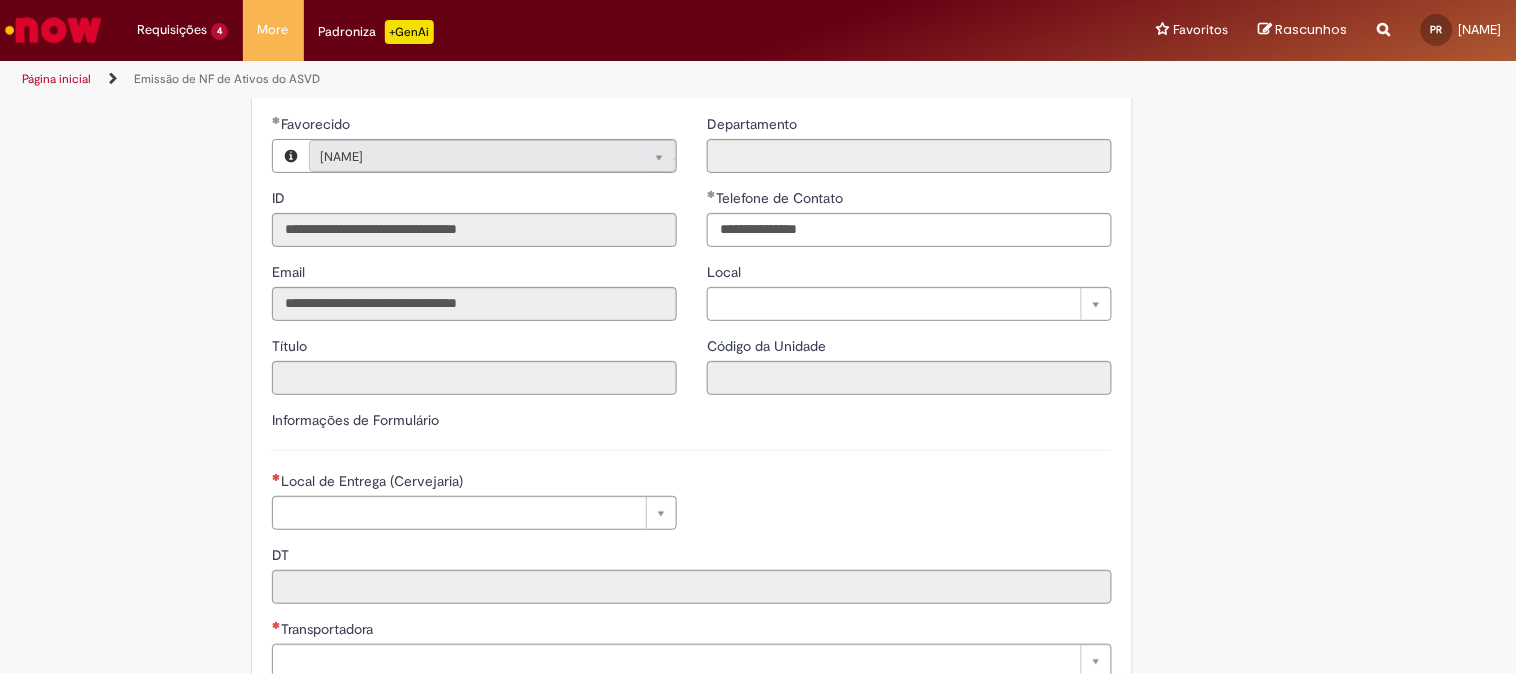 scroll, scrollTop: 222, scrollLeft: 0, axis: vertical 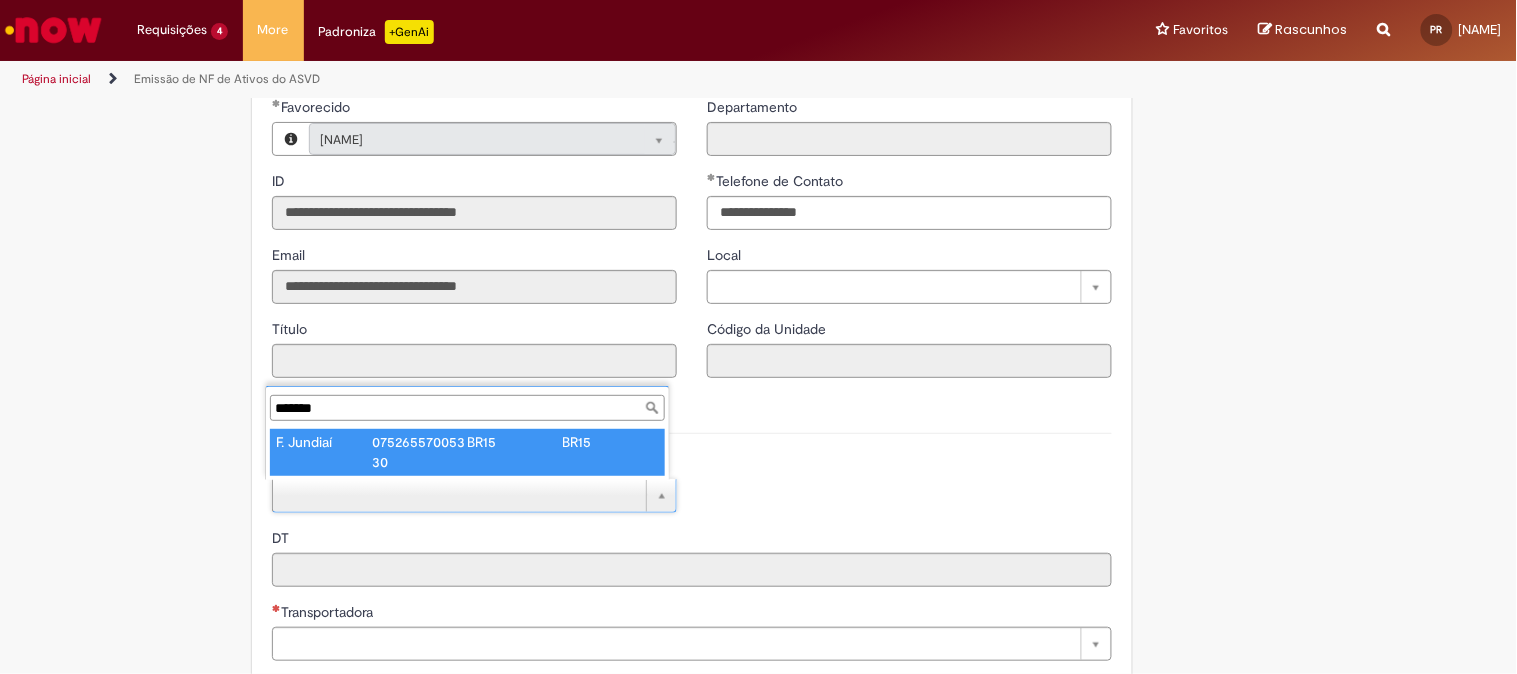 type on "*******" 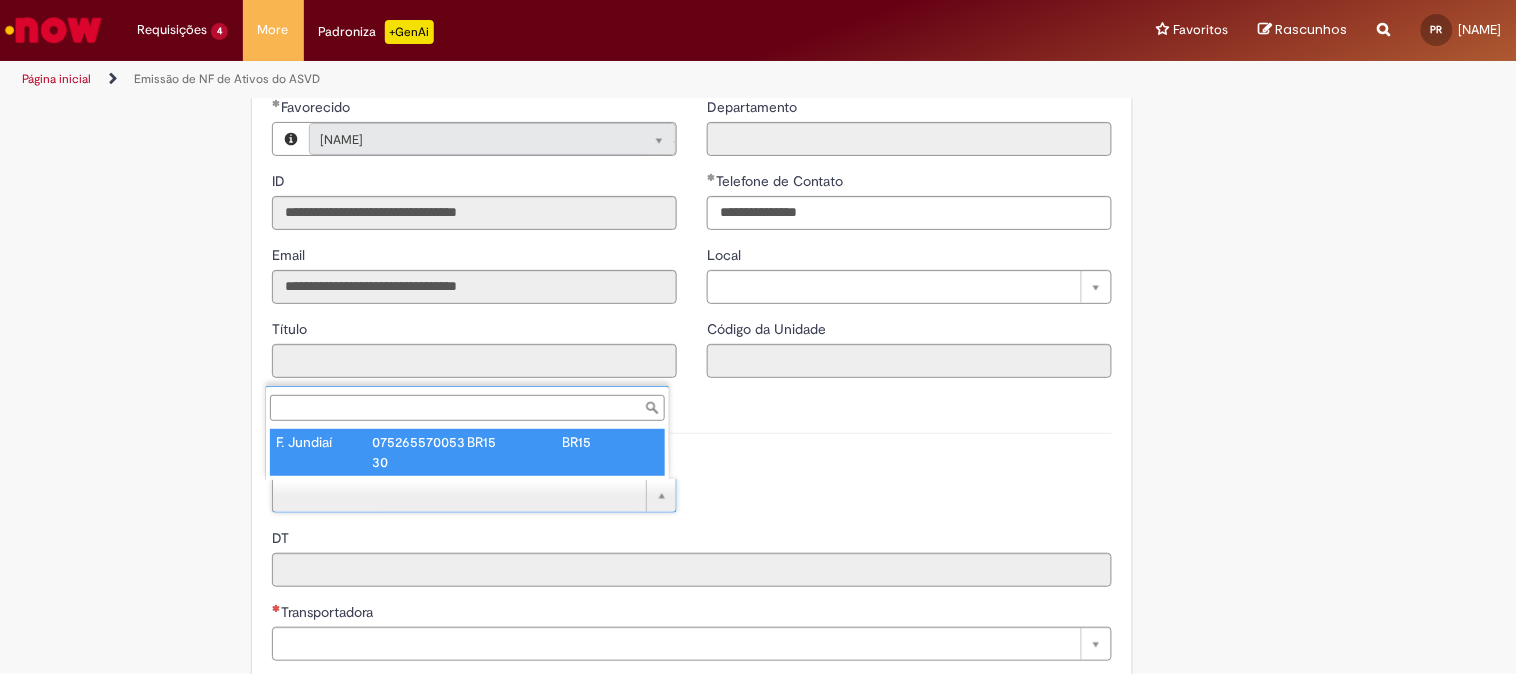 type on "****" 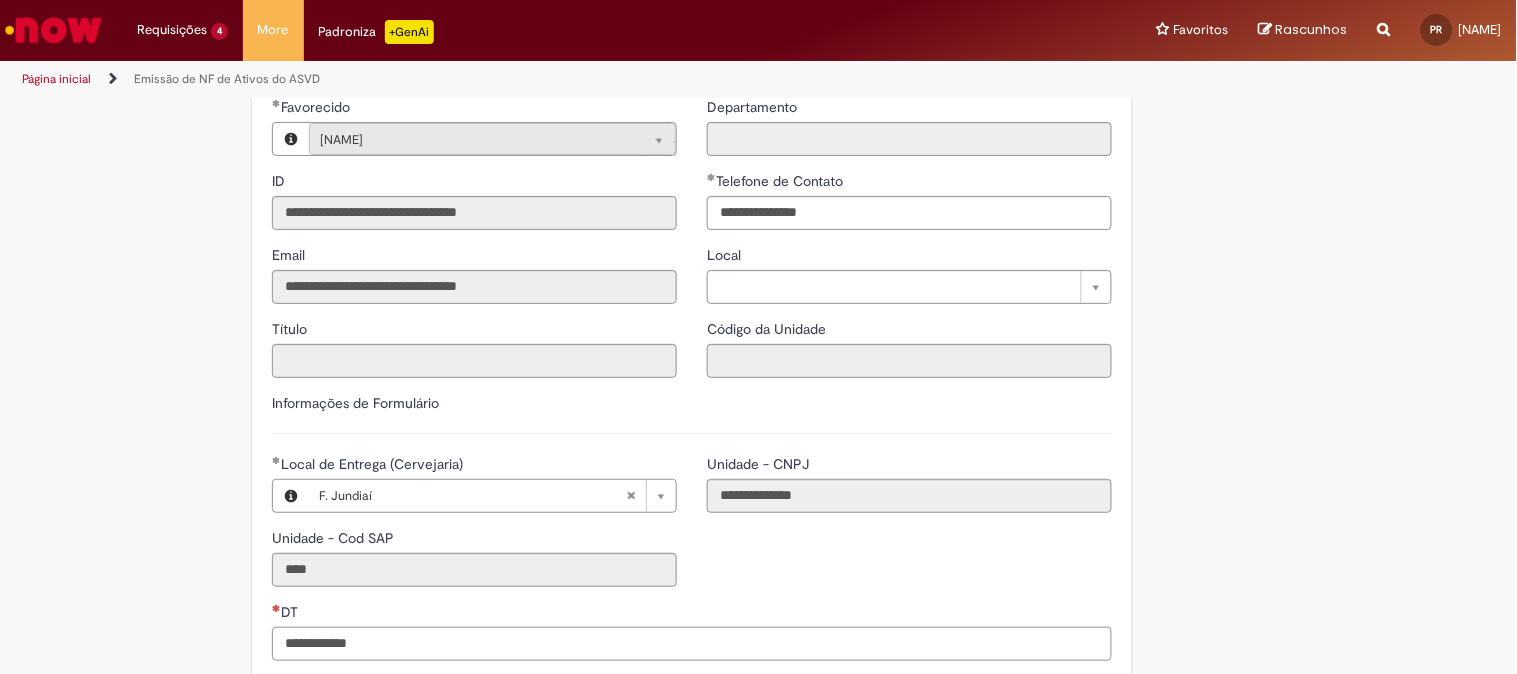 click on "DT" at bounding box center [692, 644] 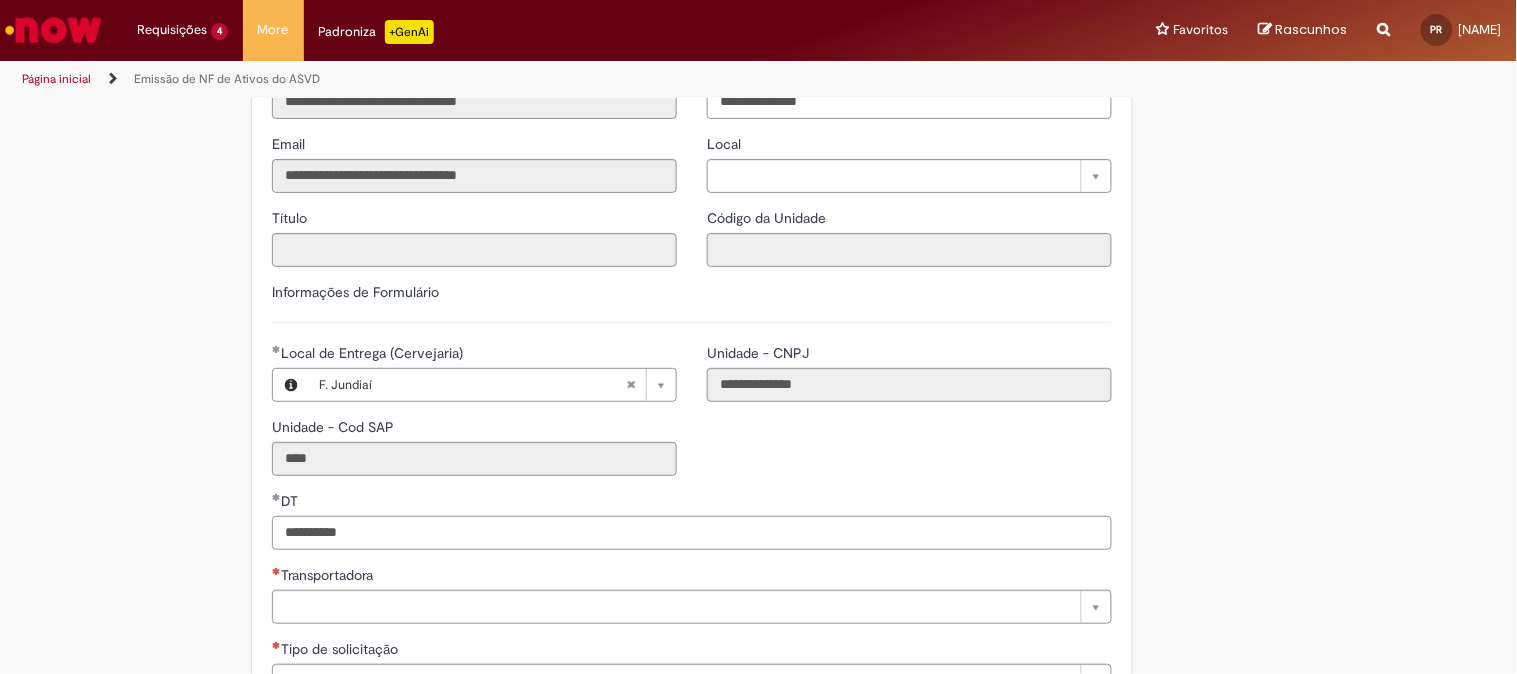 scroll, scrollTop: 444, scrollLeft: 0, axis: vertical 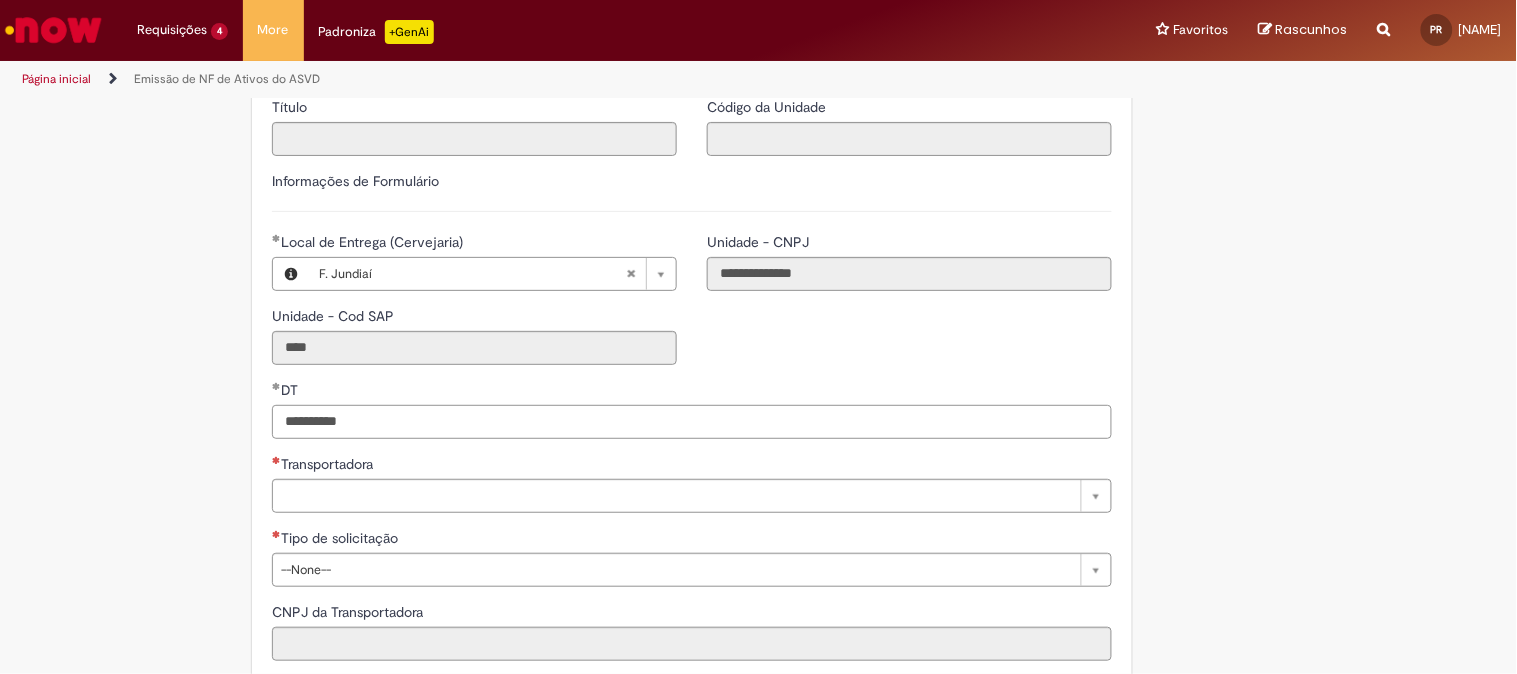 type on "**********" 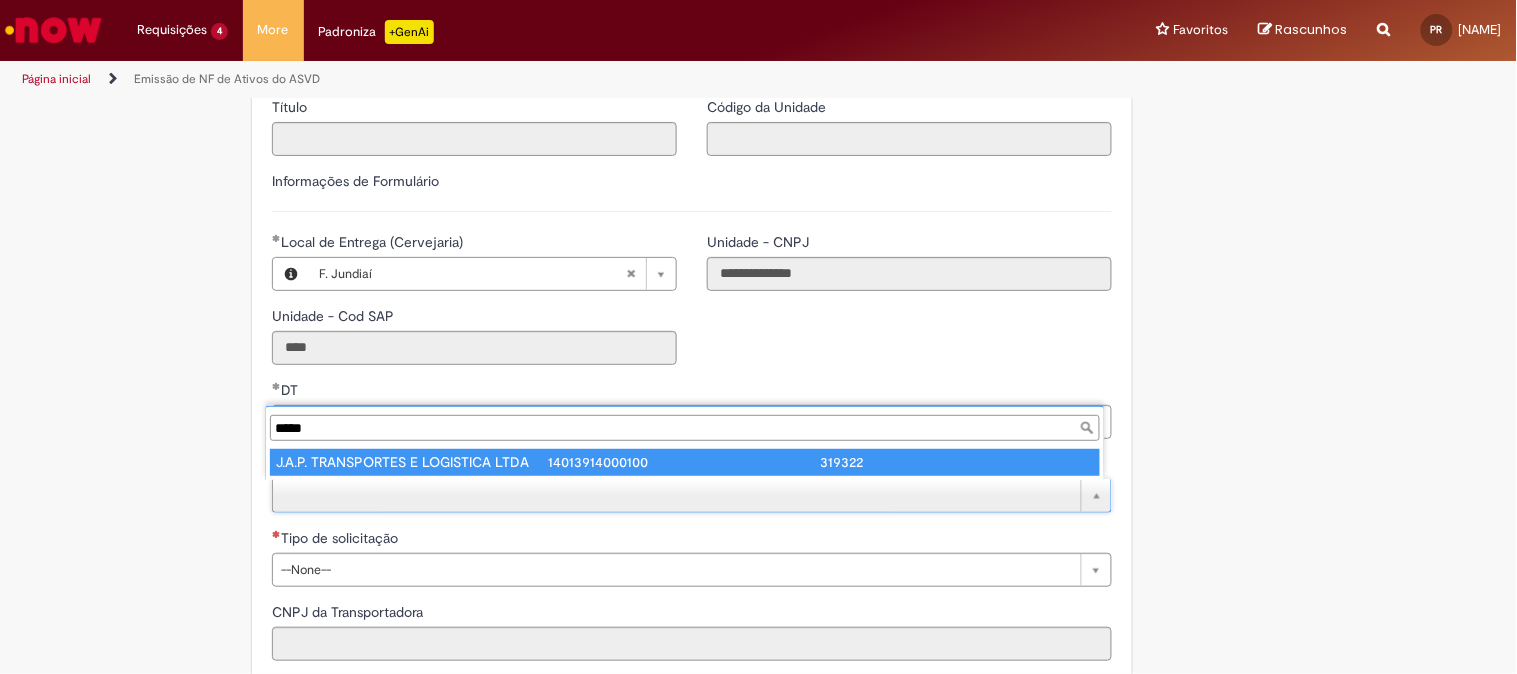 type on "*****" 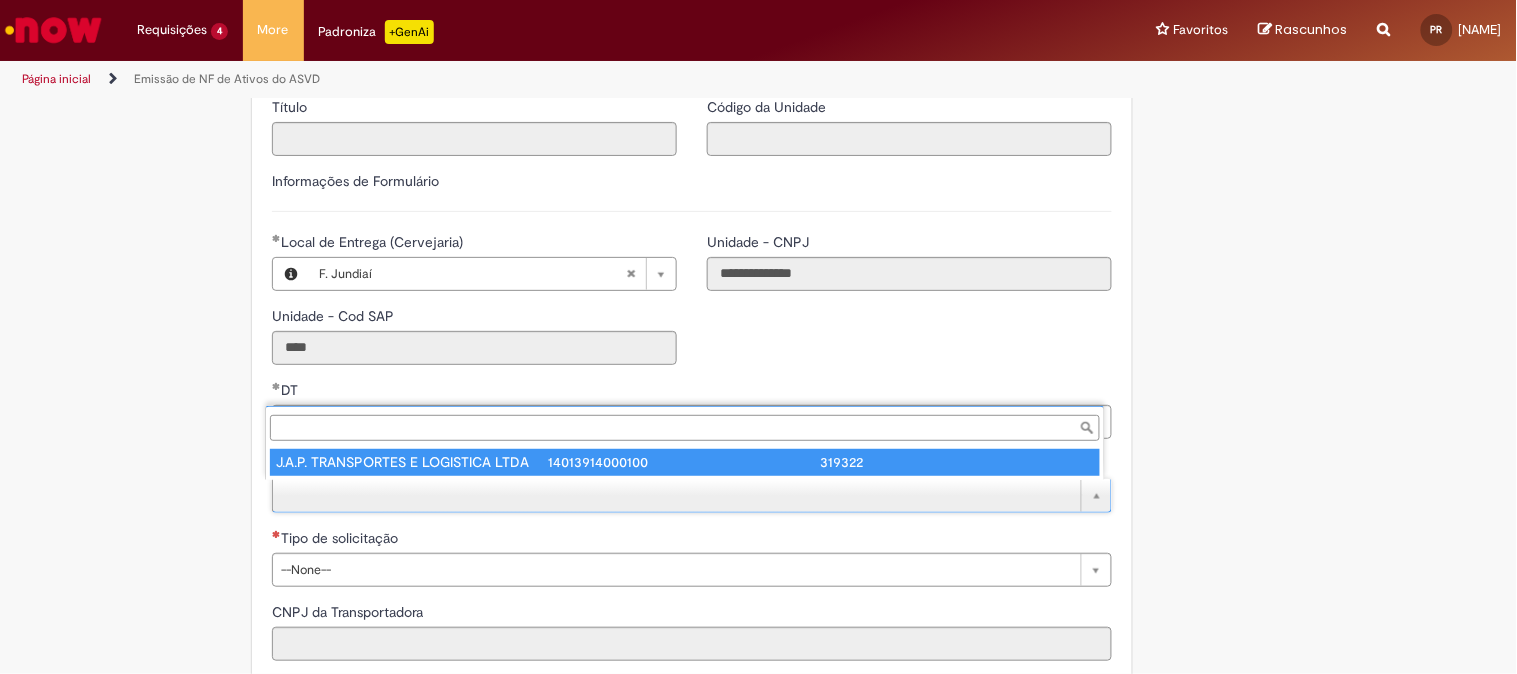 type on "**********" 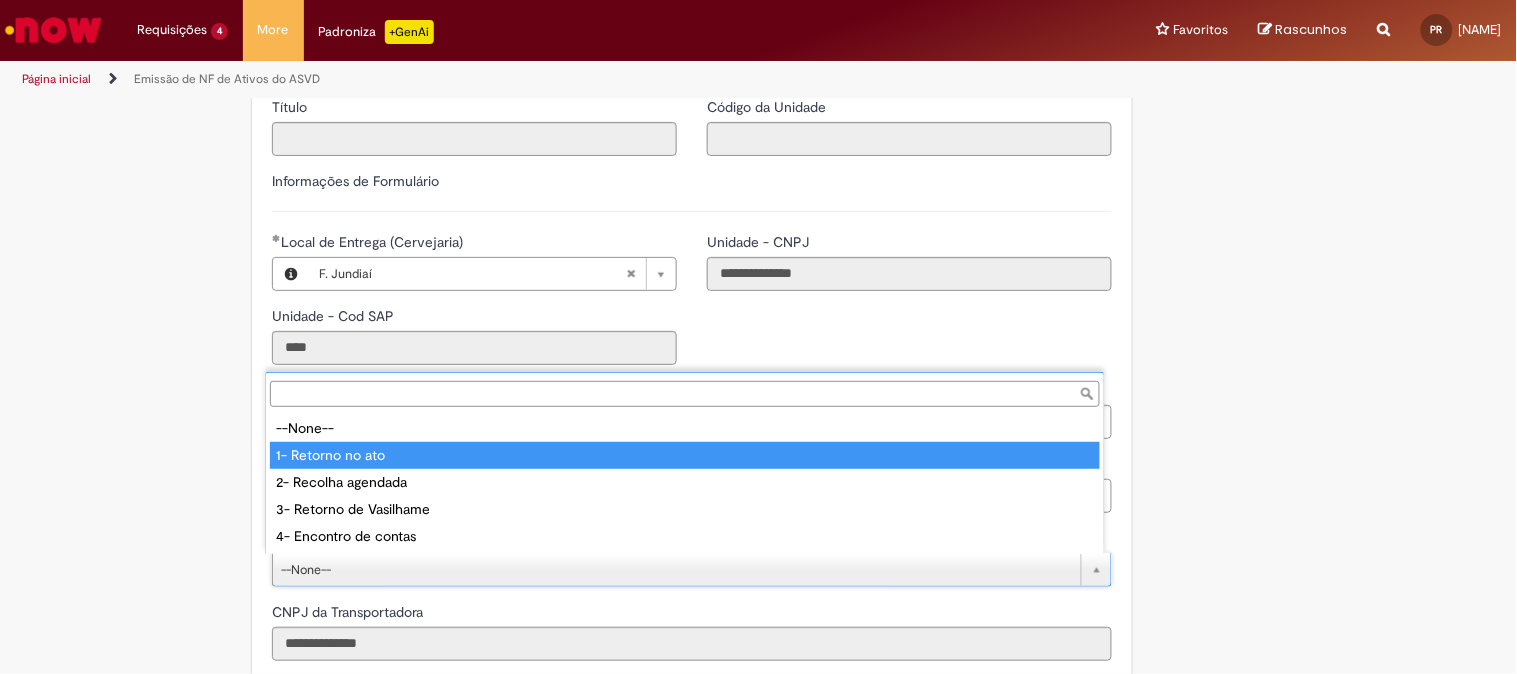 type on "**********" 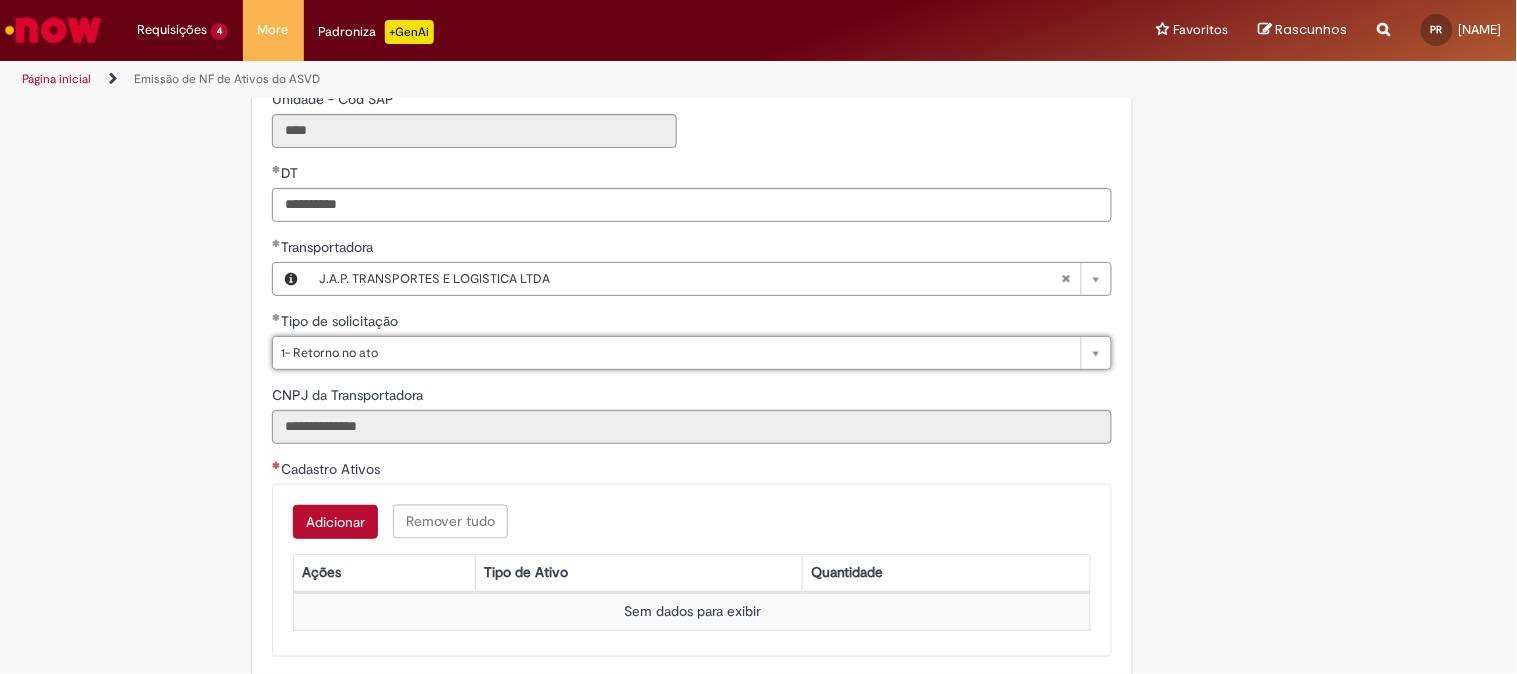 scroll, scrollTop: 666, scrollLeft: 0, axis: vertical 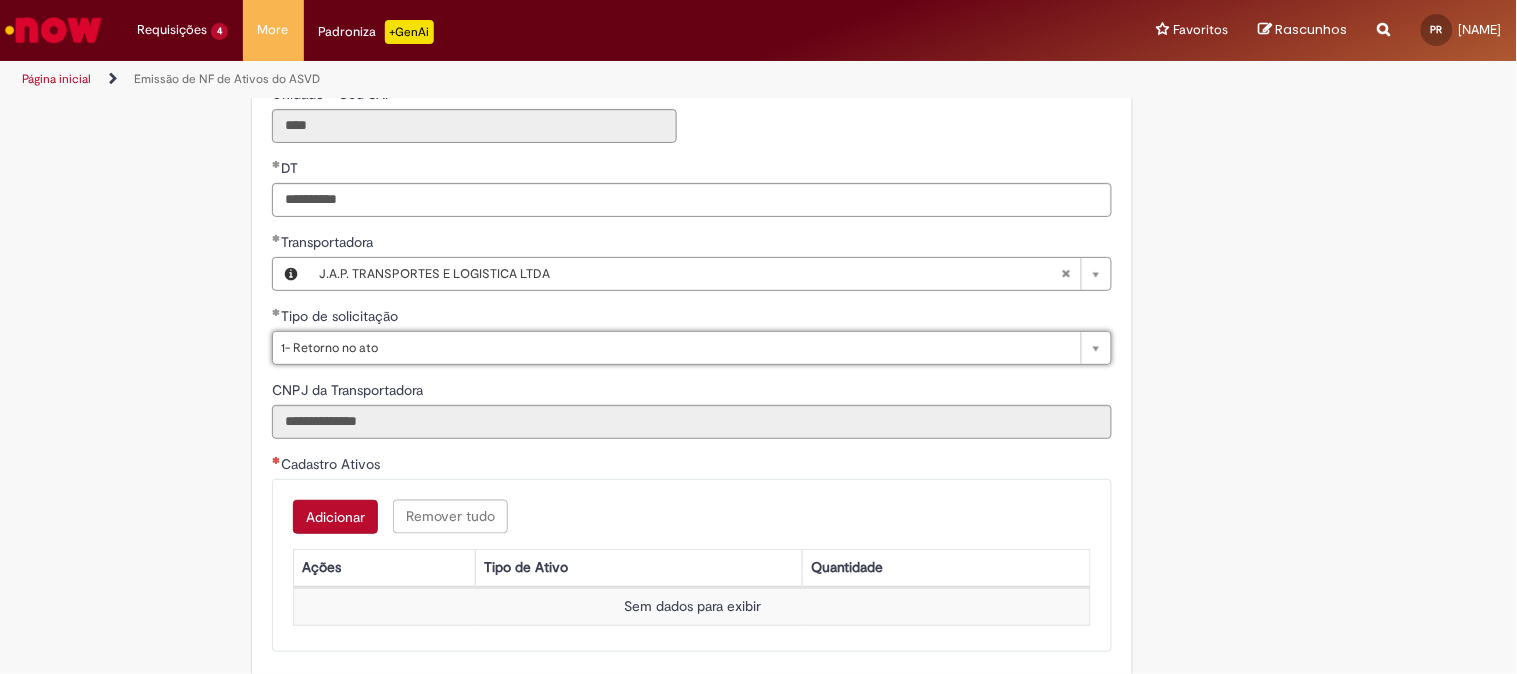 click on "Adicionar" at bounding box center (335, 517) 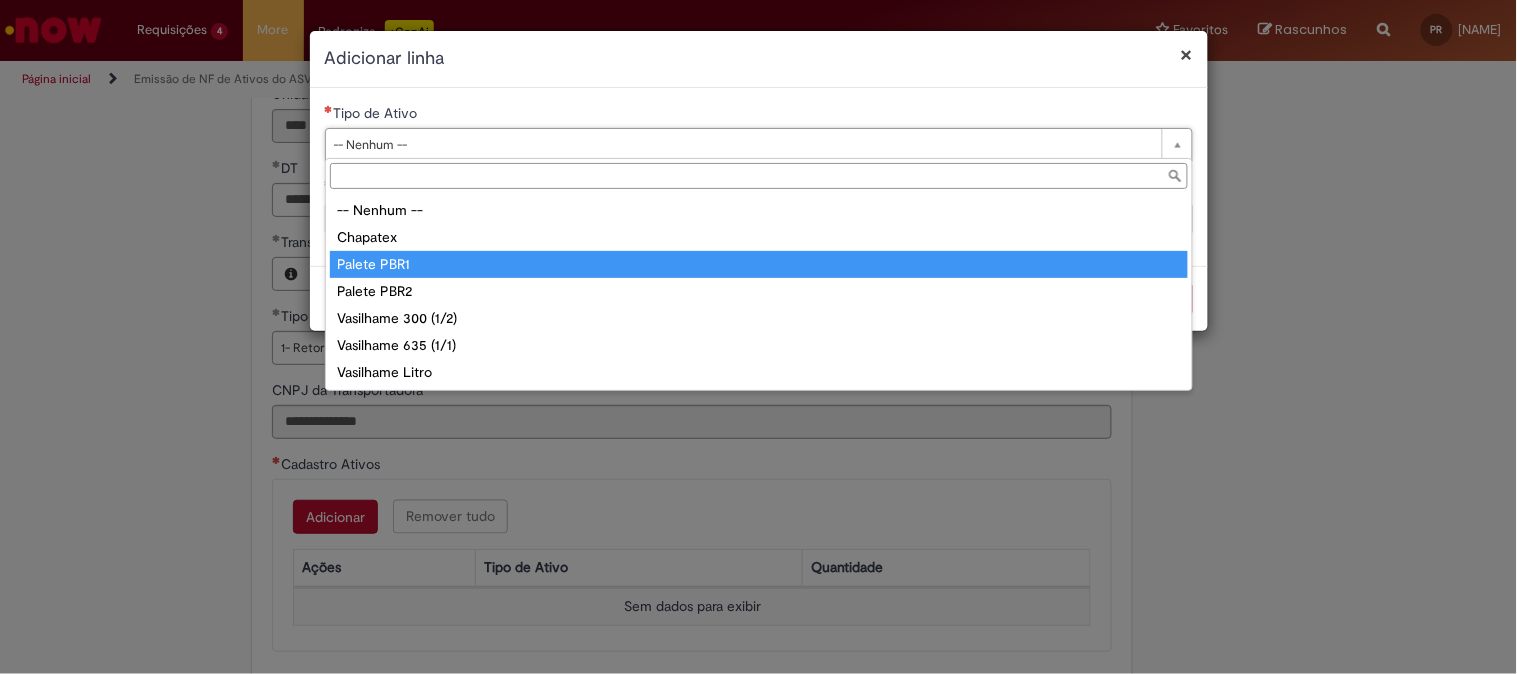 type on "**********" 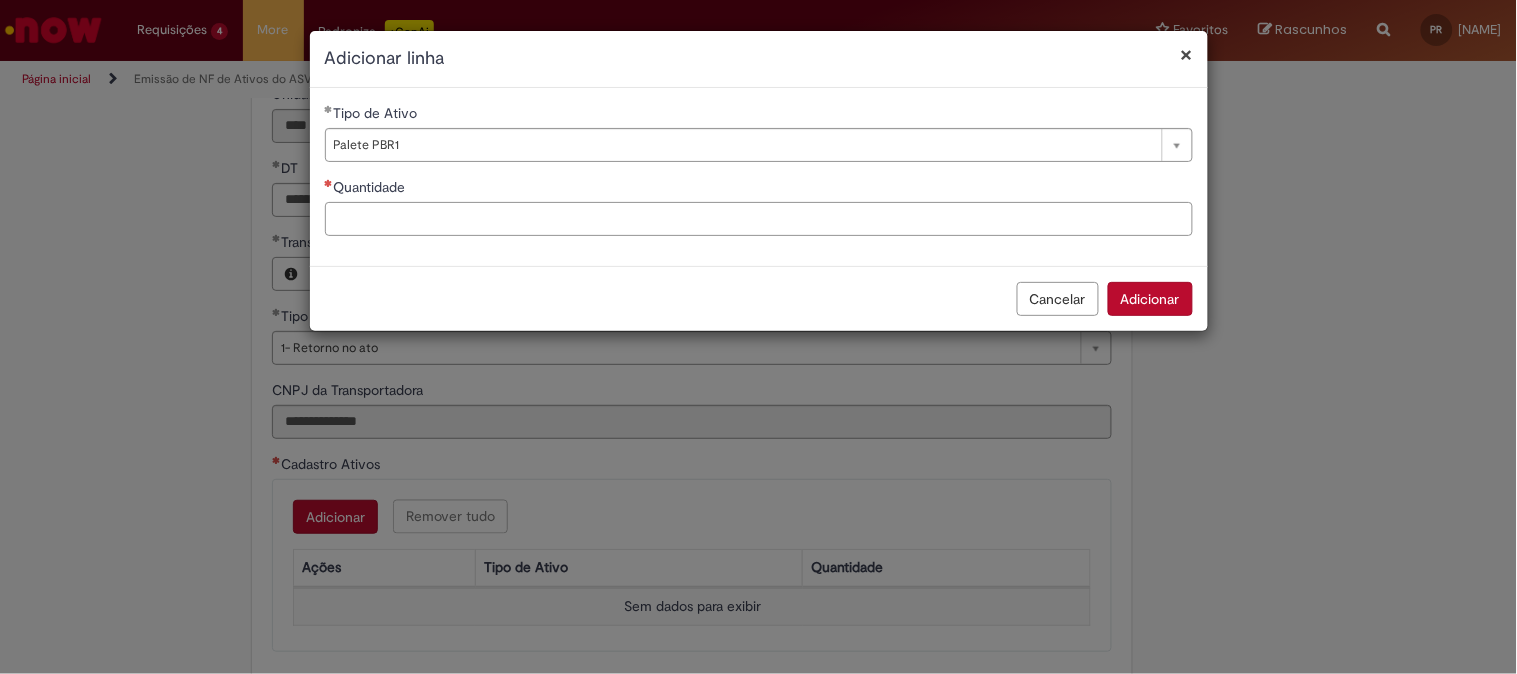 click on "Quantidade" at bounding box center [759, 219] 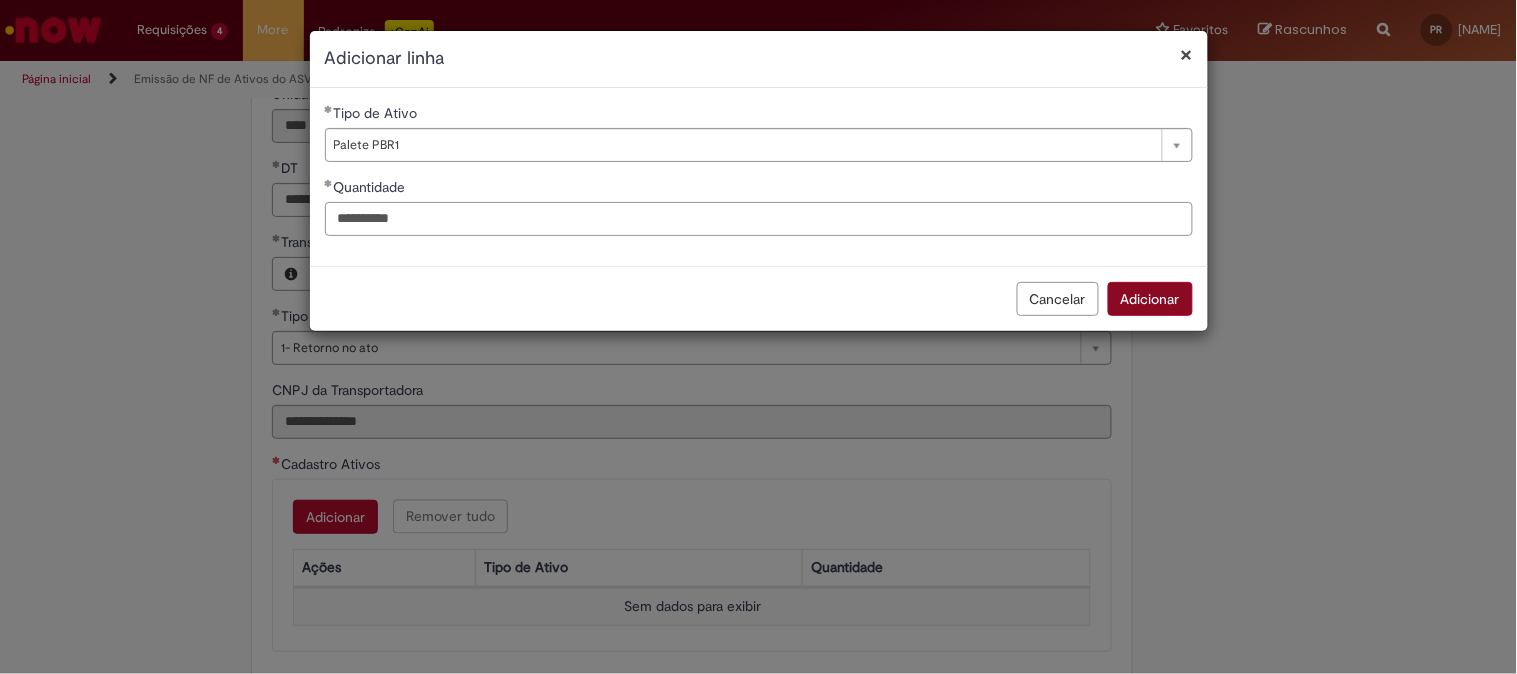 type on "**********" 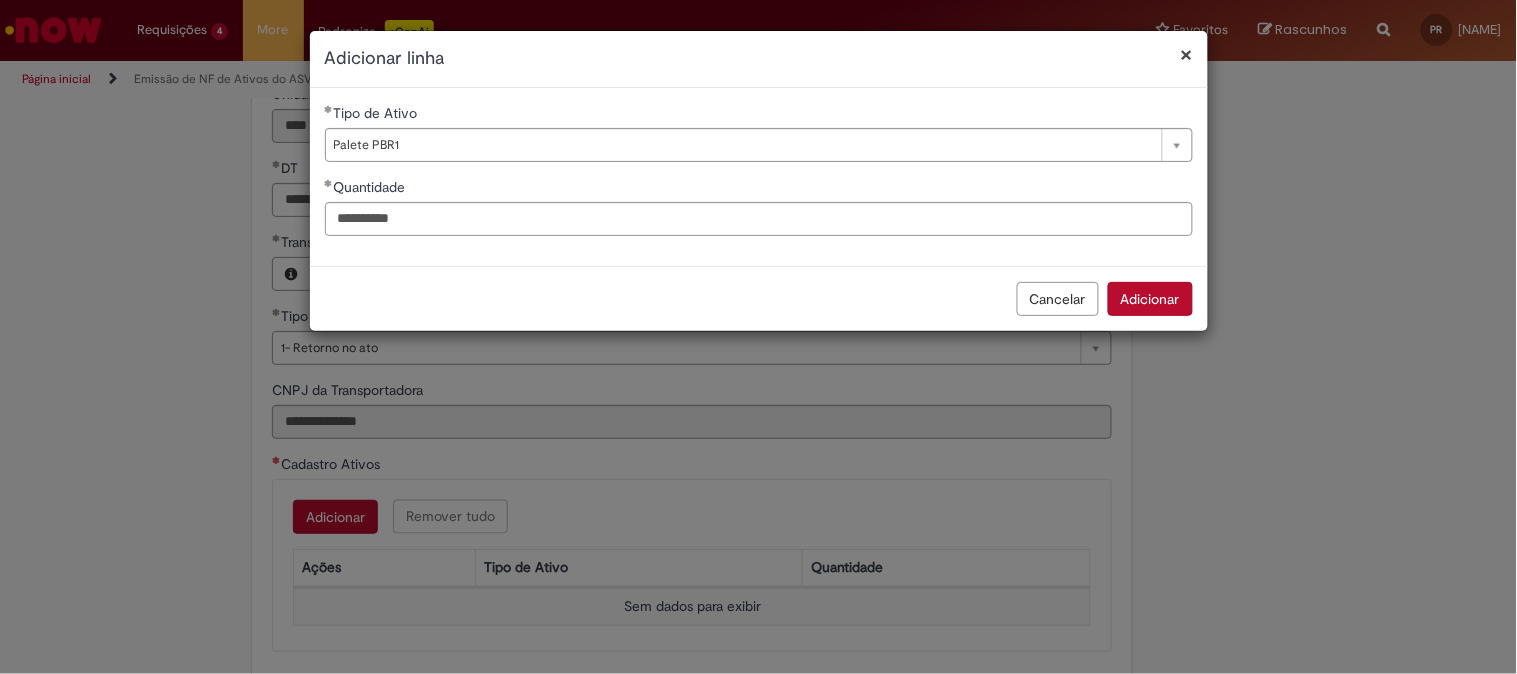 click on "Adicionar" at bounding box center [1150, 299] 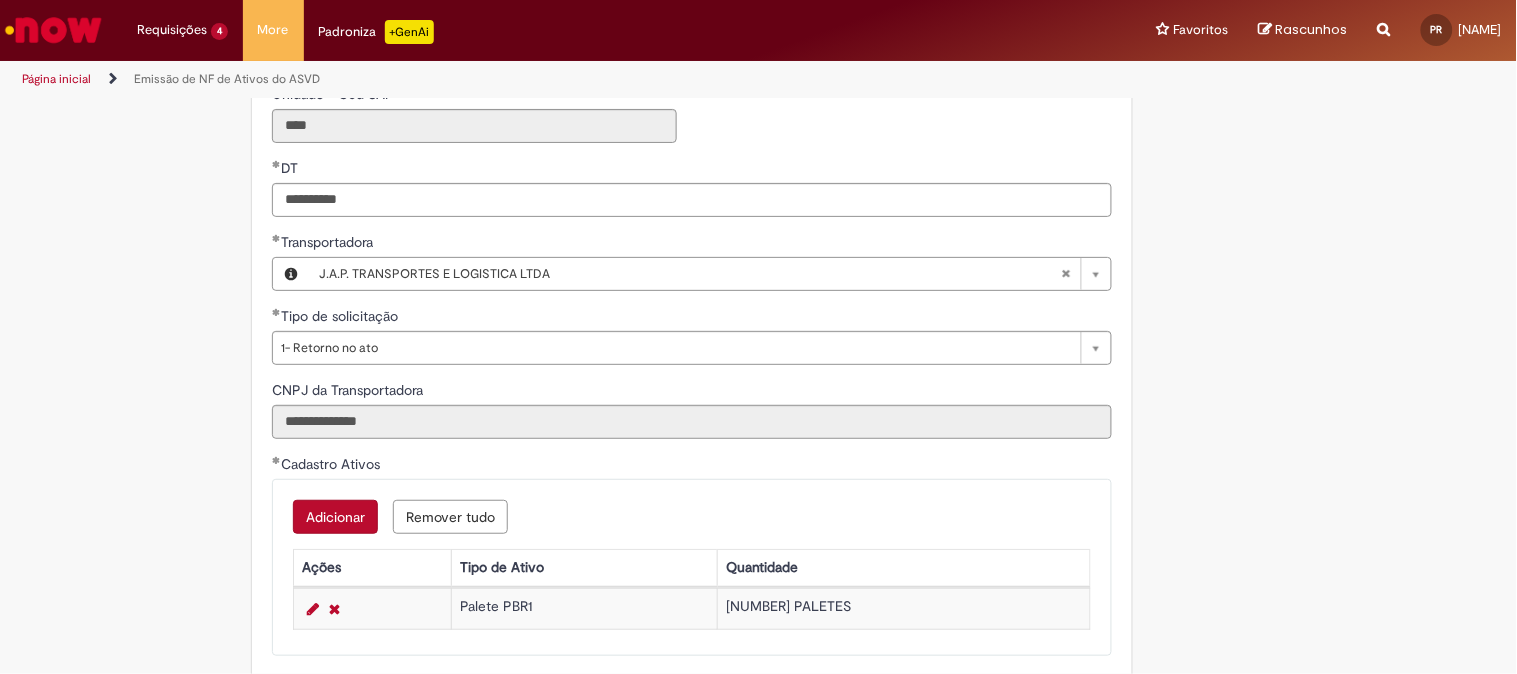scroll, scrollTop: 1000, scrollLeft: 0, axis: vertical 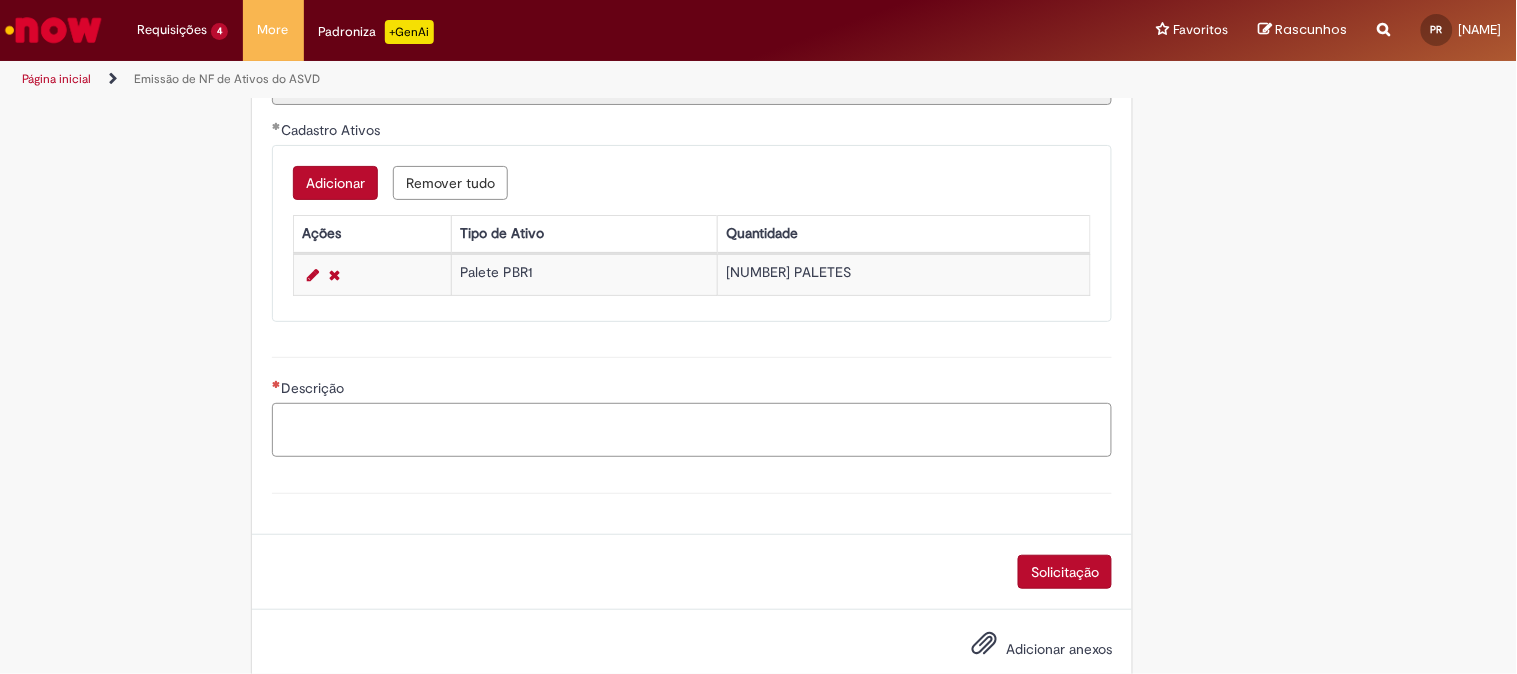 click on "Descrição" at bounding box center [692, 430] 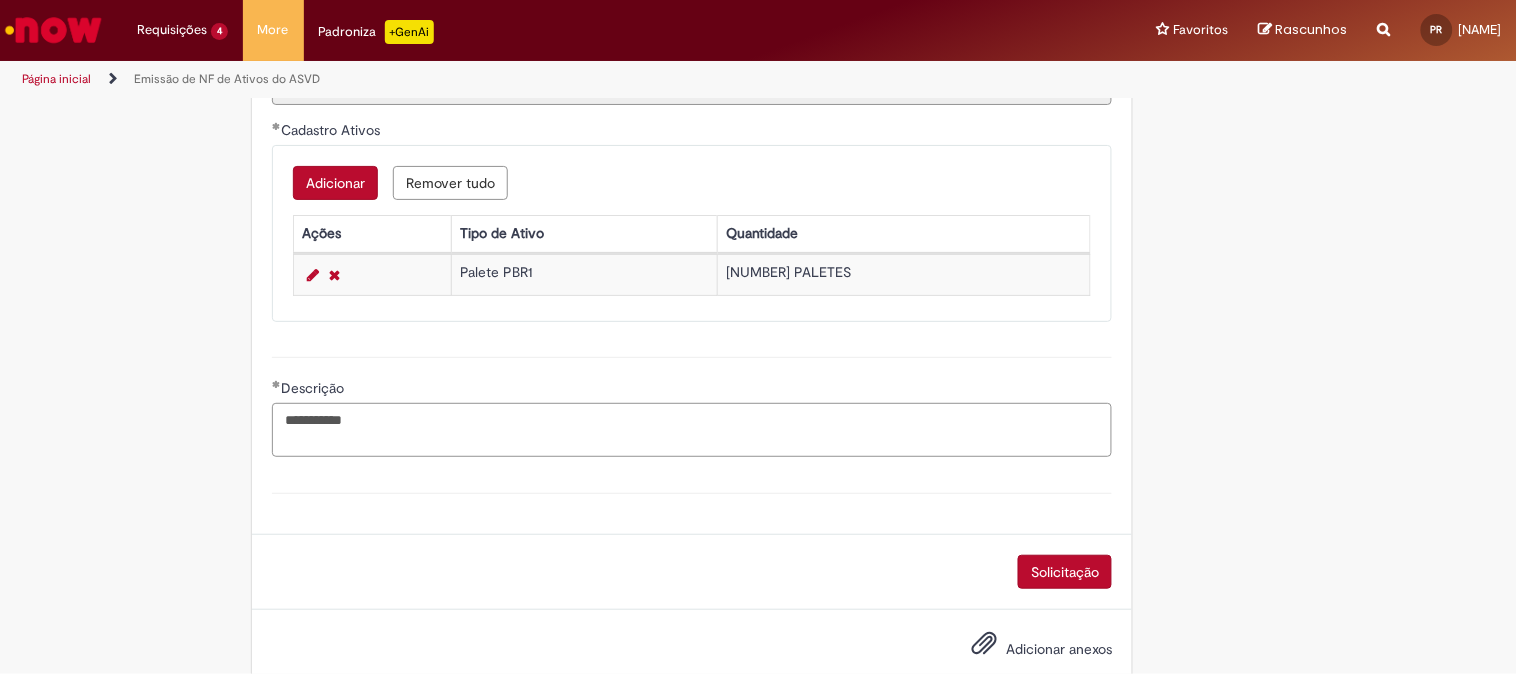 paste on "**********" 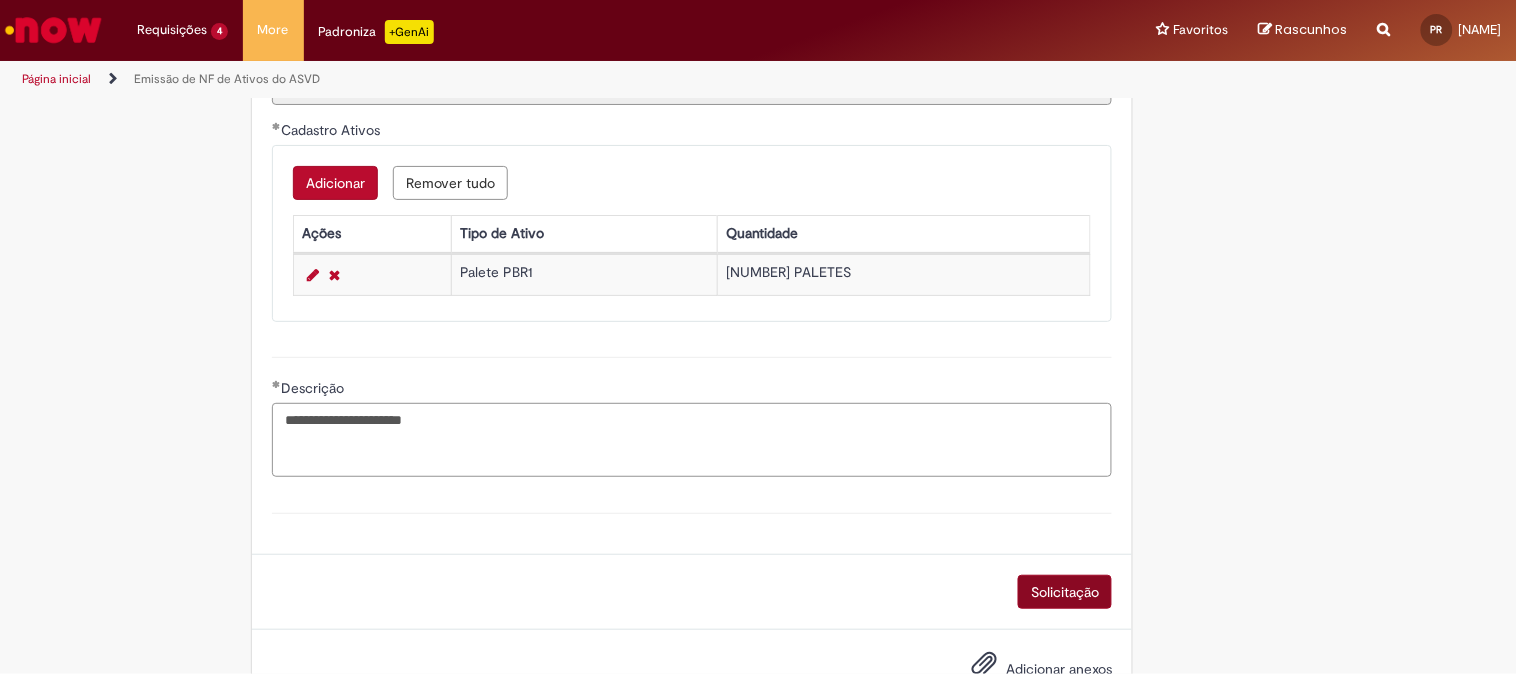 type on "**********" 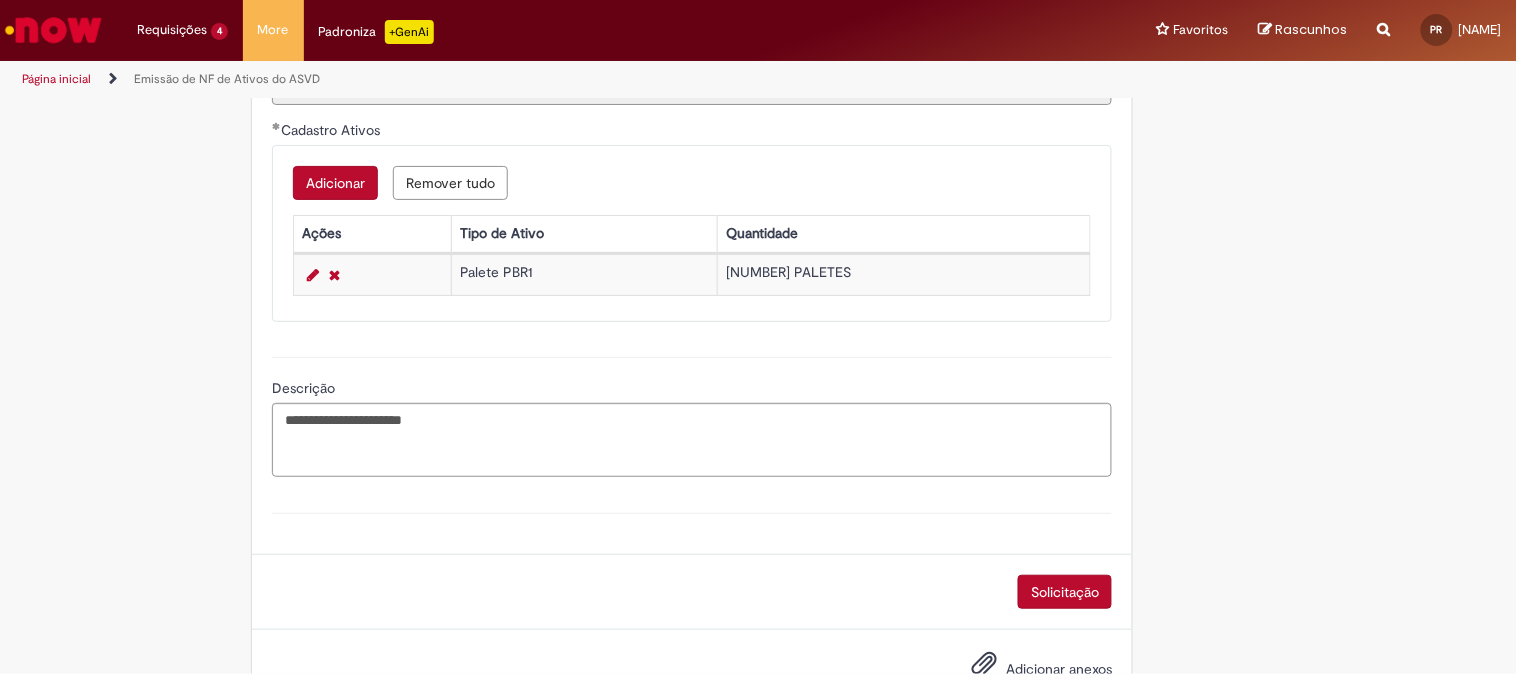 click on "Solicitação" at bounding box center [1065, 592] 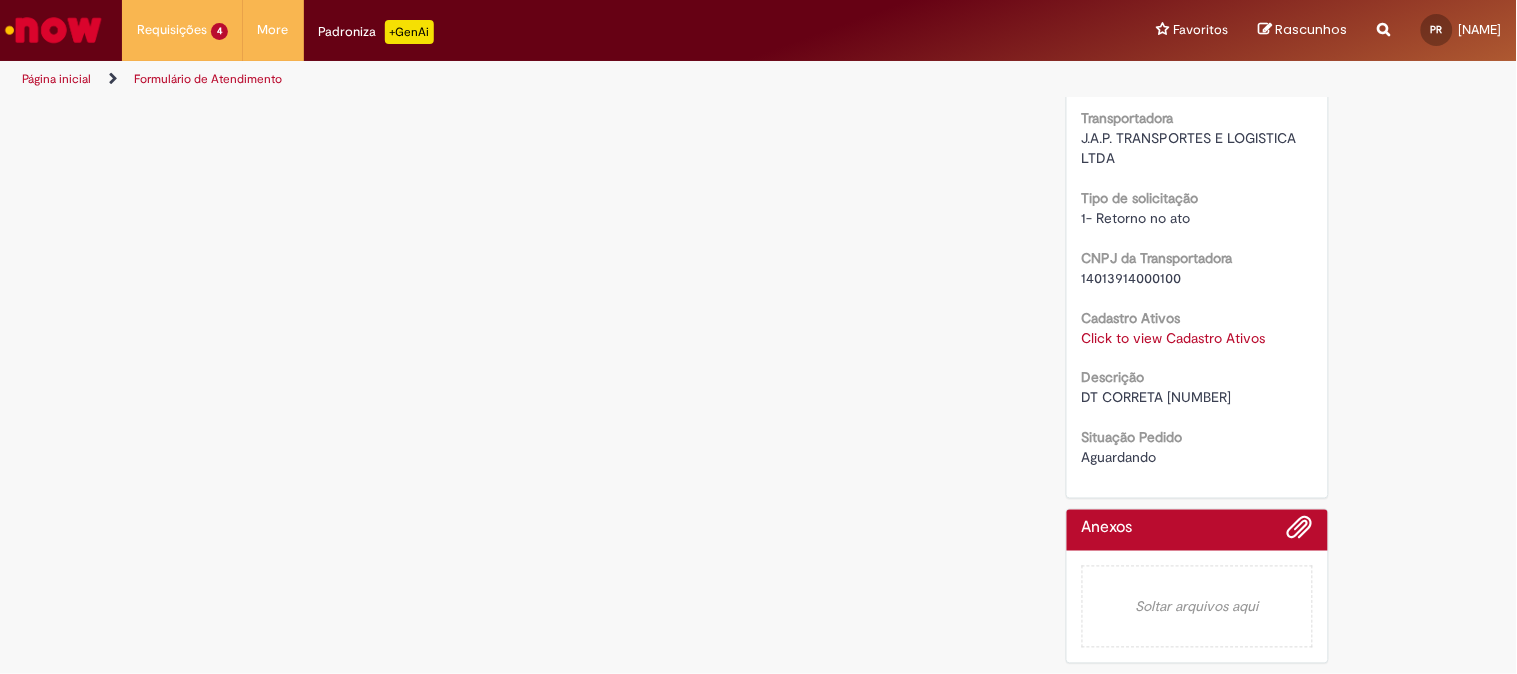 scroll, scrollTop: 0, scrollLeft: 0, axis: both 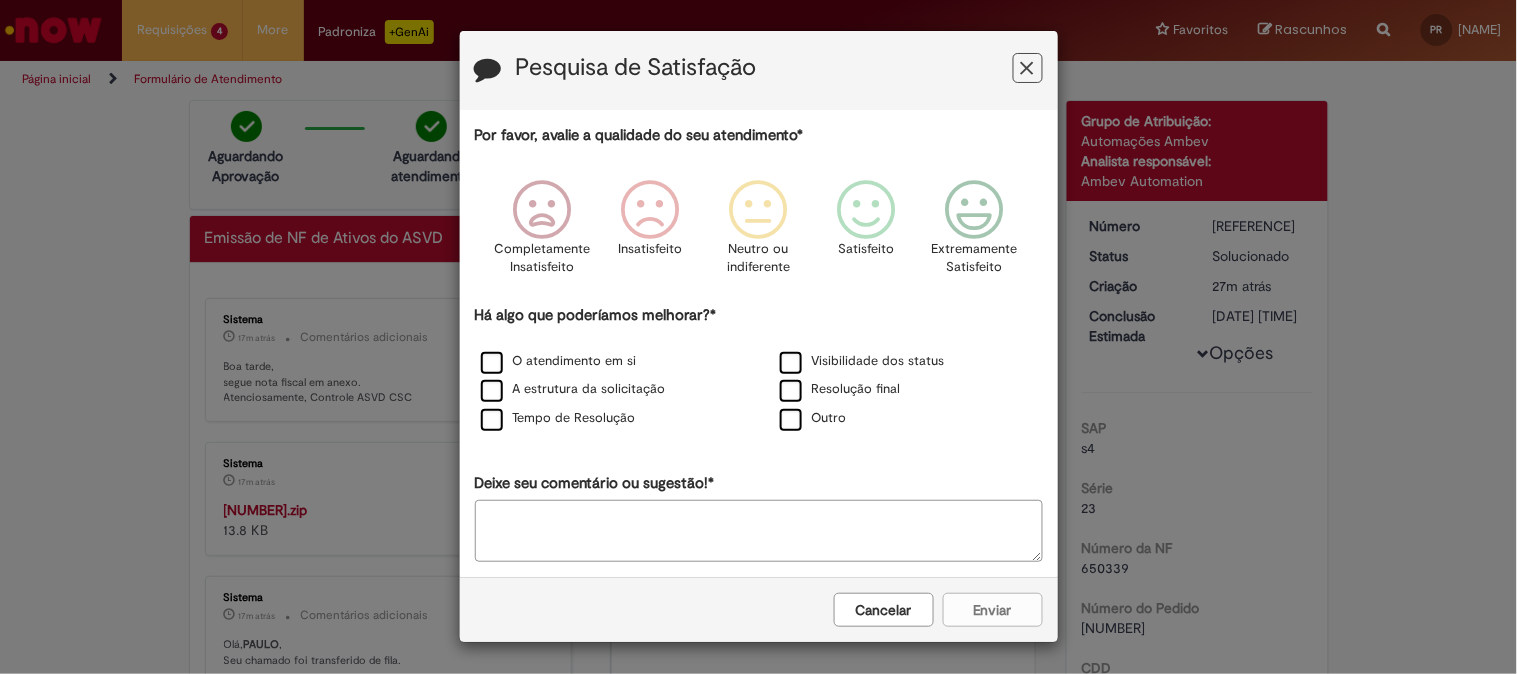 click at bounding box center [1027, 68] 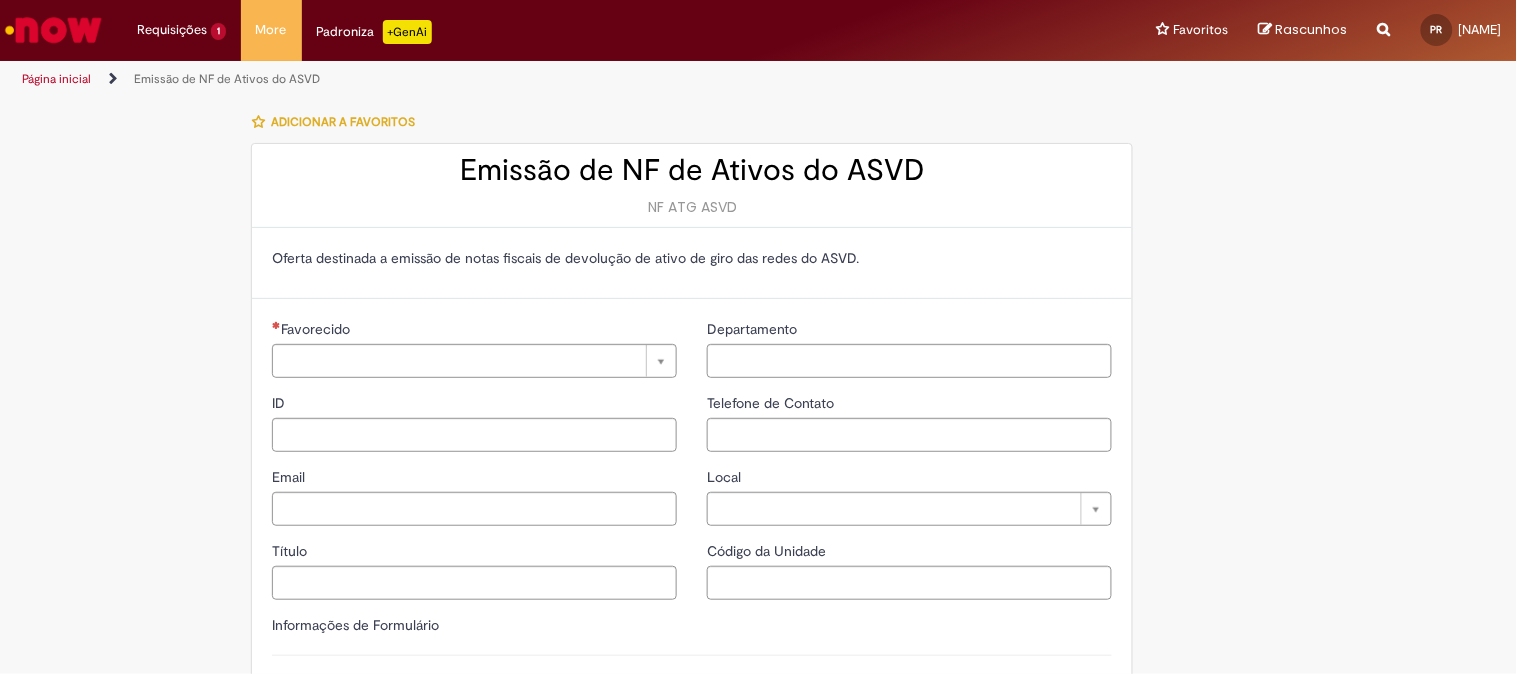 type on "**********" 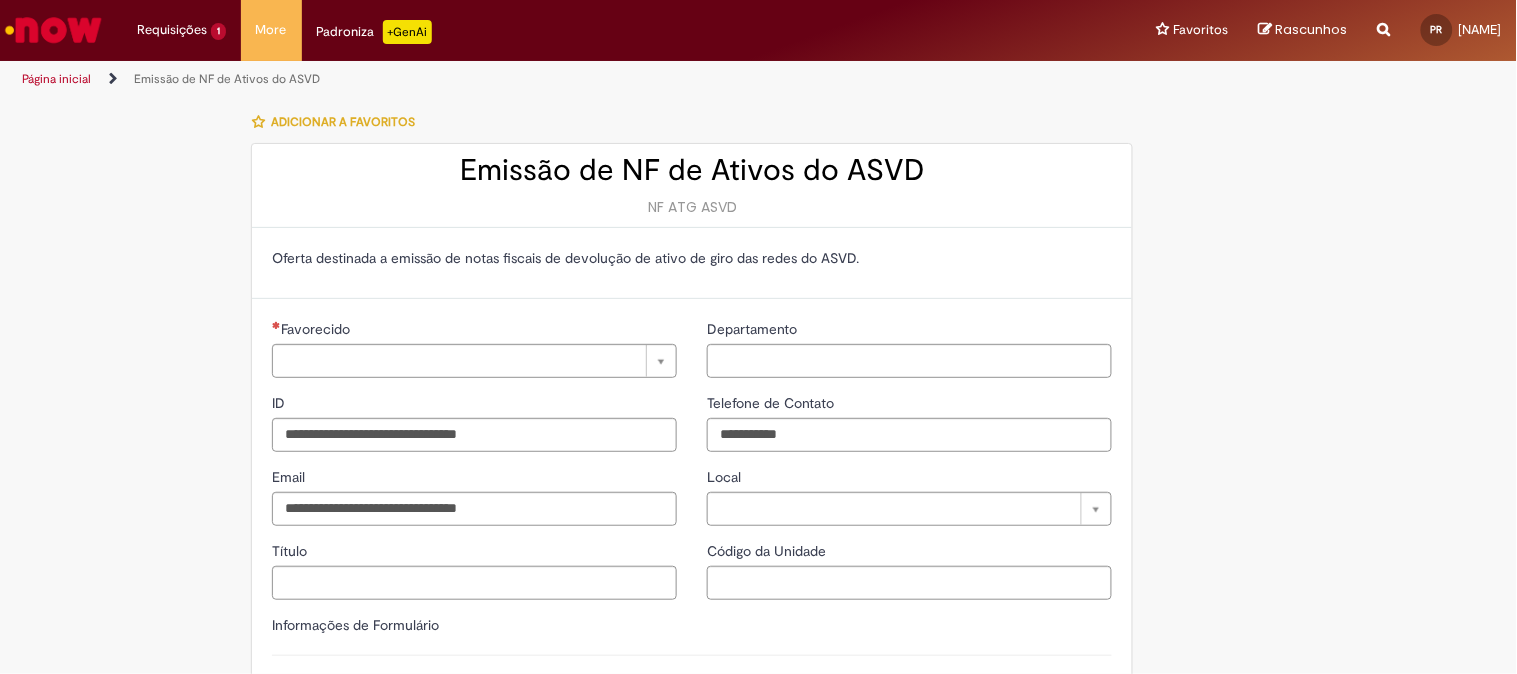 type on "**********" 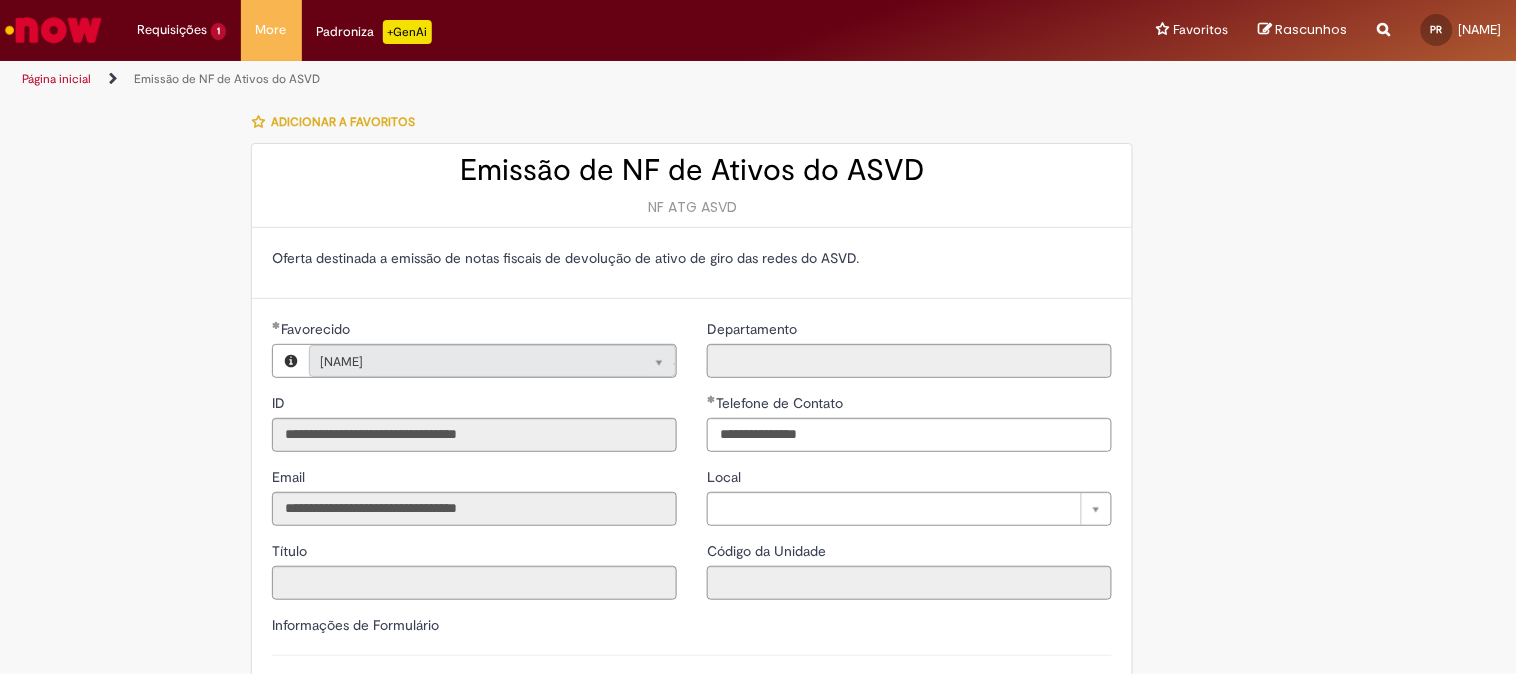 scroll, scrollTop: 222, scrollLeft: 0, axis: vertical 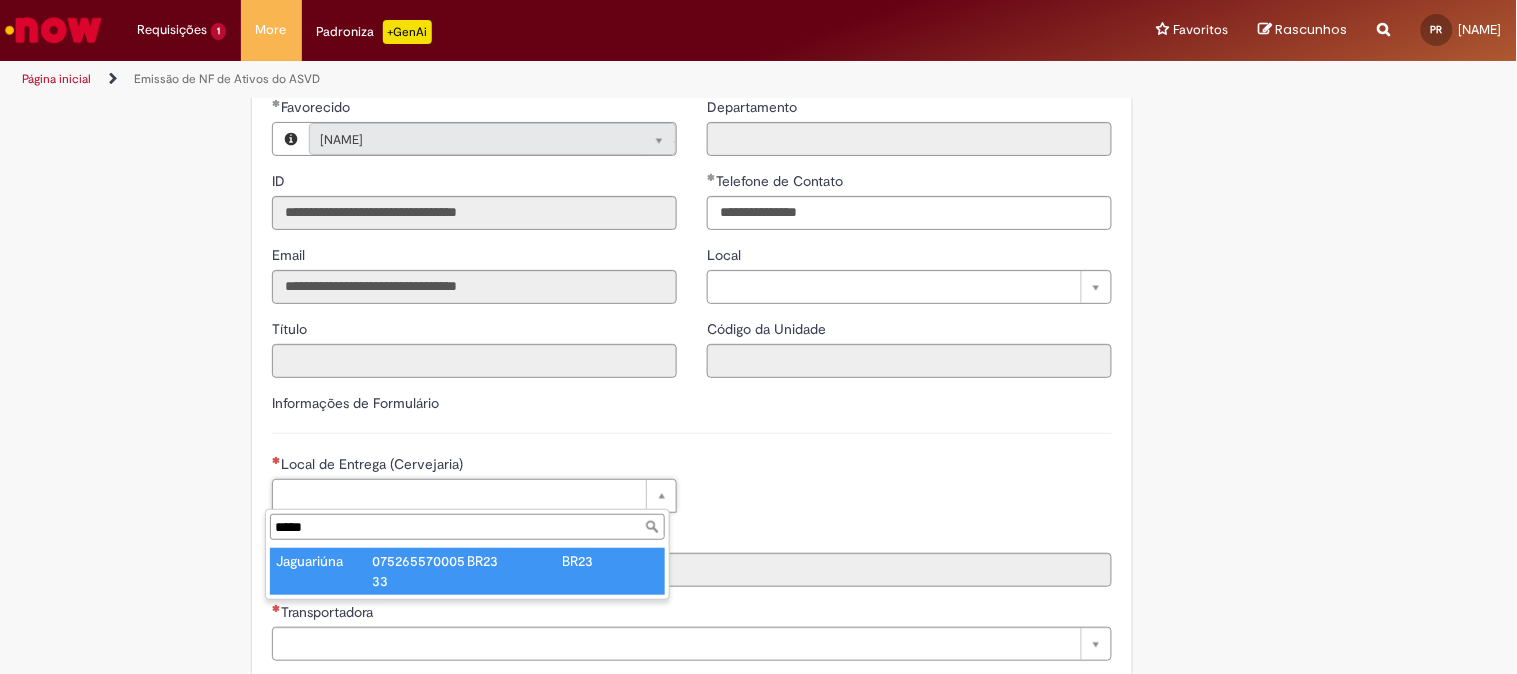 type on "*****" 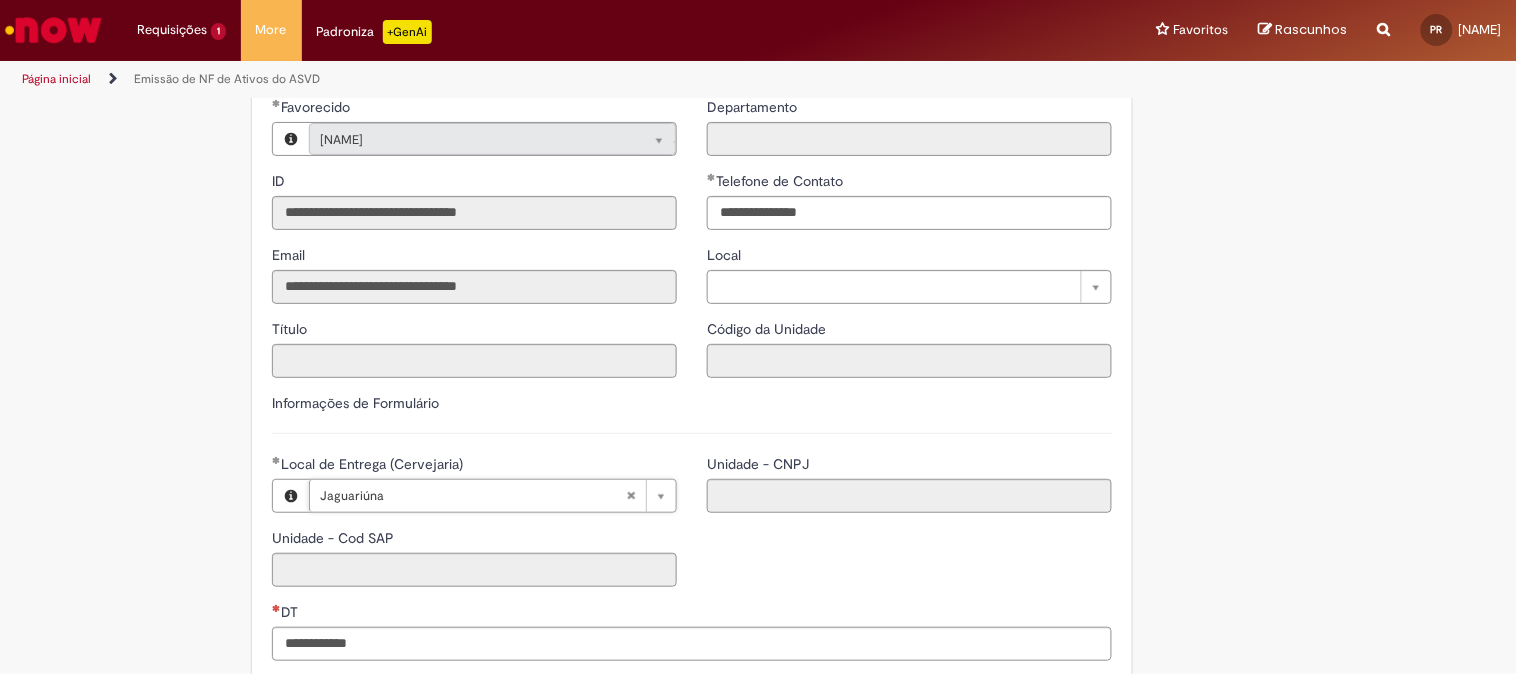 type on "****" 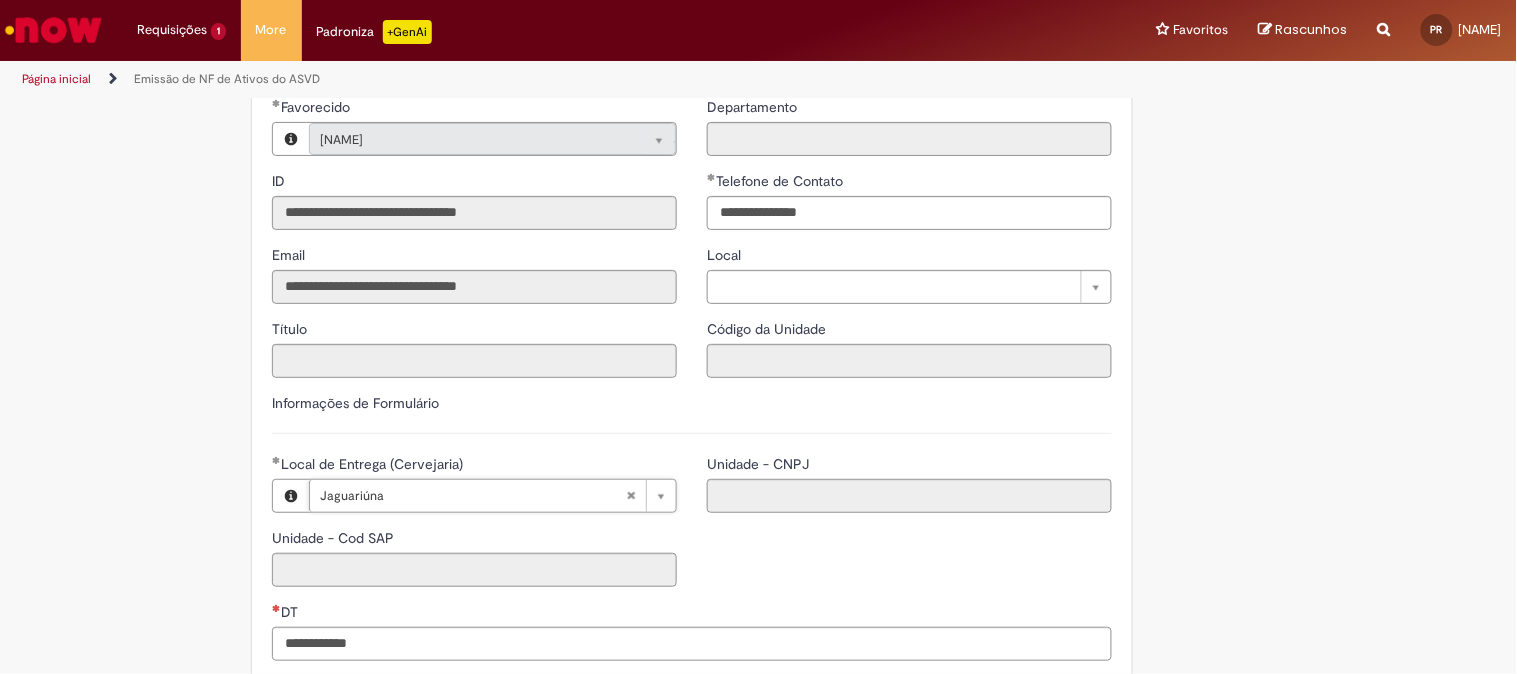 type on "**********" 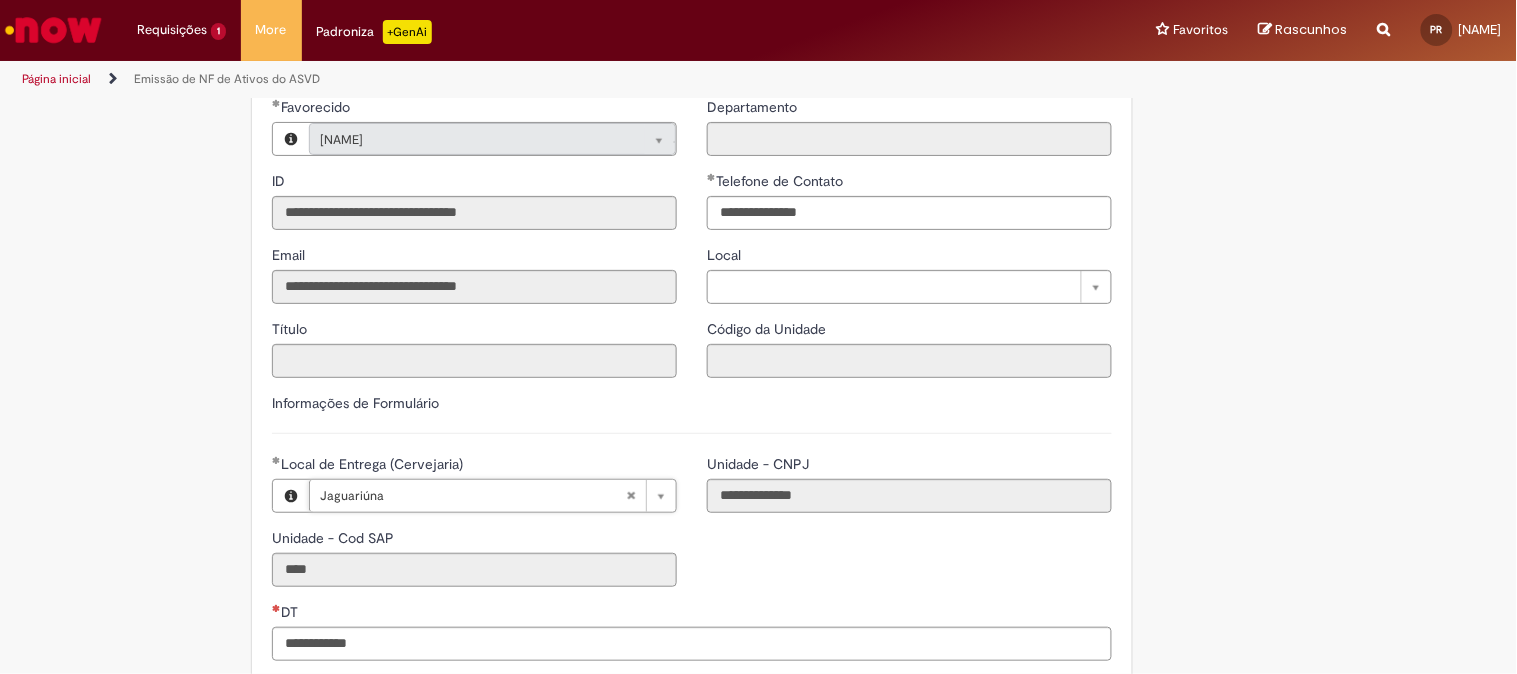scroll, scrollTop: 333, scrollLeft: 0, axis: vertical 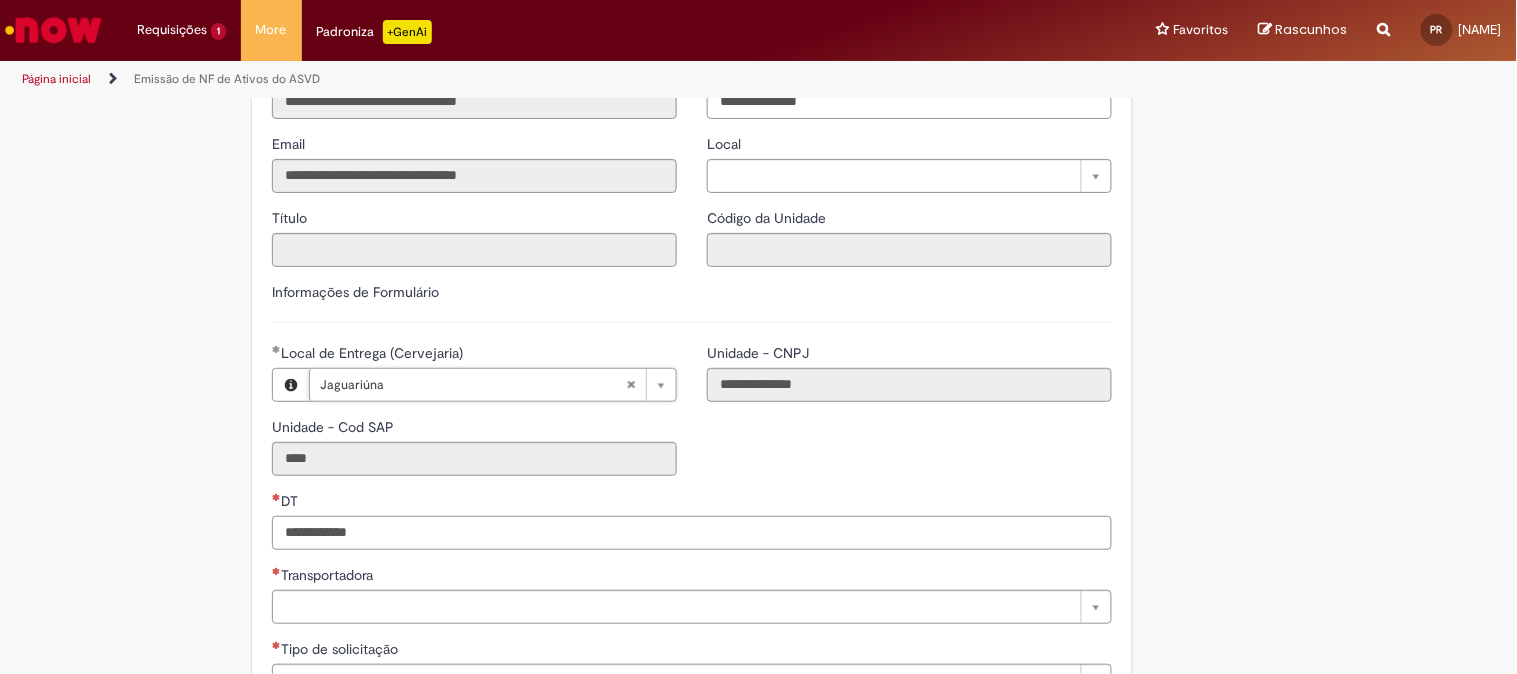 click on "DT" at bounding box center [692, 533] 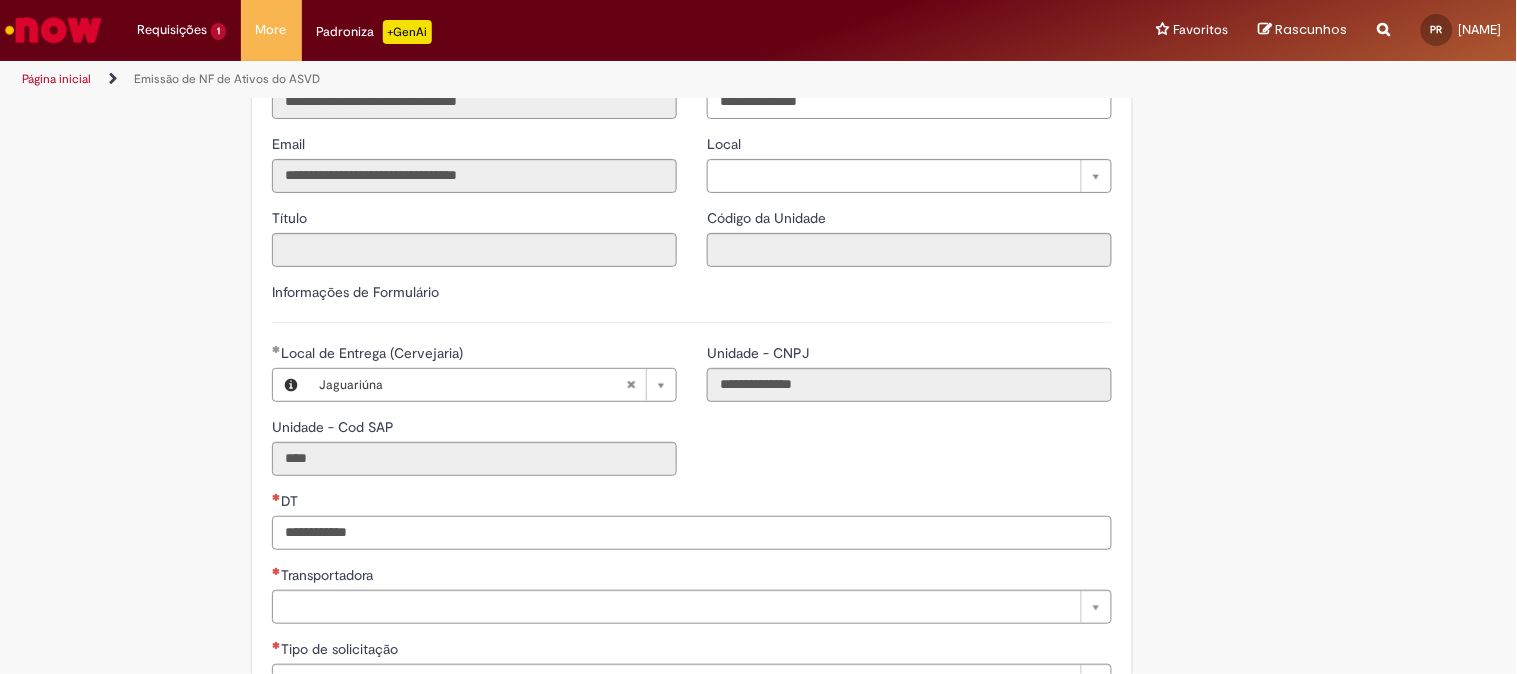 paste on "**********" 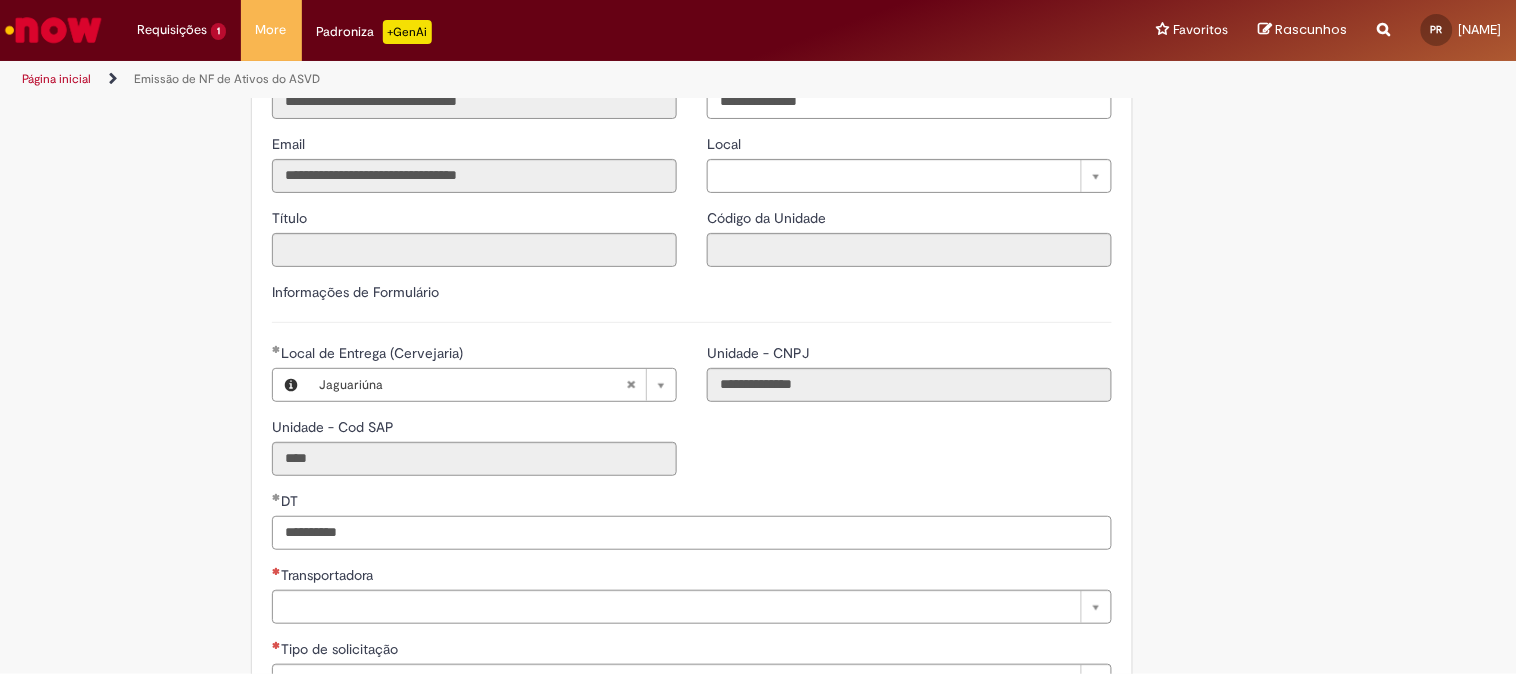 type on "**********" 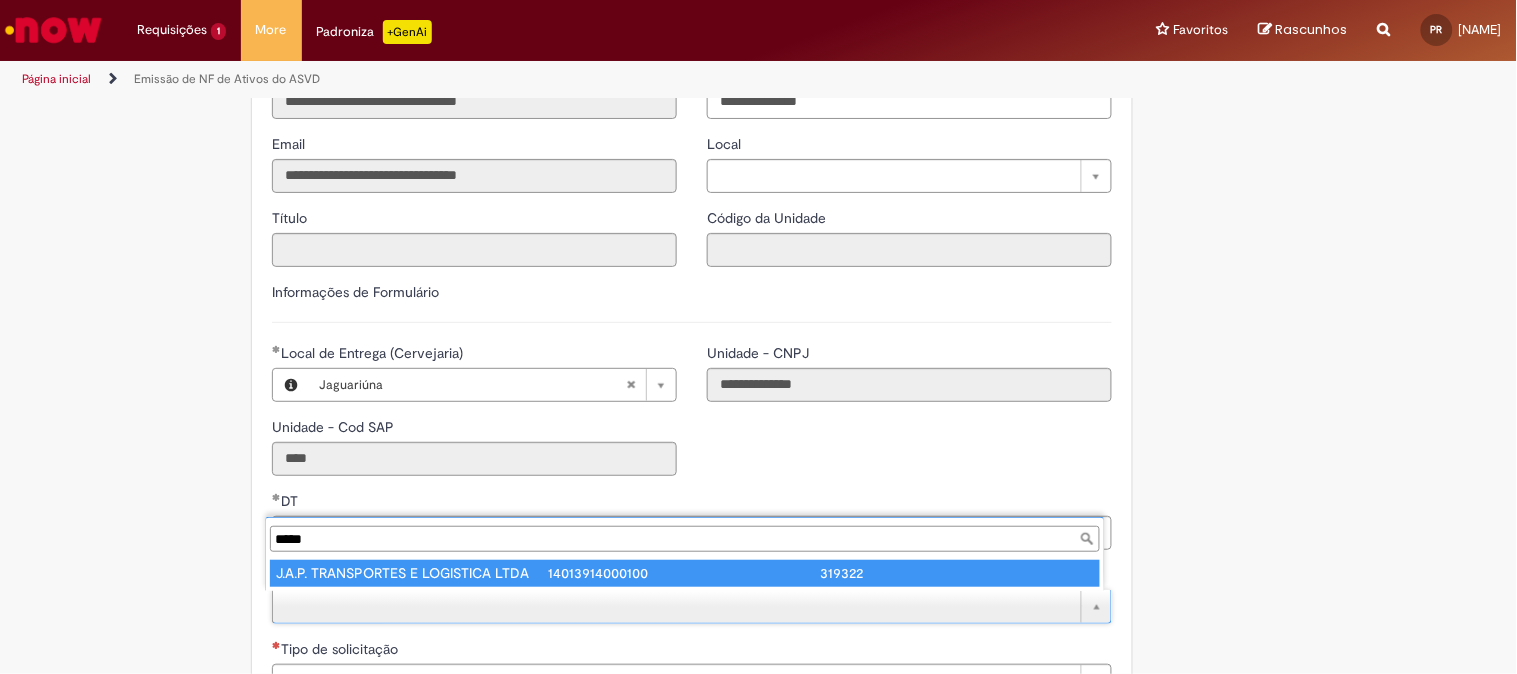 type on "*****" 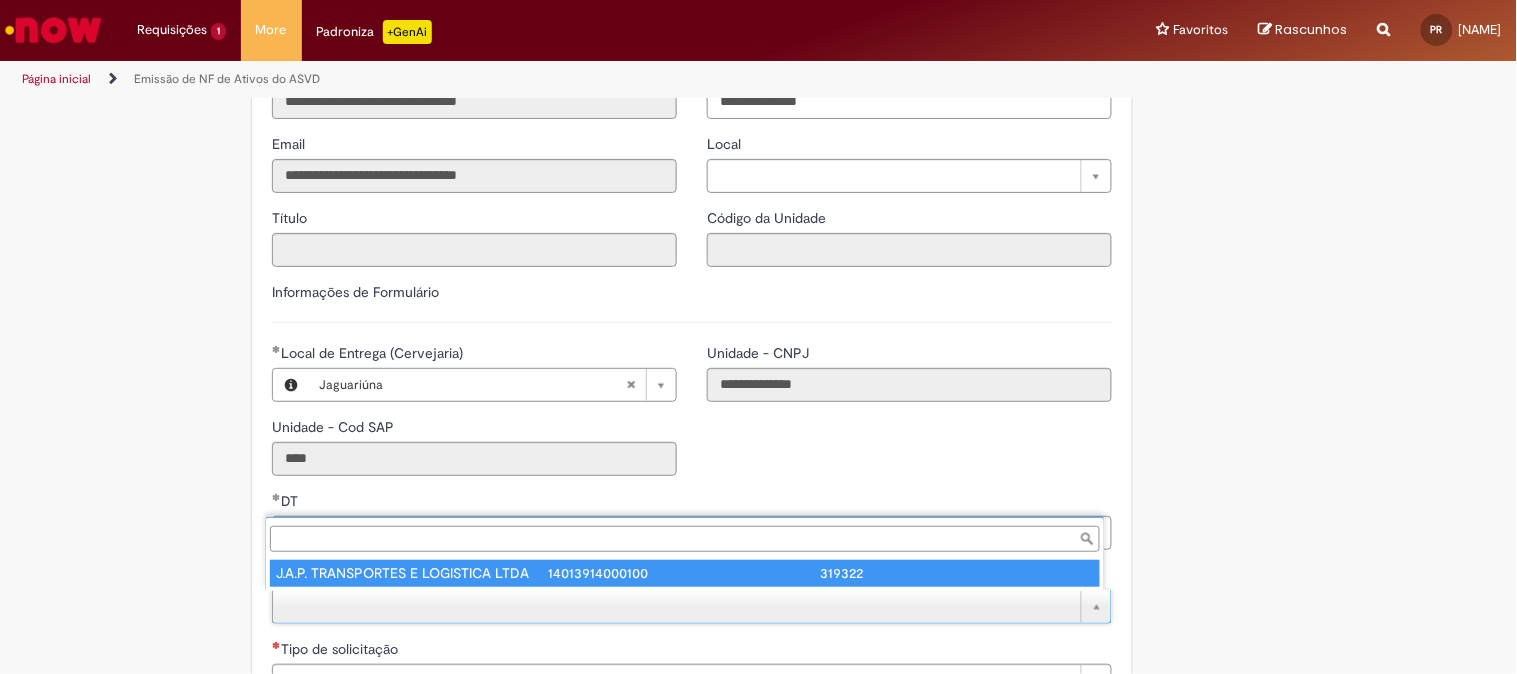 type on "**********" 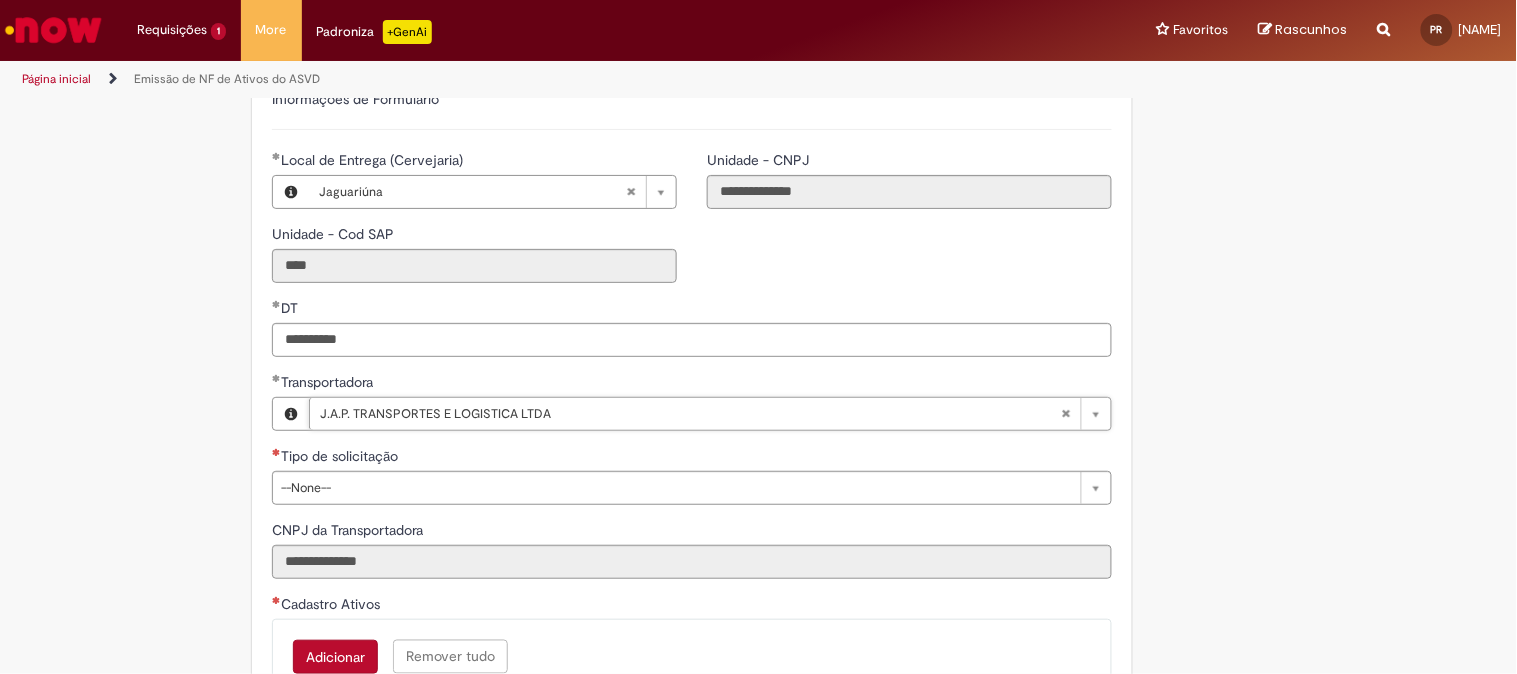 scroll, scrollTop: 555, scrollLeft: 0, axis: vertical 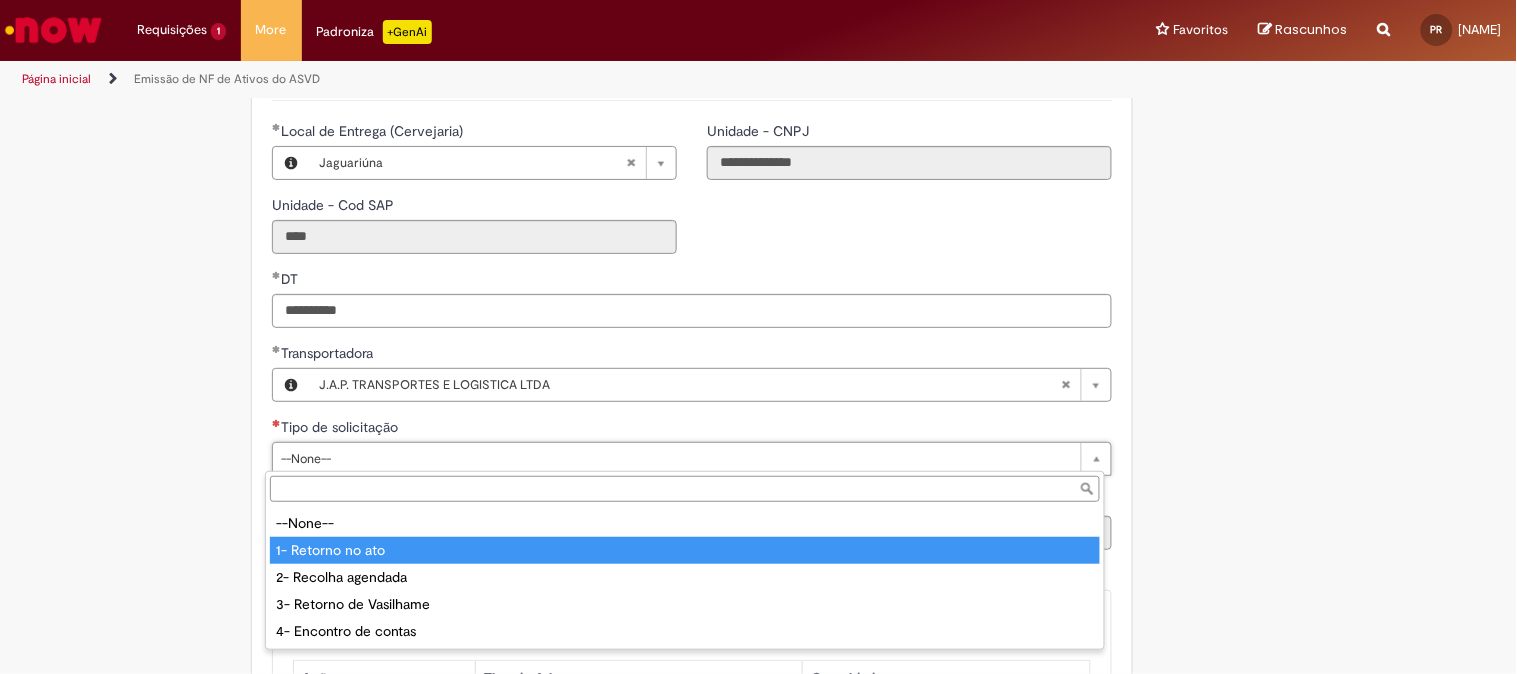 type on "**********" 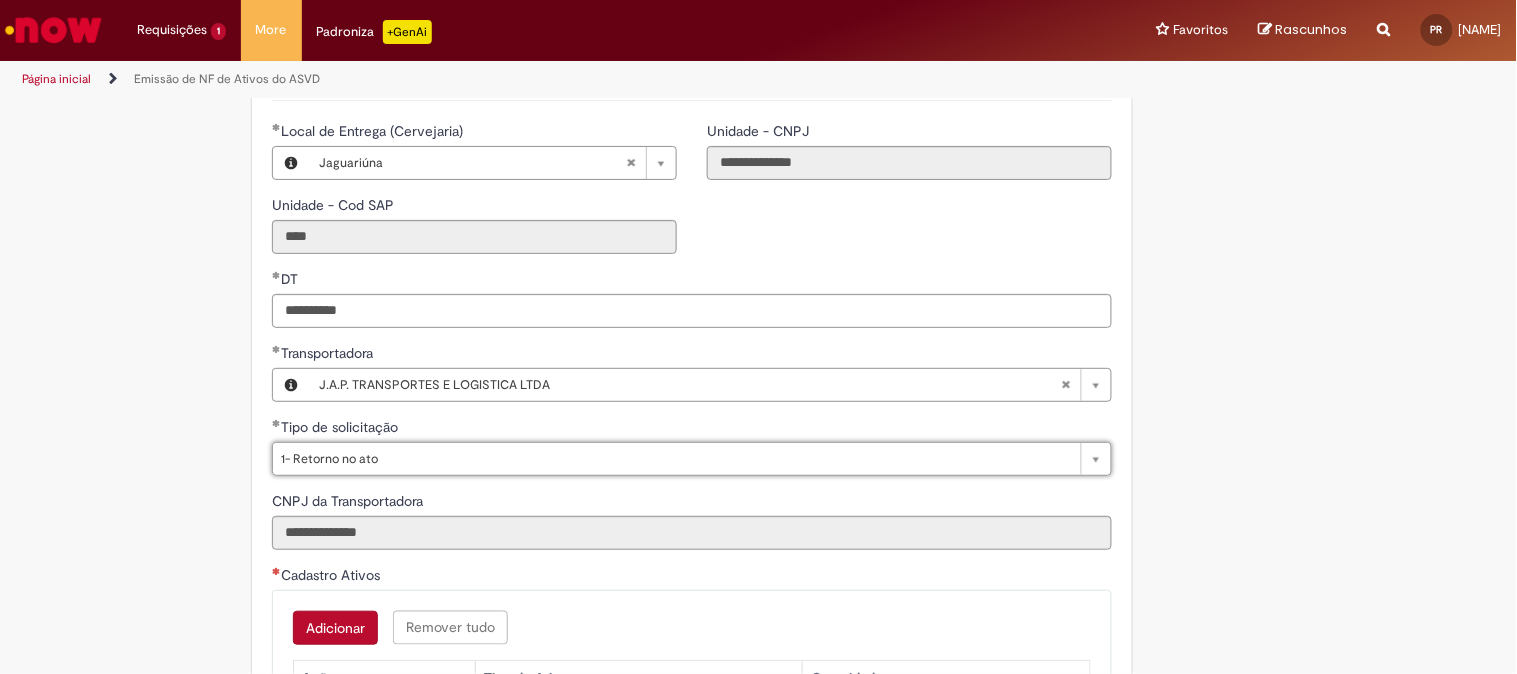 click on "Adicionar" at bounding box center (335, 628) 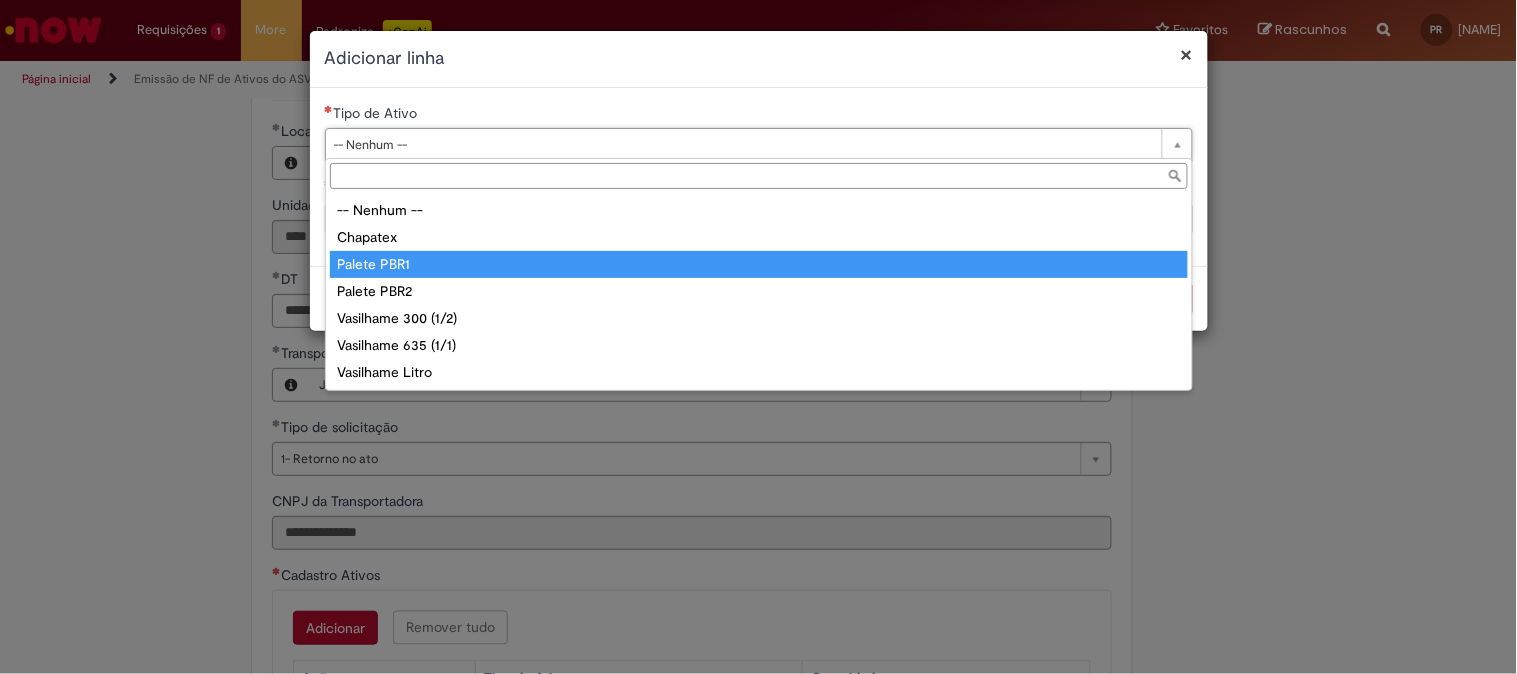 type on "**********" 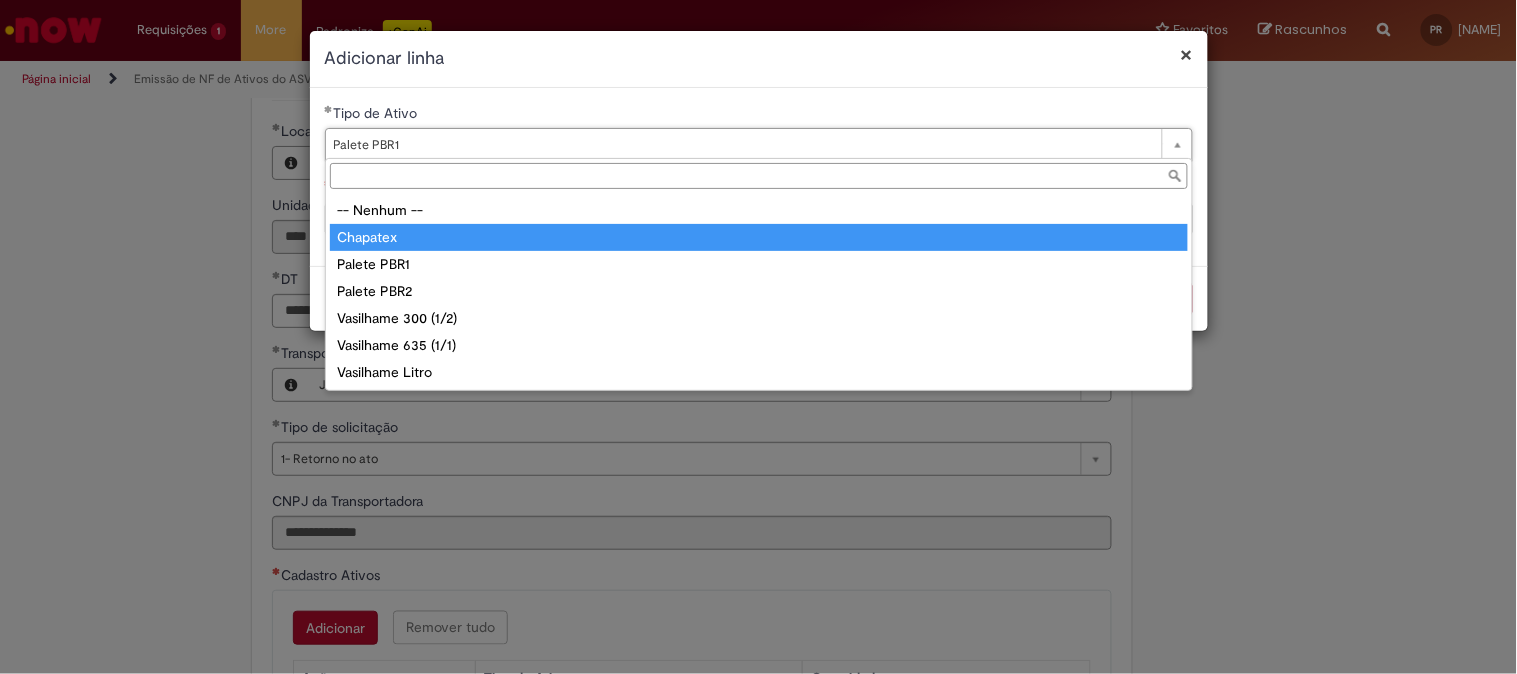 type on "********" 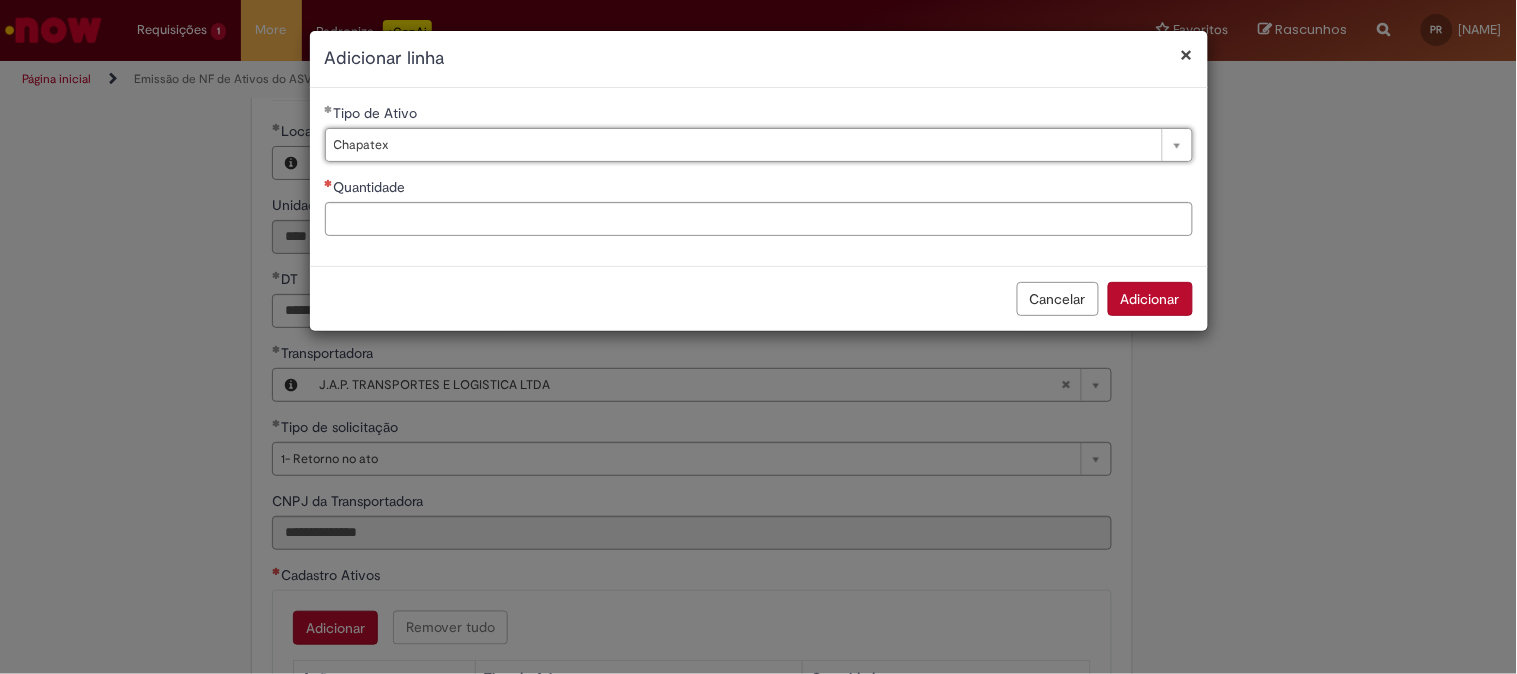 scroll, scrollTop: 0, scrollLeft: 58, axis: horizontal 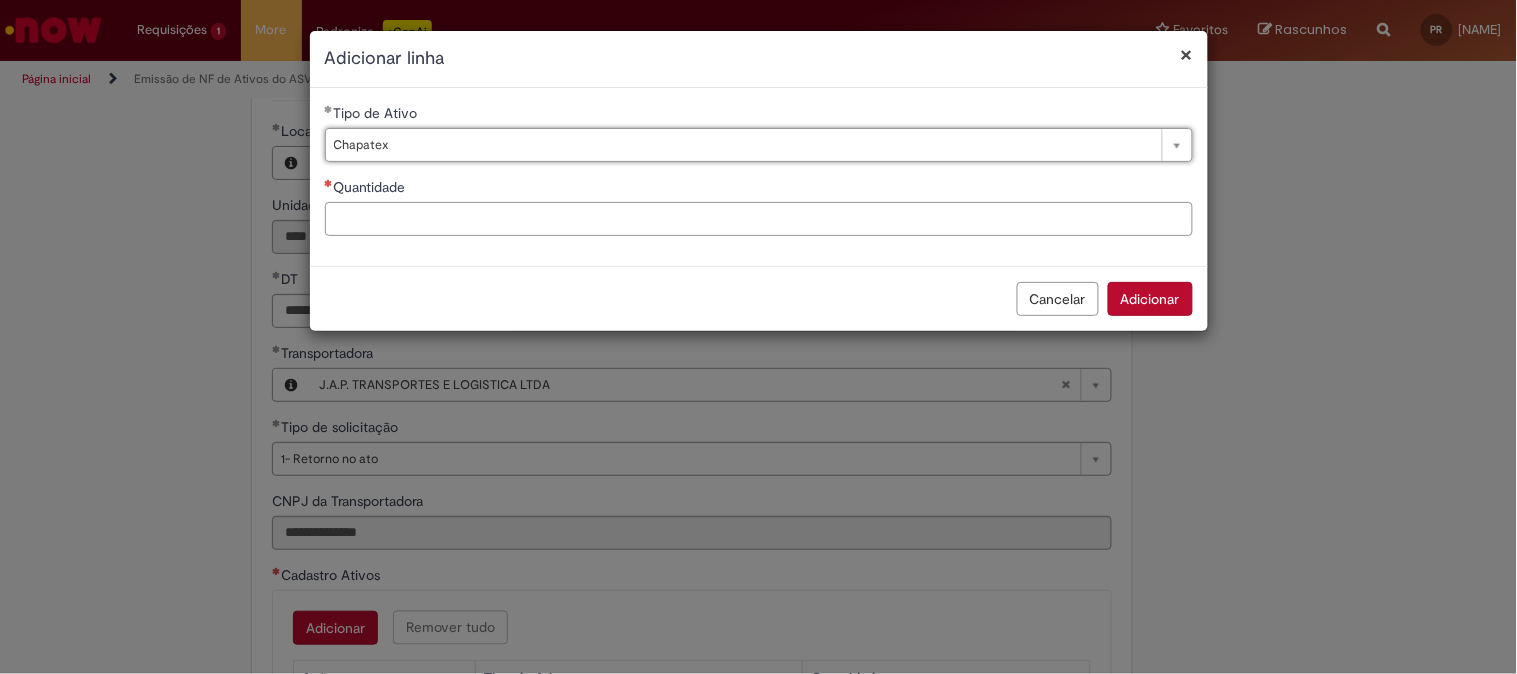 click on "Quantidade" at bounding box center [759, 219] 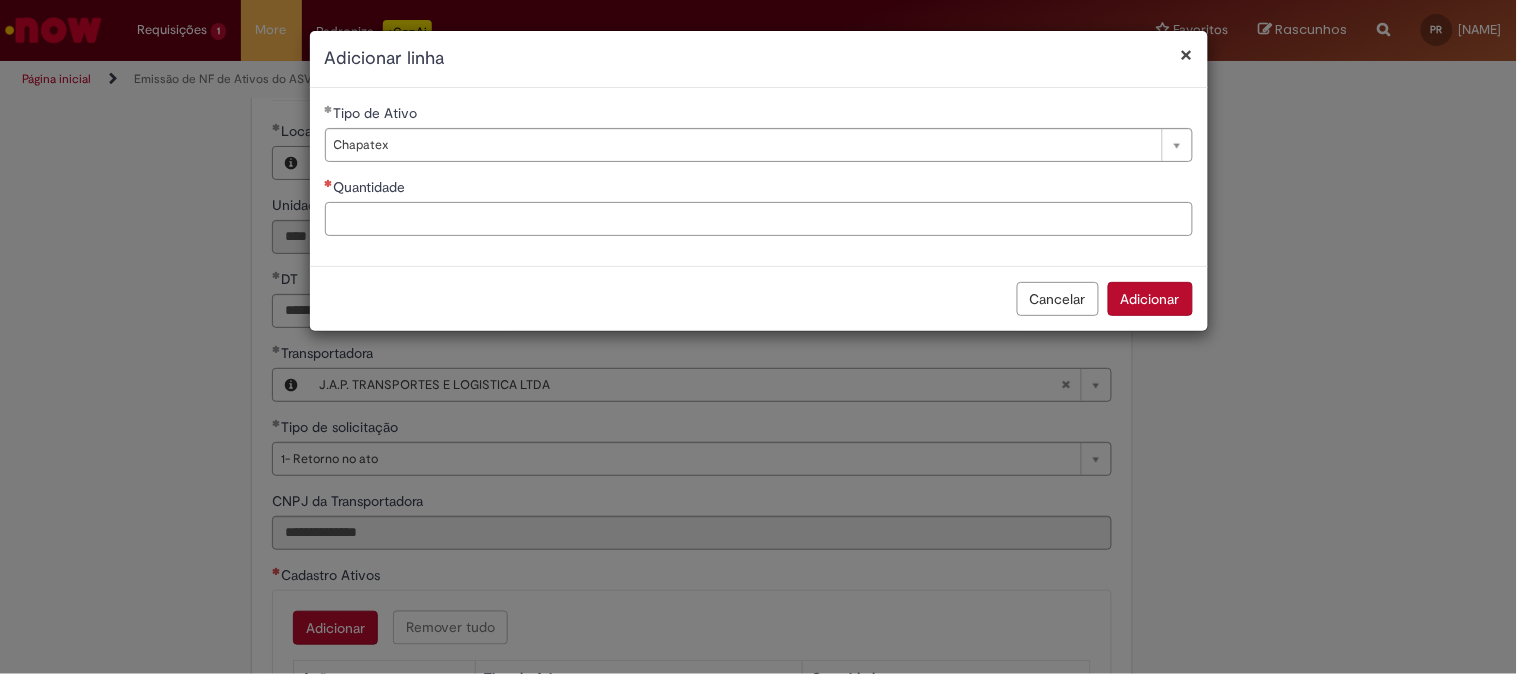 scroll, scrollTop: 0, scrollLeft: 0, axis: both 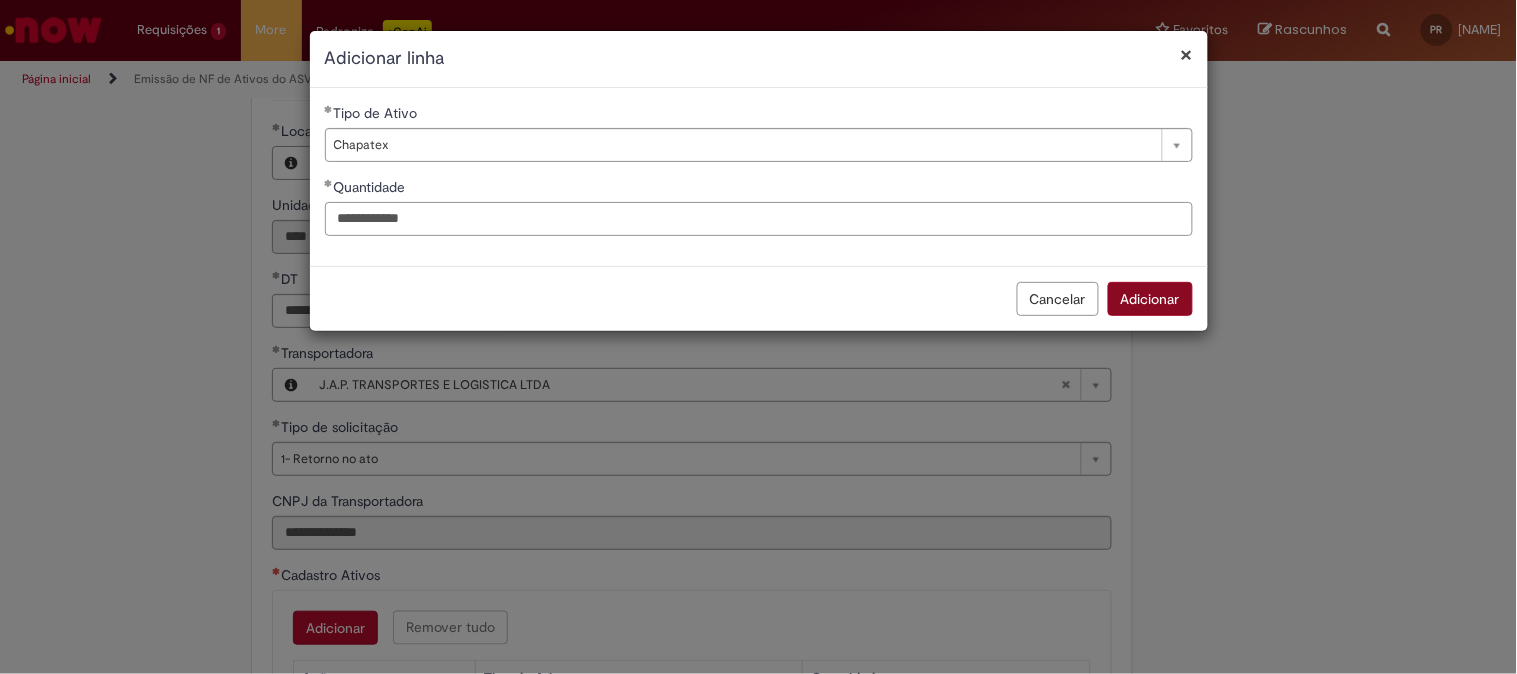 type on "**********" 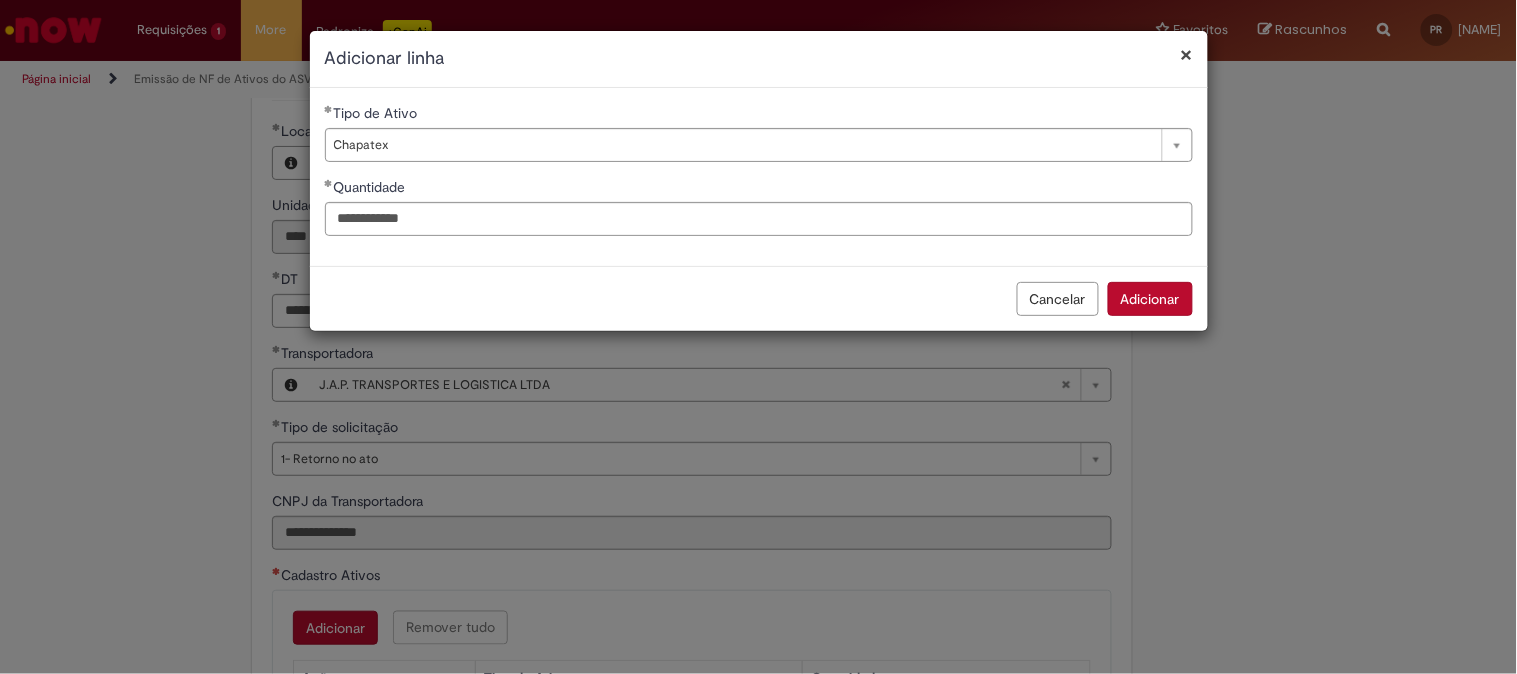 click on "Adicionar" at bounding box center [1150, 299] 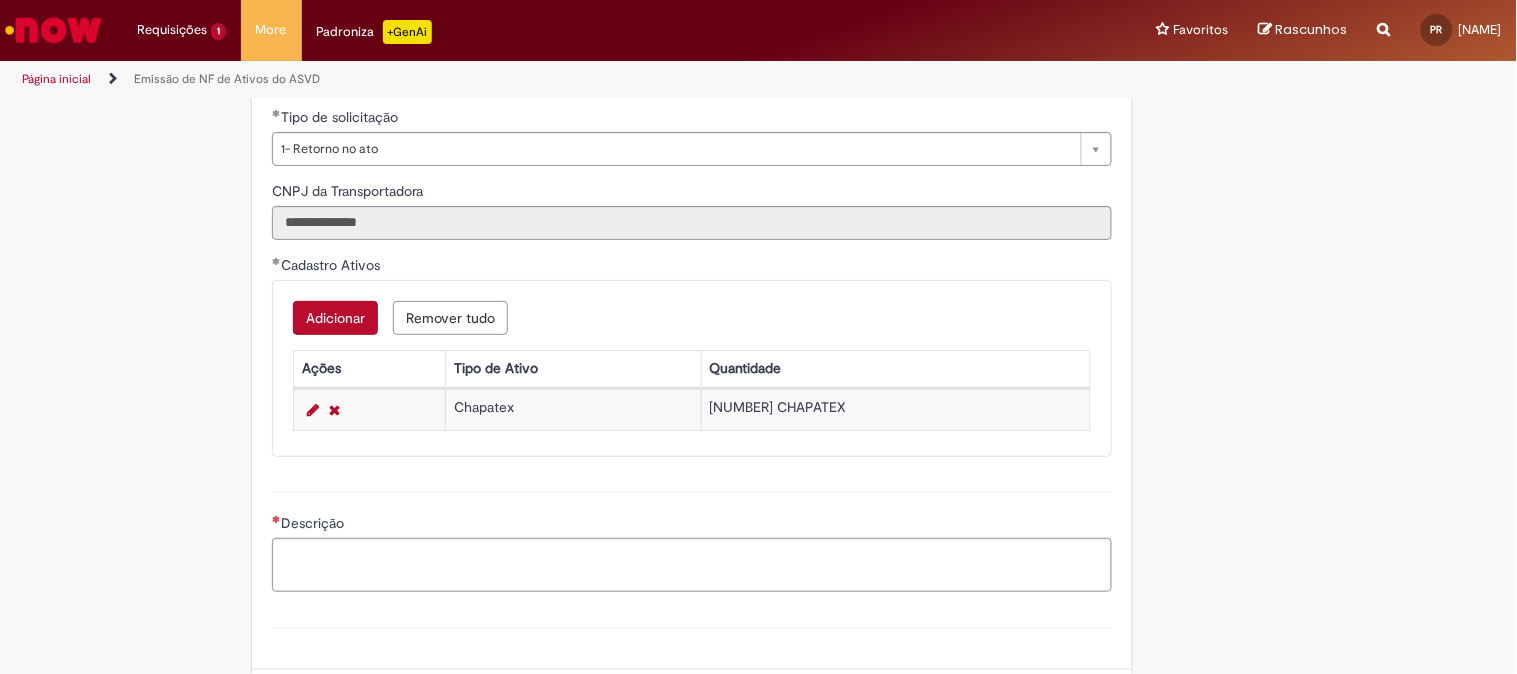 scroll, scrollTop: 888, scrollLeft: 0, axis: vertical 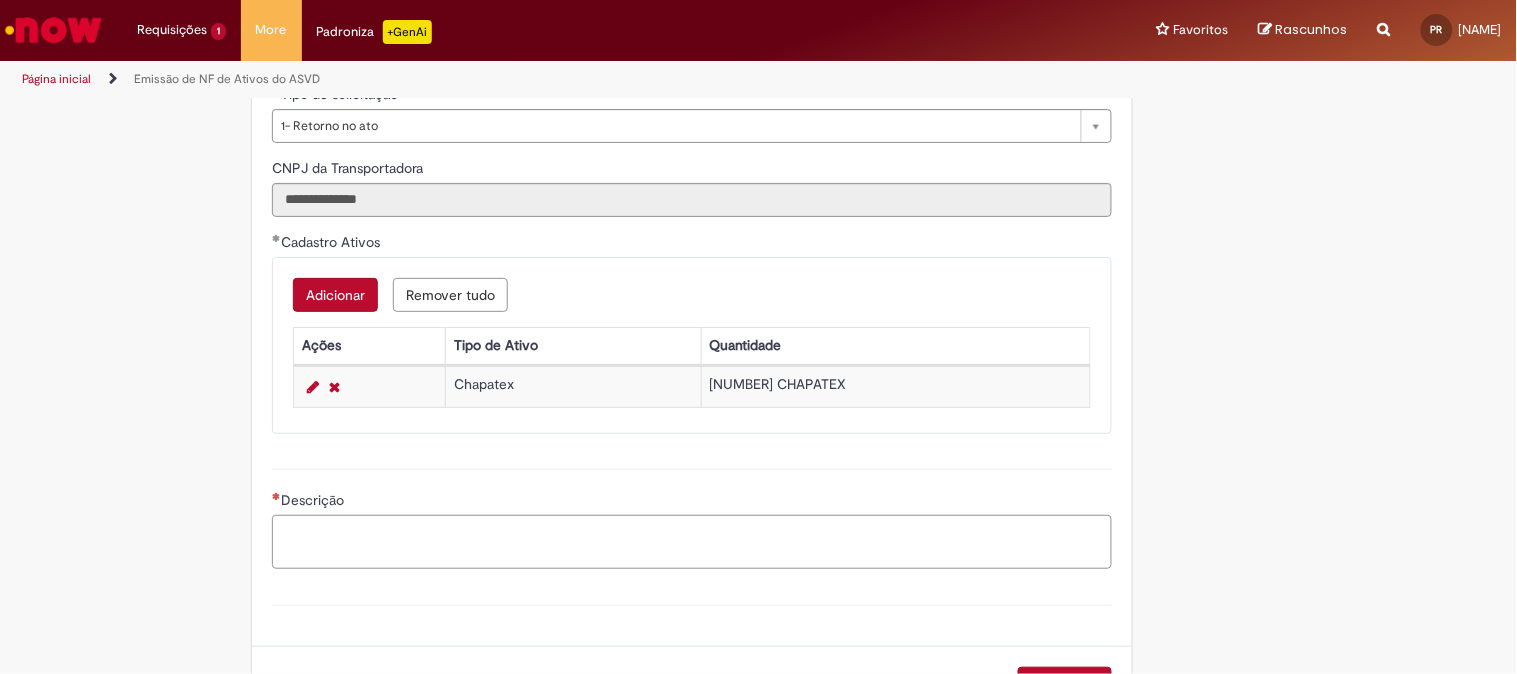 click on "Descrição" at bounding box center [692, 542] 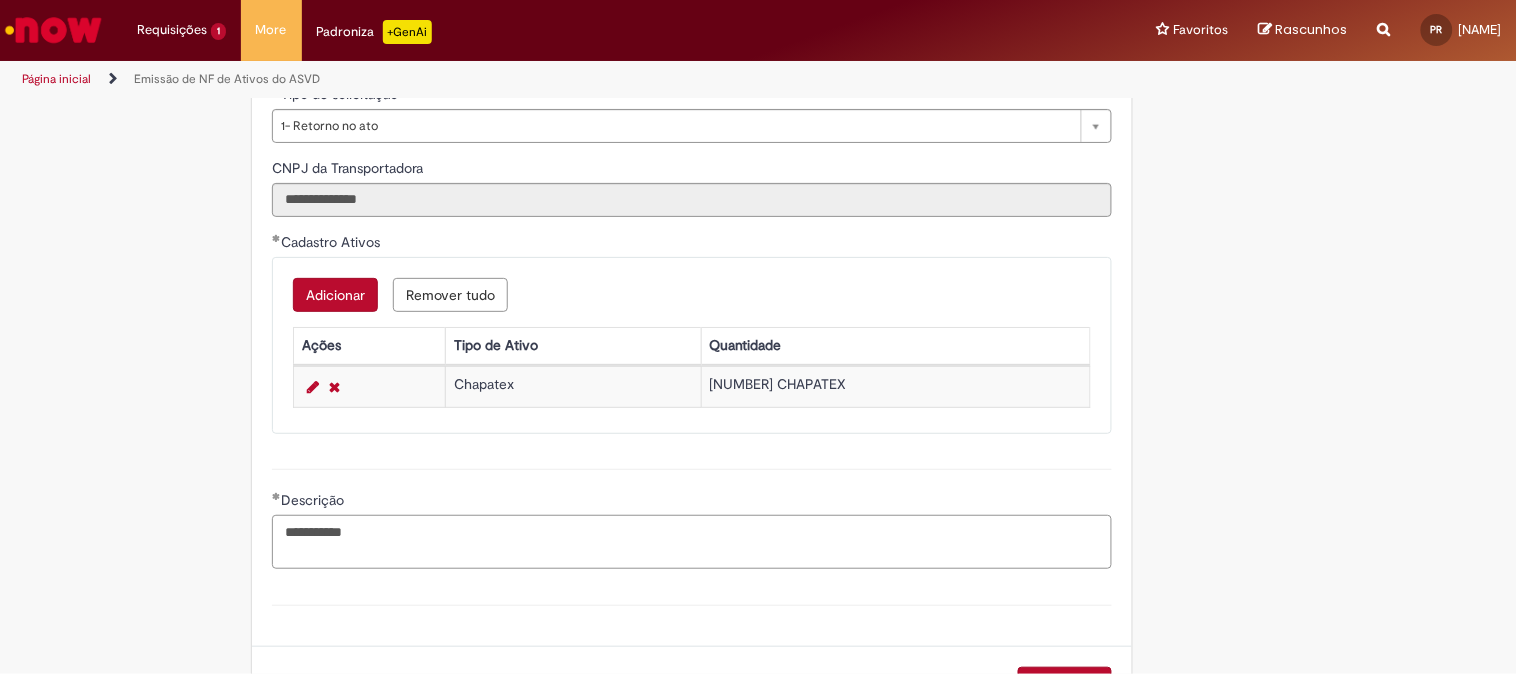 paste on "**********" 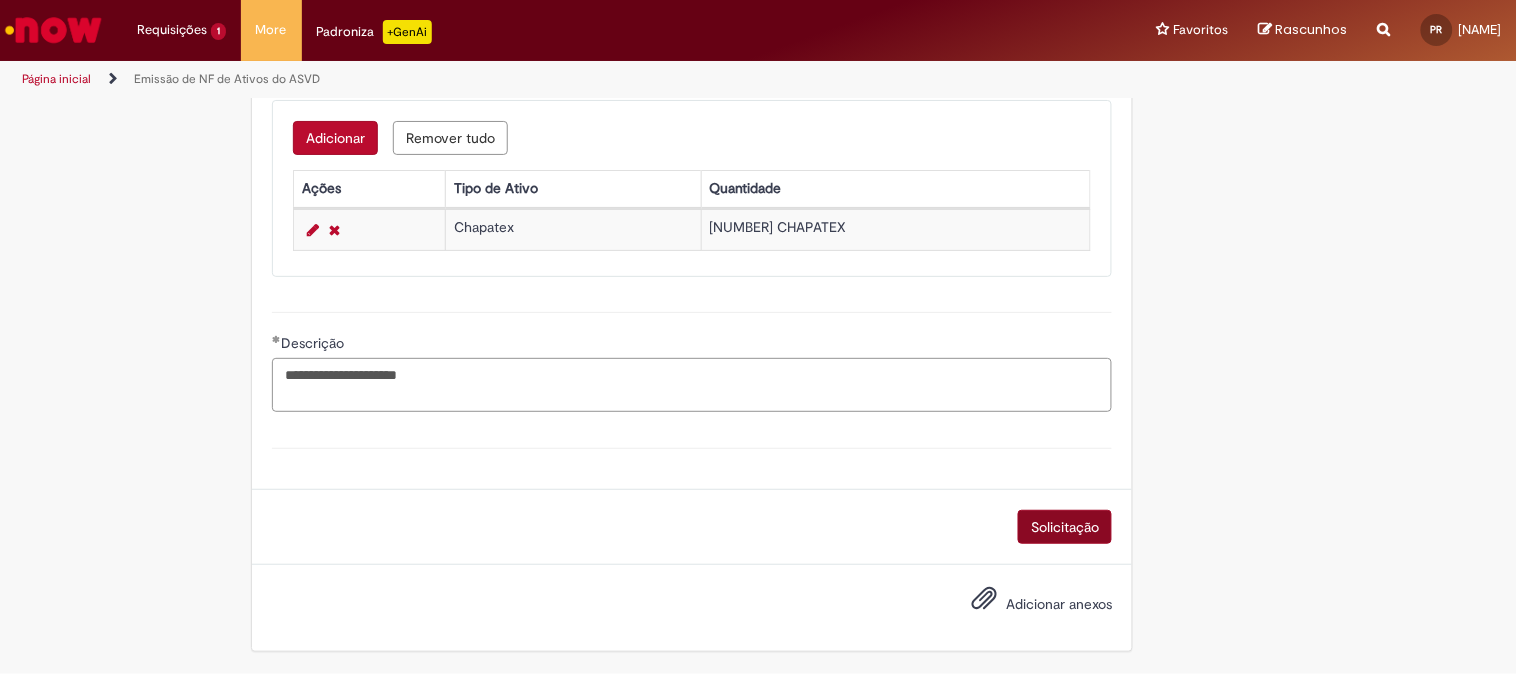 type on "**********" 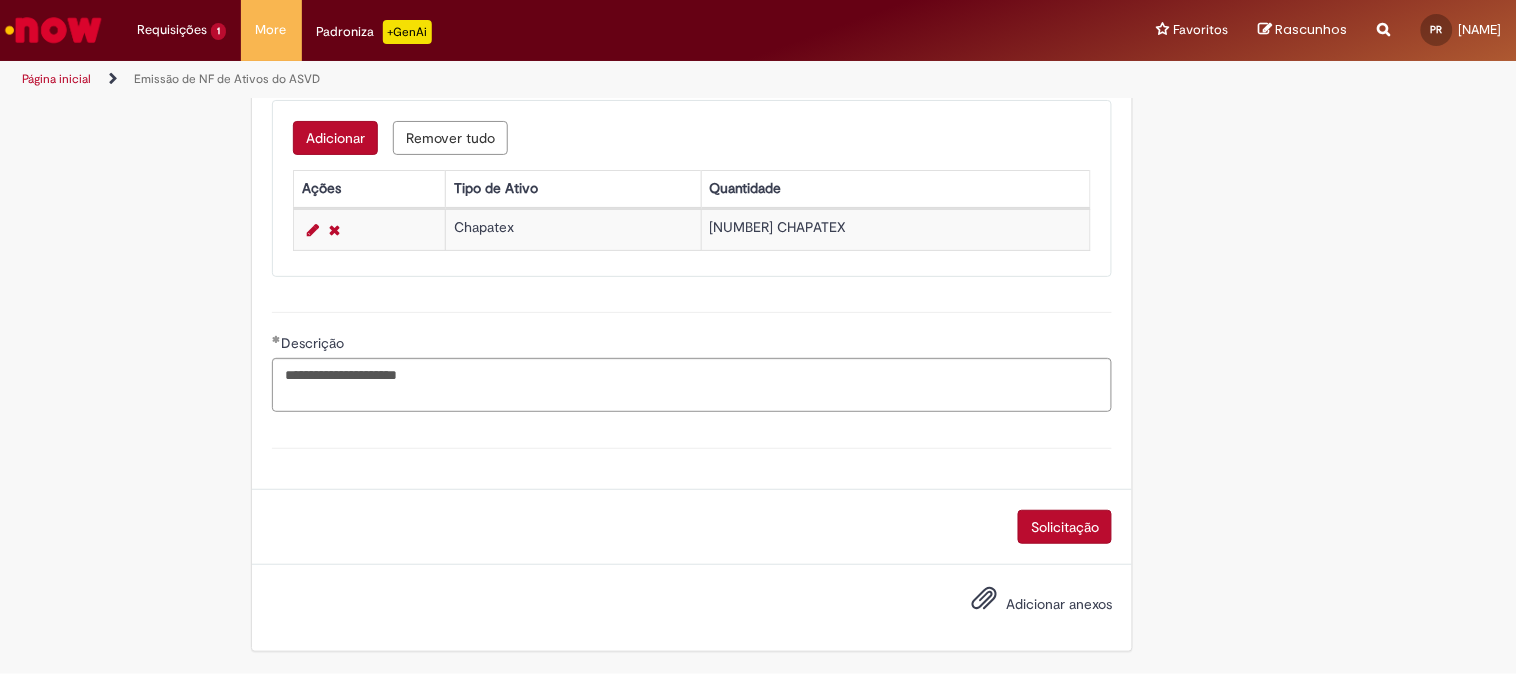 click on "Solicitação" at bounding box center [1065, 527] 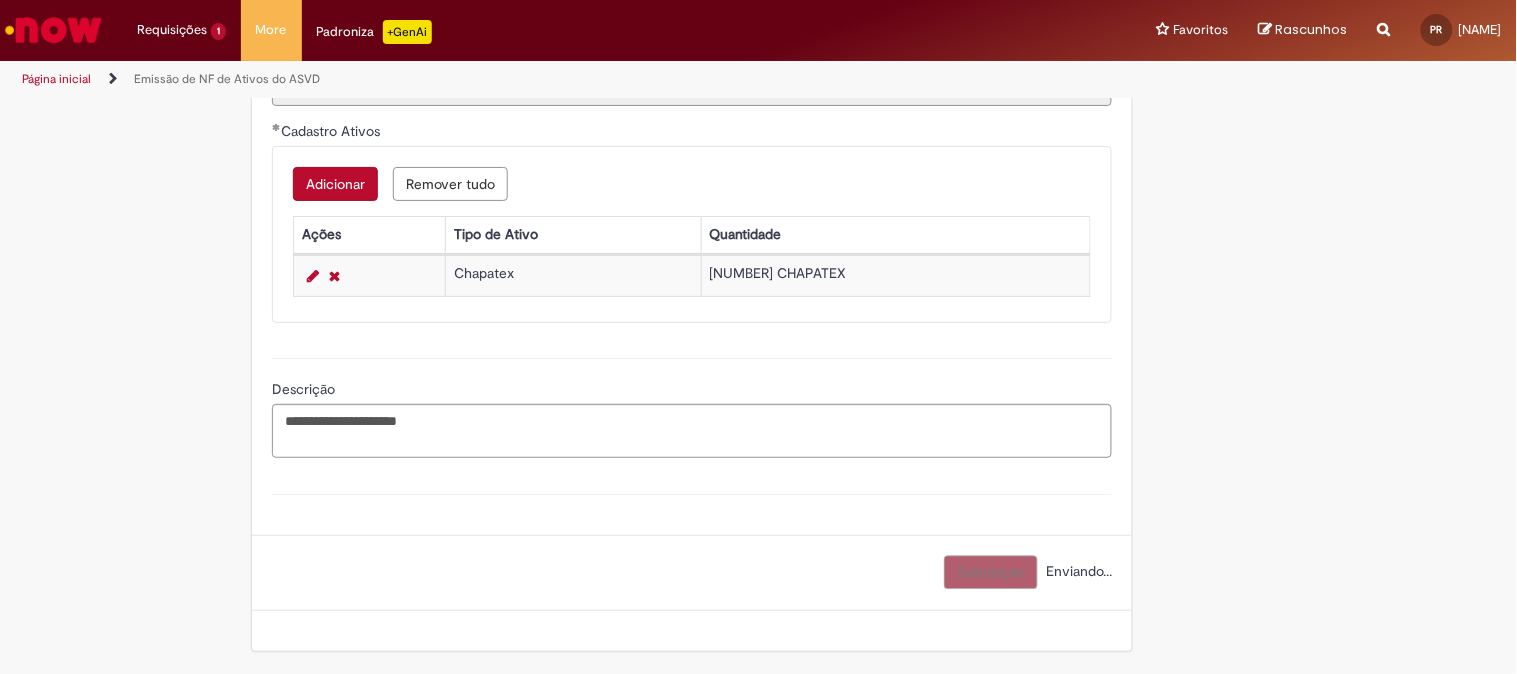 scroll, scrollTop: 1000, scrollLeft: 0, axis: vertical 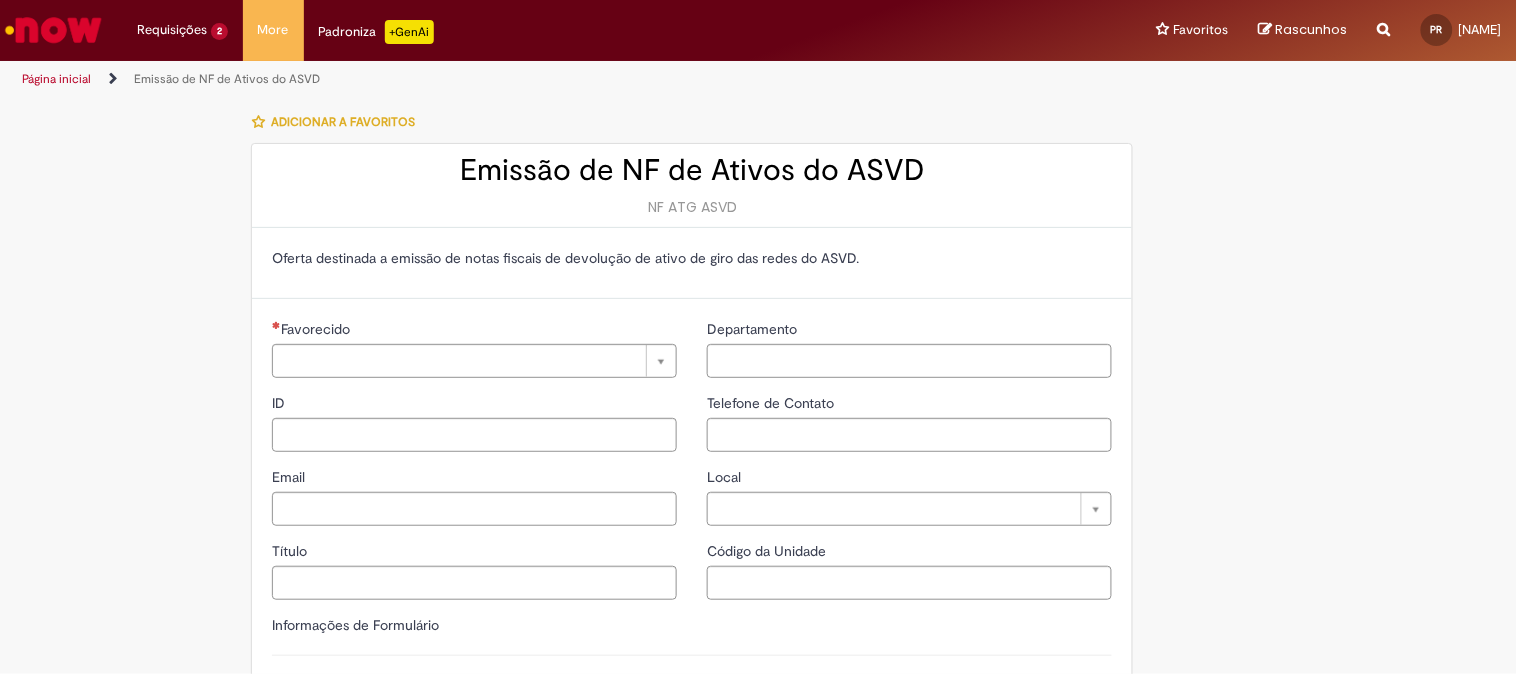 type on "**********" 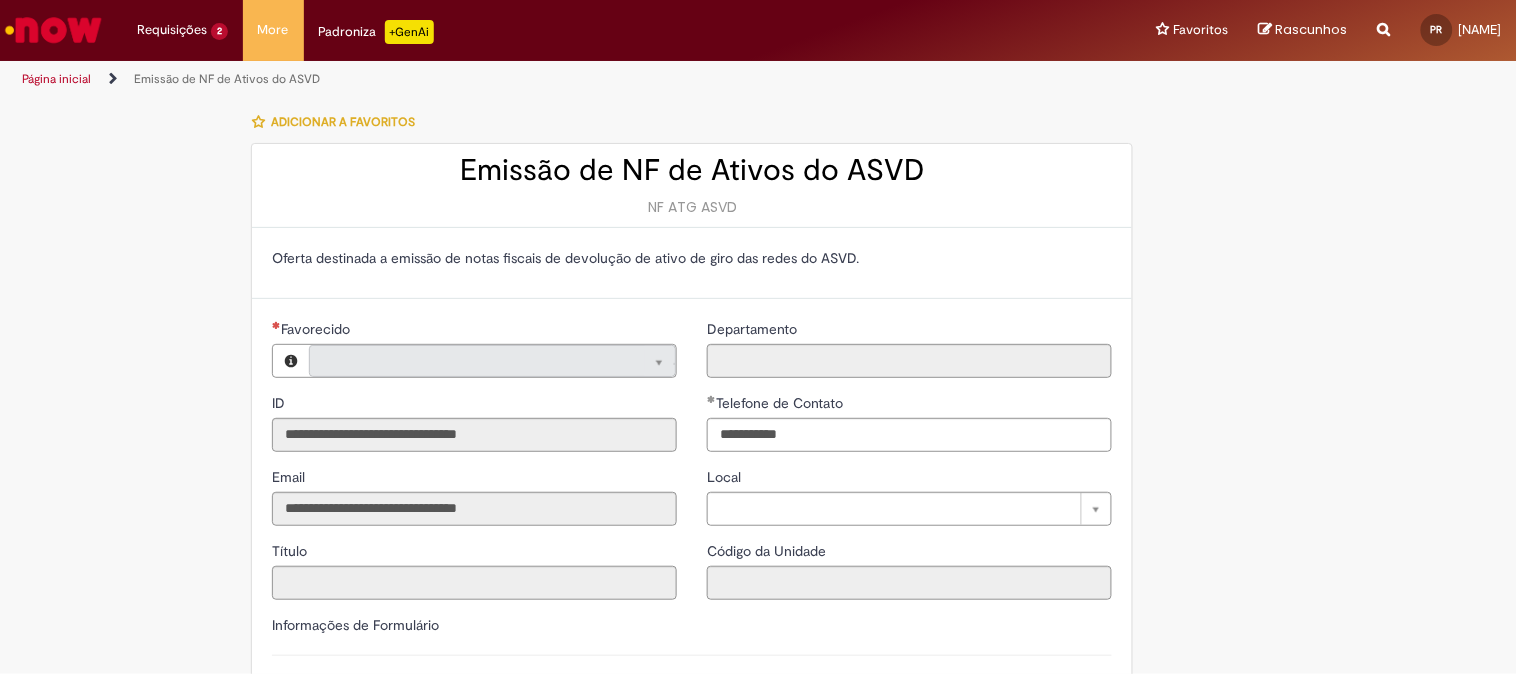 scroll, scrollTop: 222, scrollLeft: 0, axis: vertical 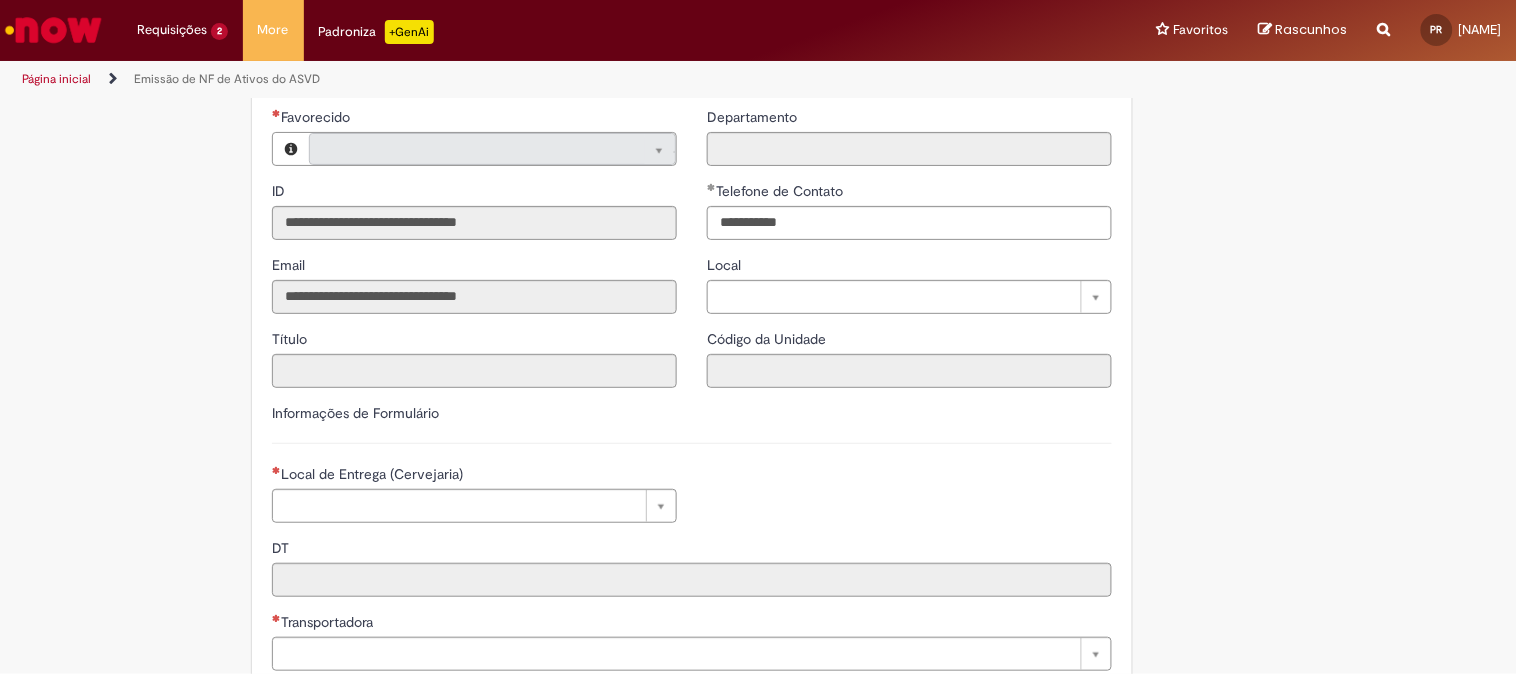 type on "**********" 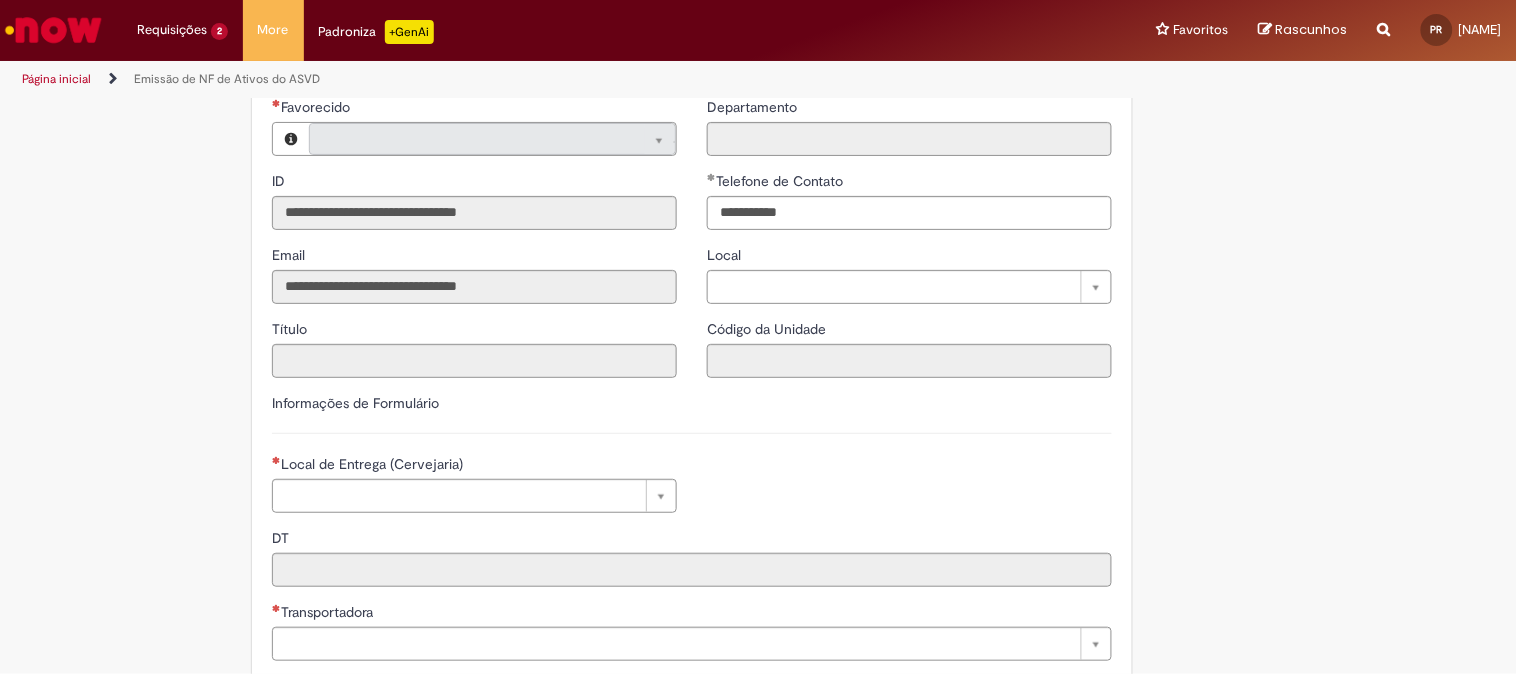 type on "**********" 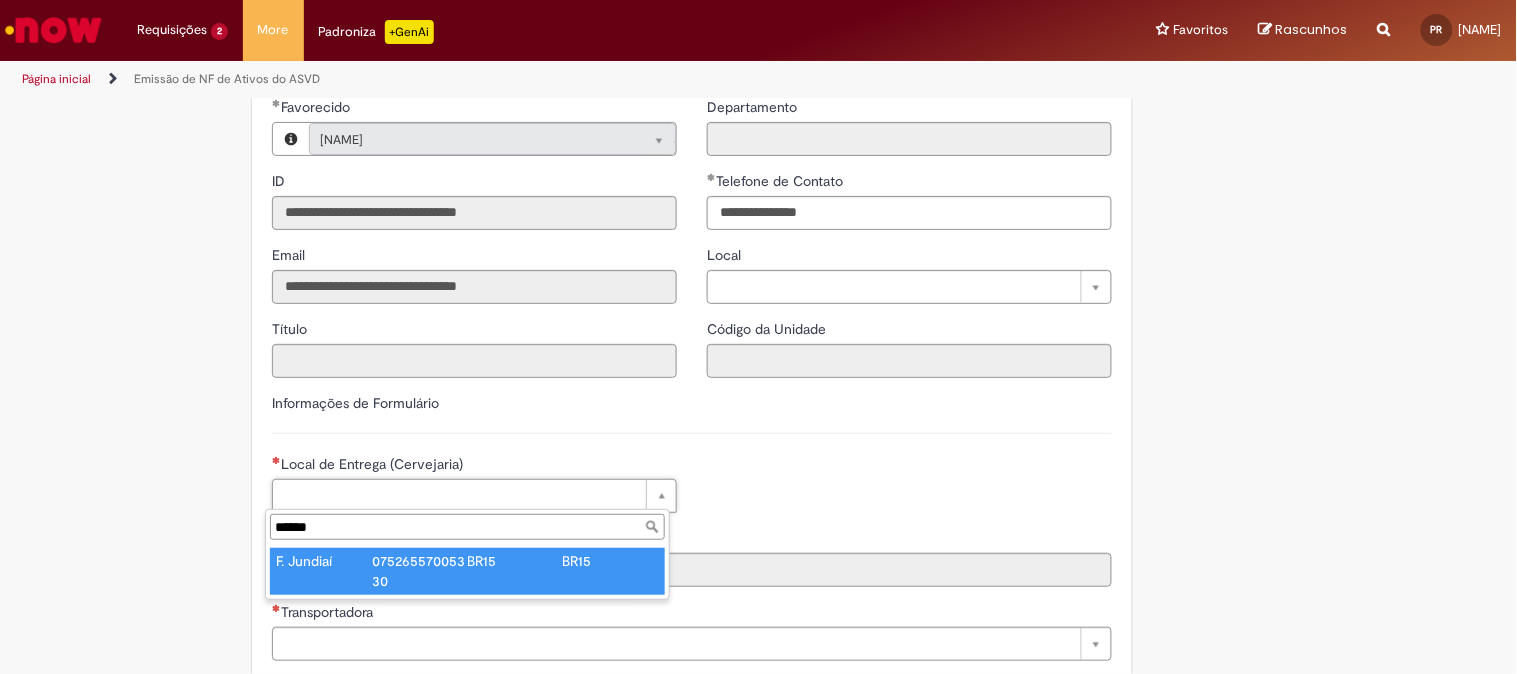 type on "******" 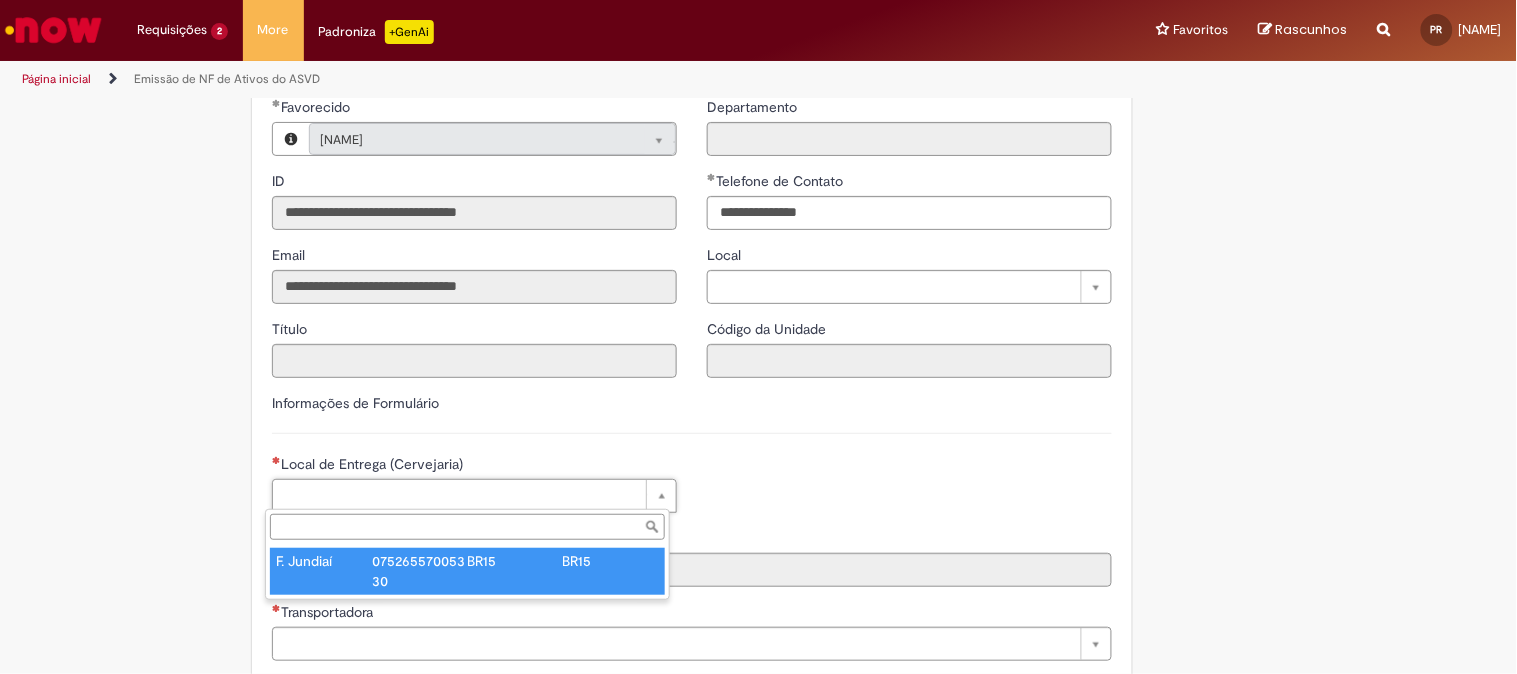 type on "****" 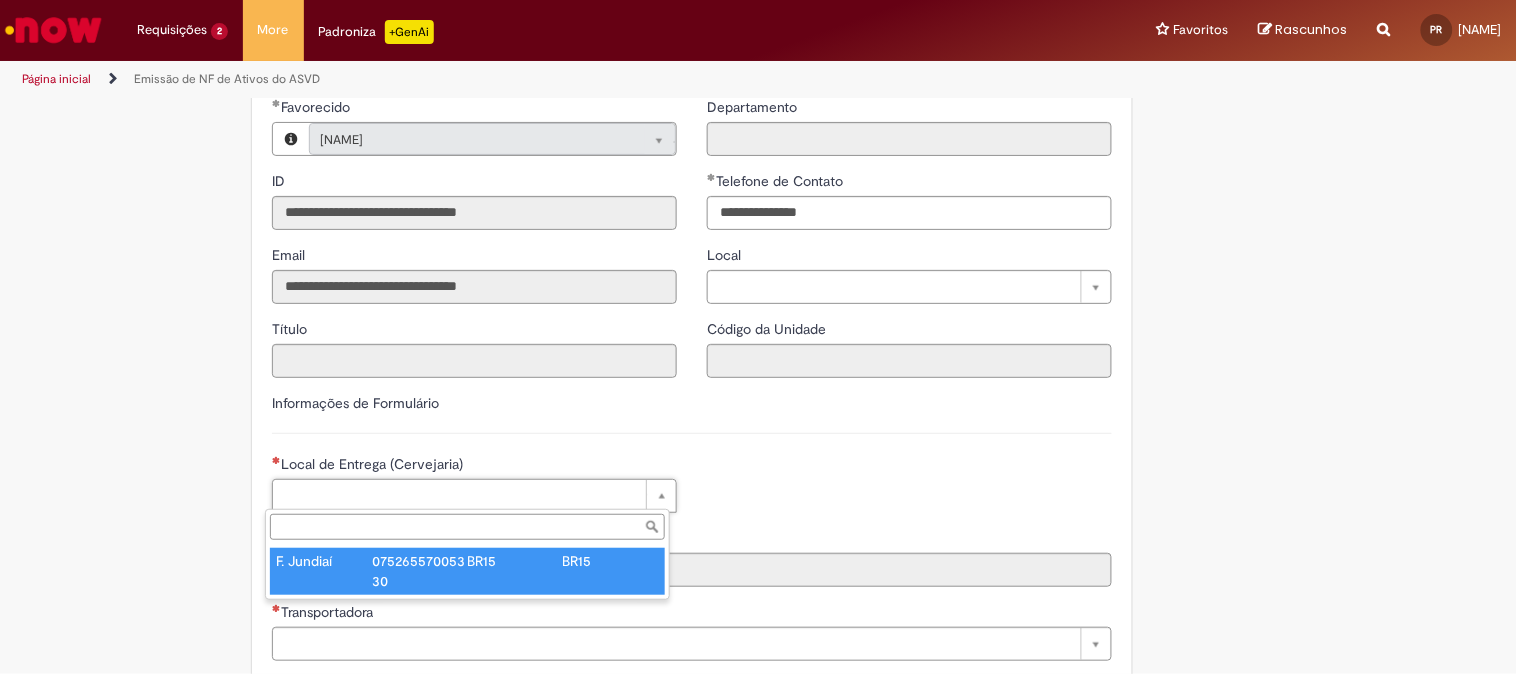 type on "**********" 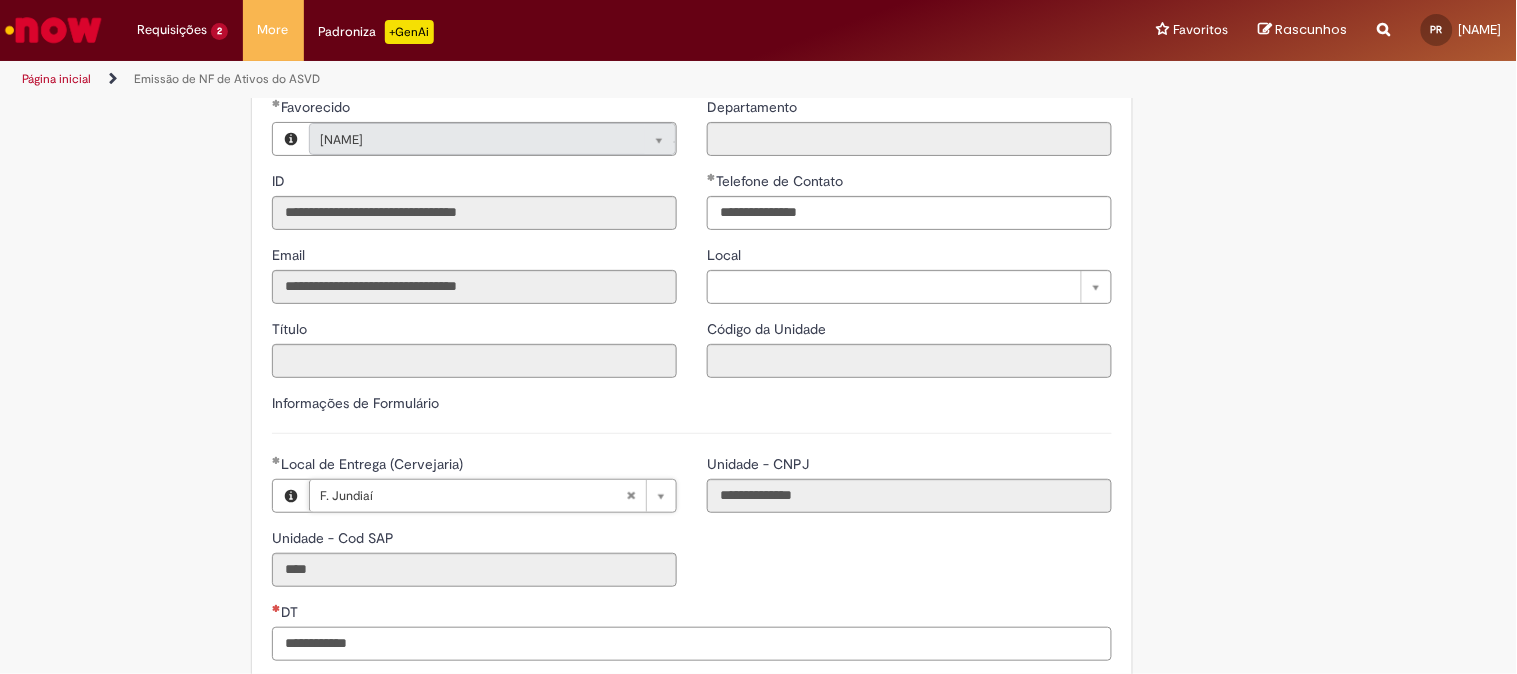 click on "DT" at bounding box center (692, 644) 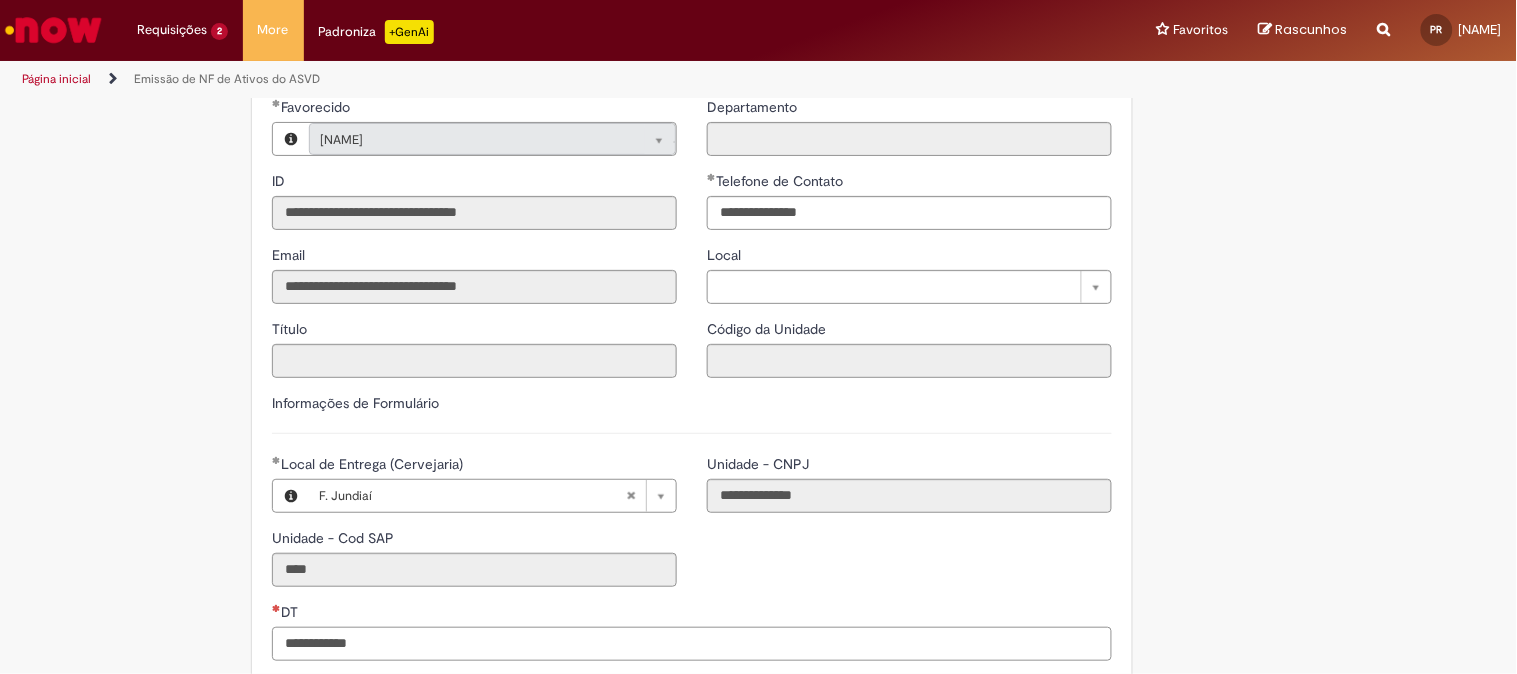 paste on "**********" 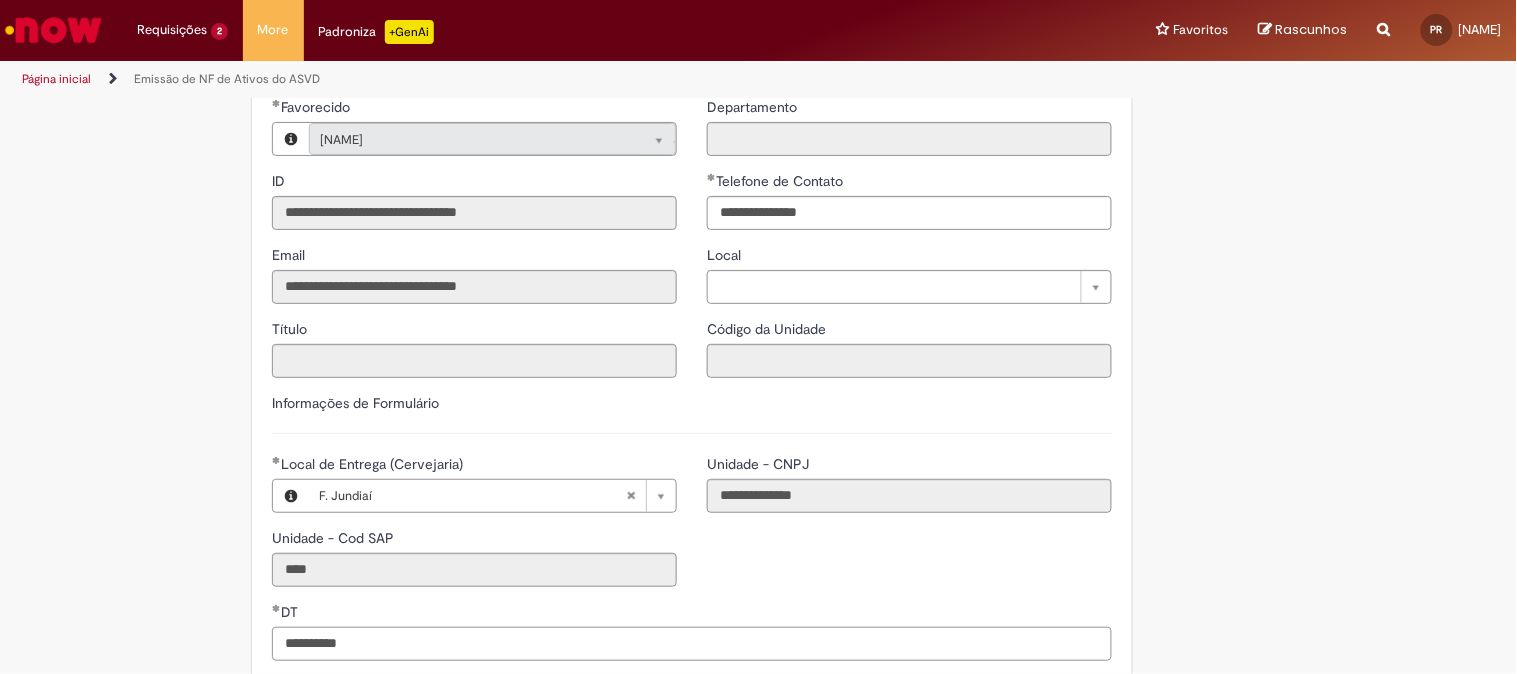 scroll, scrollTop: 444, scrollLeft: 0, axis: vertical 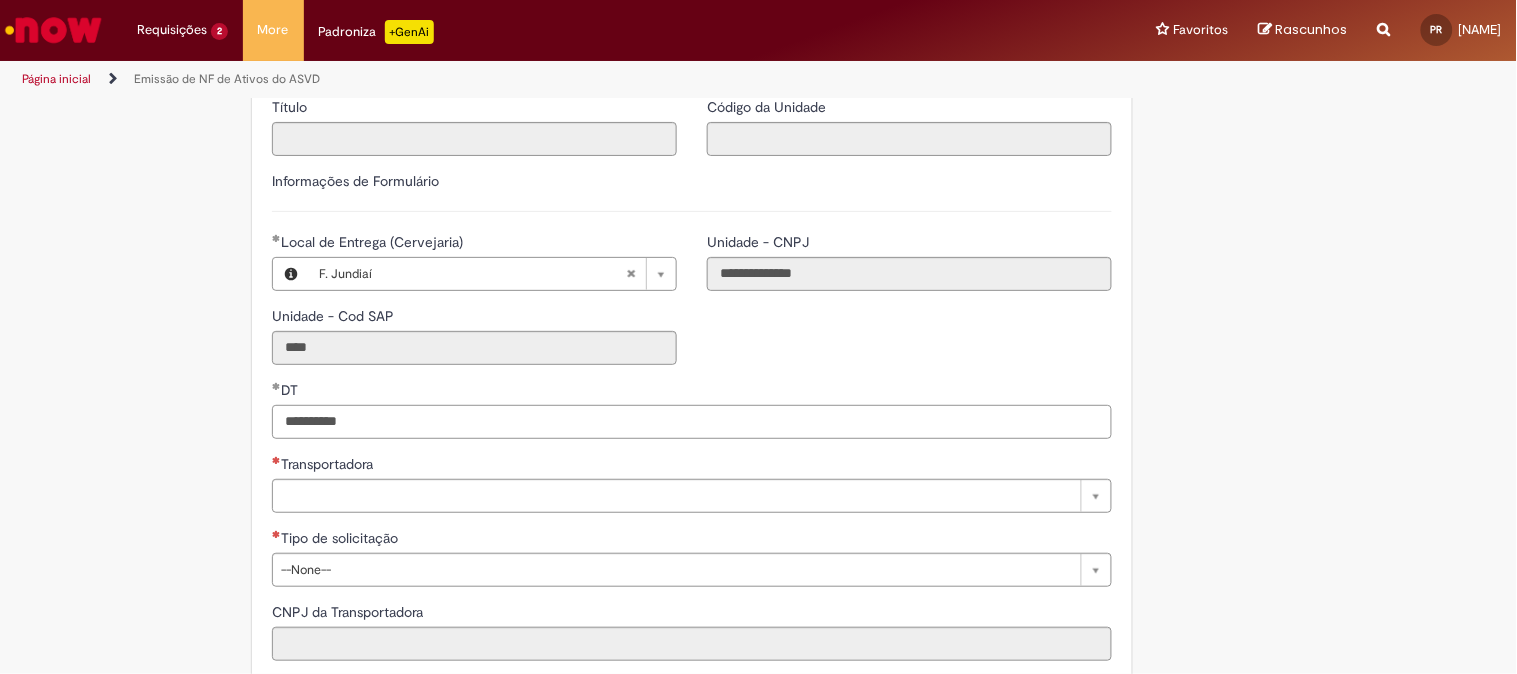 type on "**********" 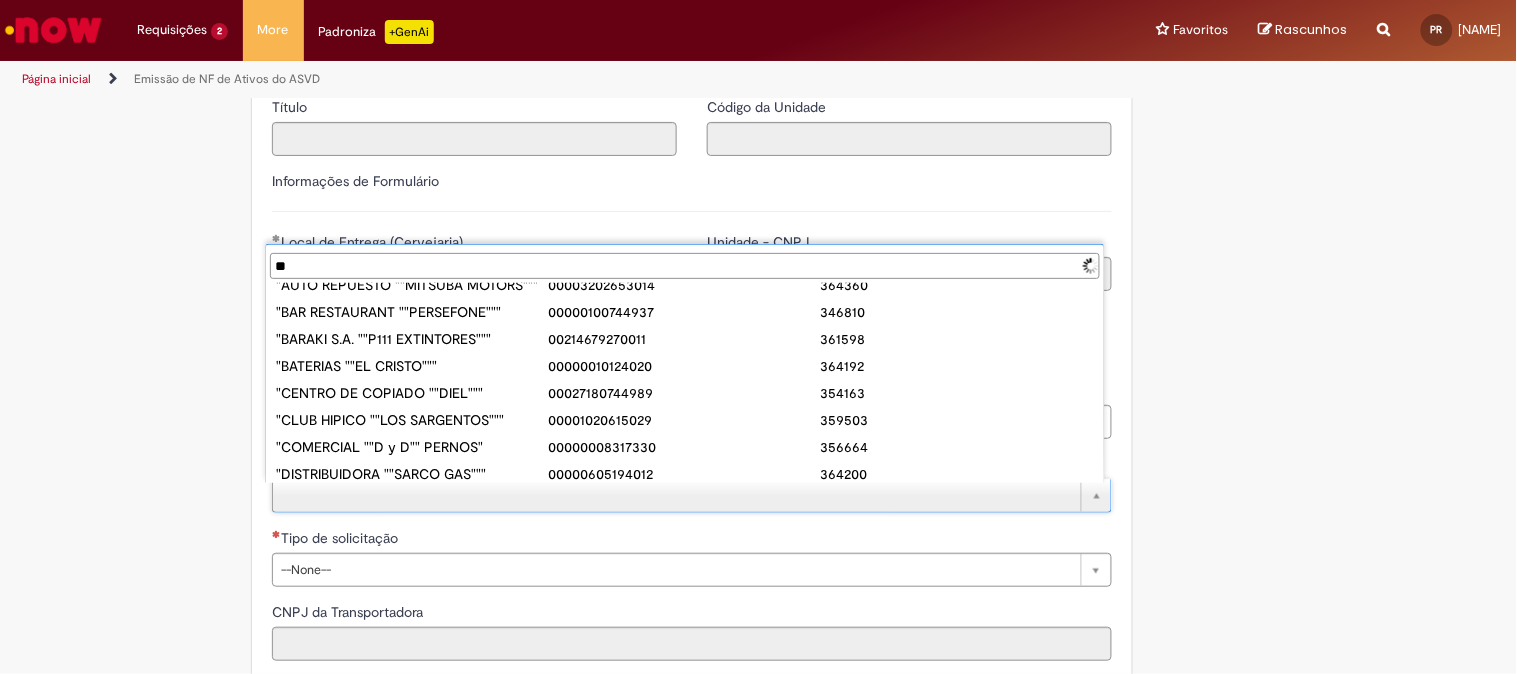 scroll, scrollTop: 0, scrollLeft: 0, axis: both 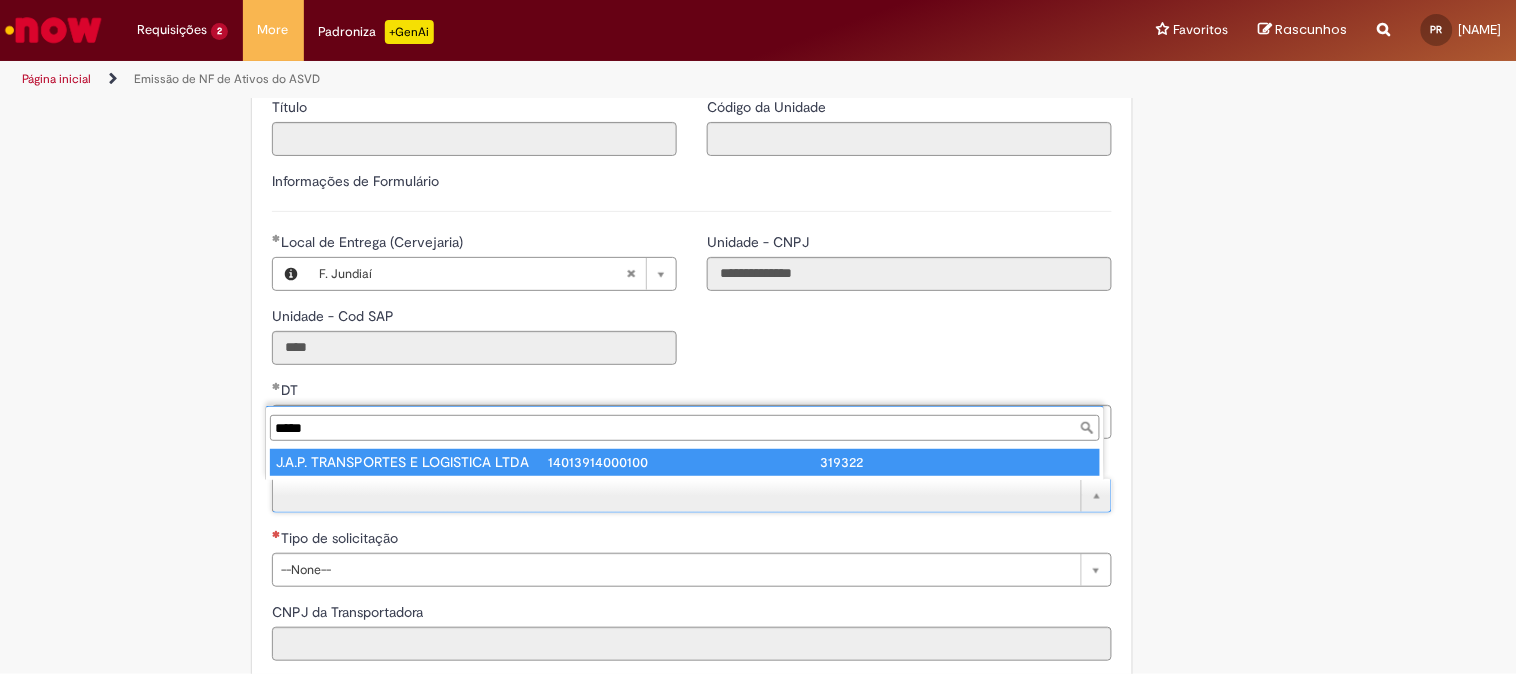 type on "*****" 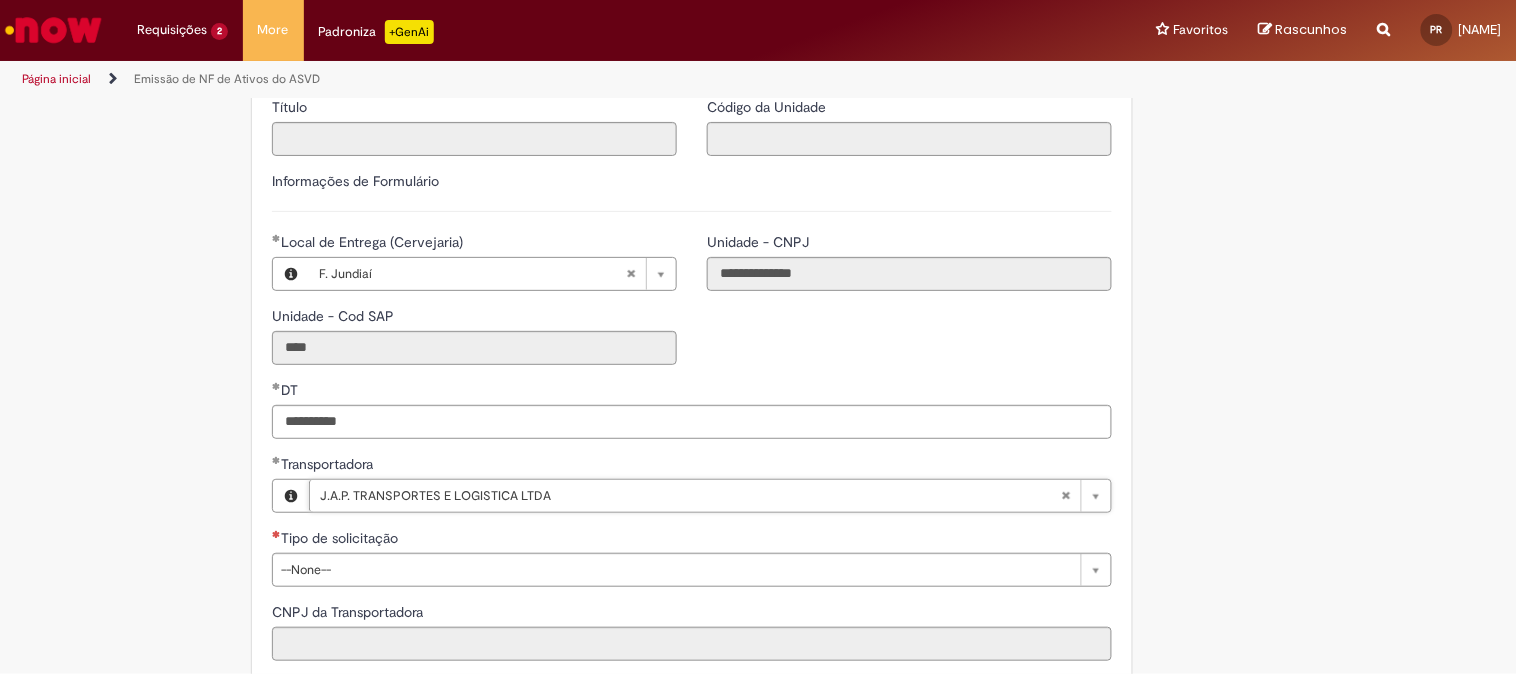 type on "**********" 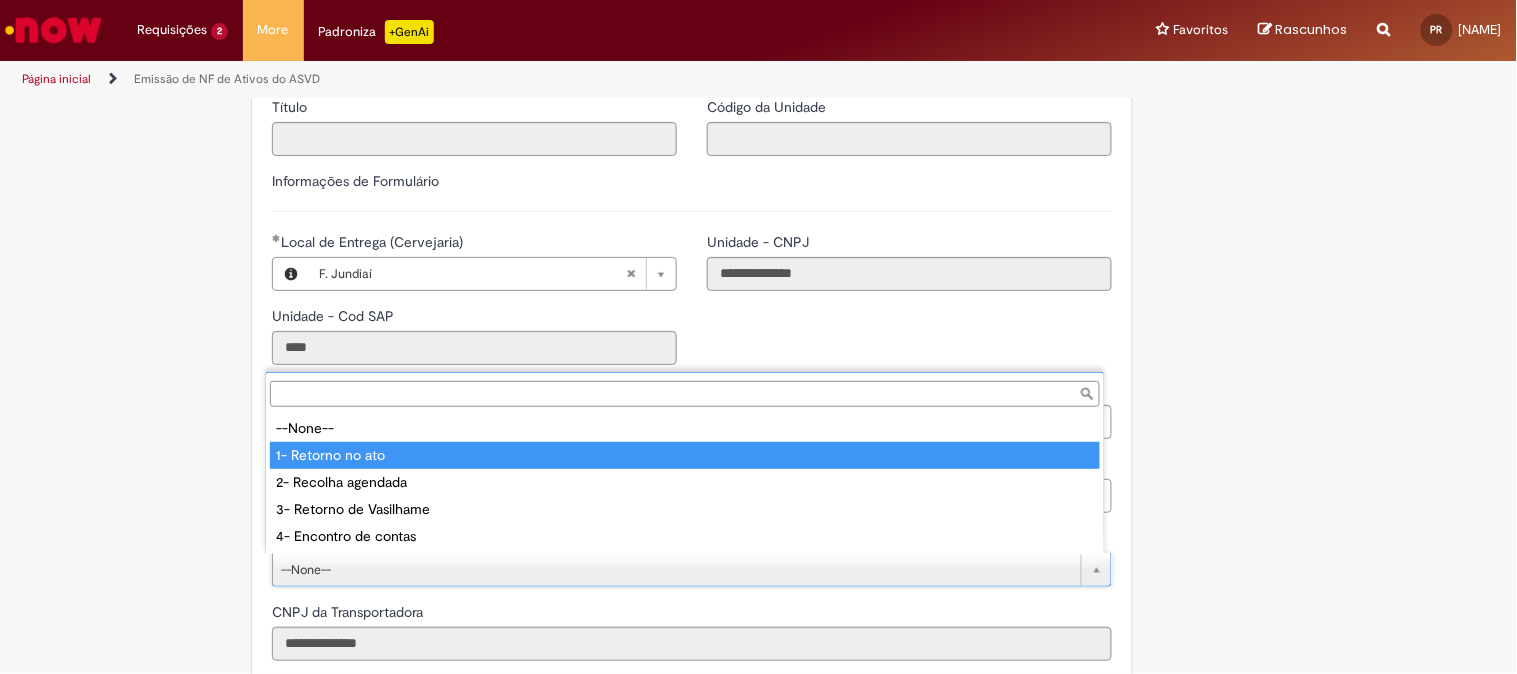 type on "**********" 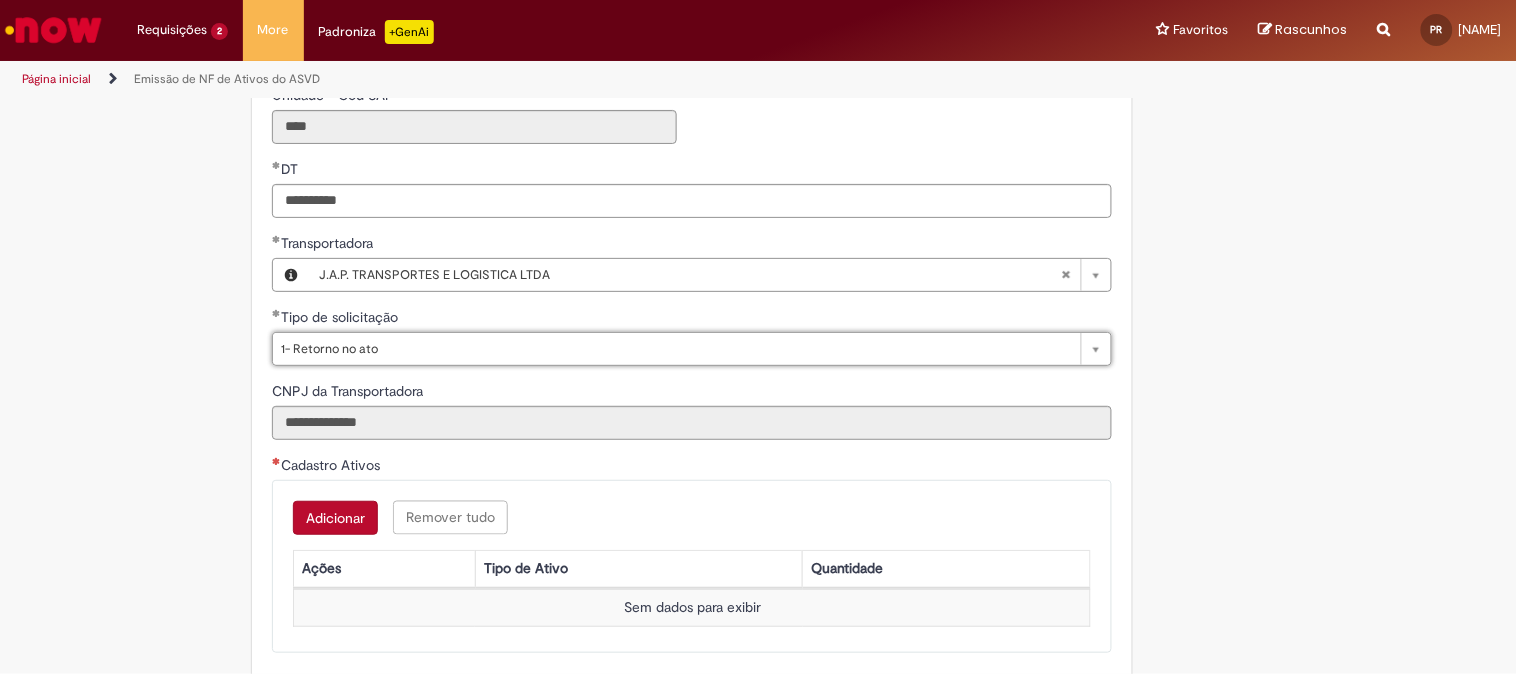 scroll, scrollTop: 666, scrollLeft: 0, axis: vertical 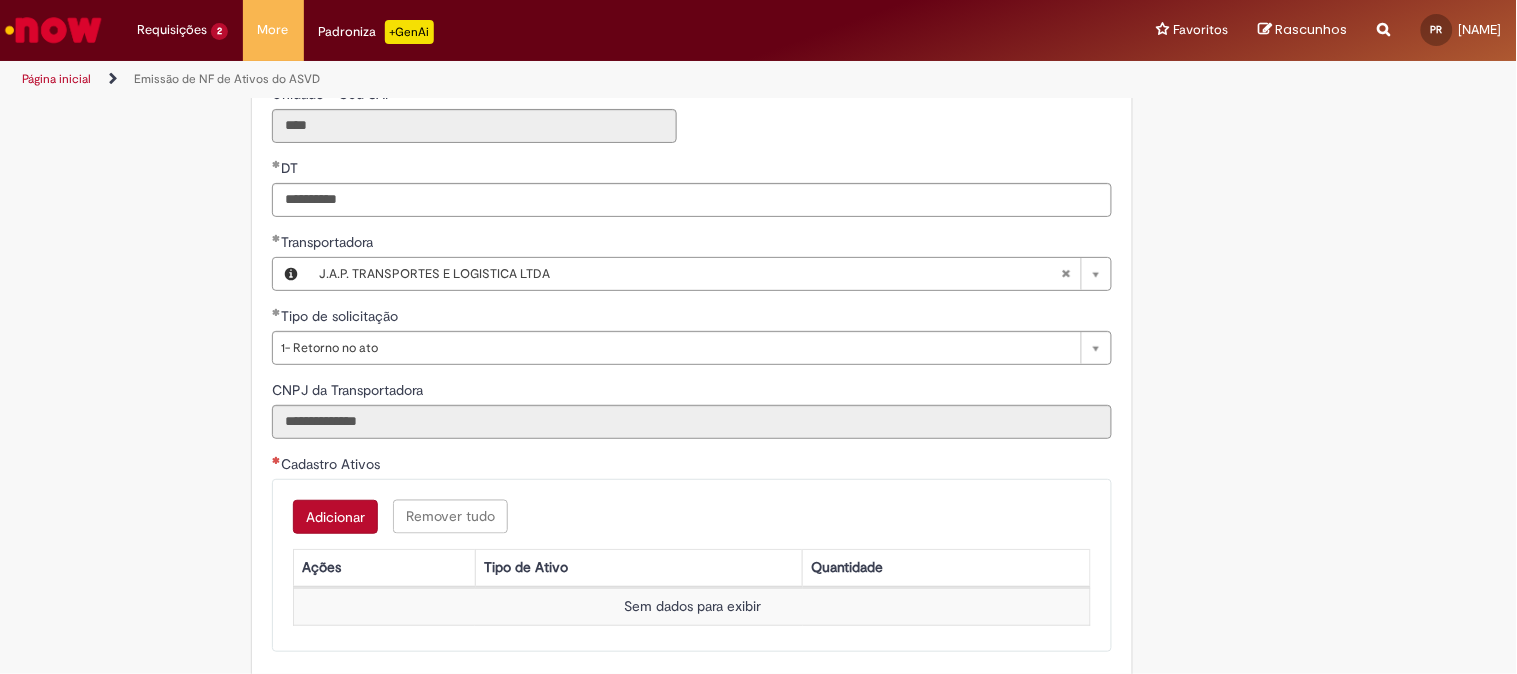 click on "Adicionar" at bounding box center (335, 517) 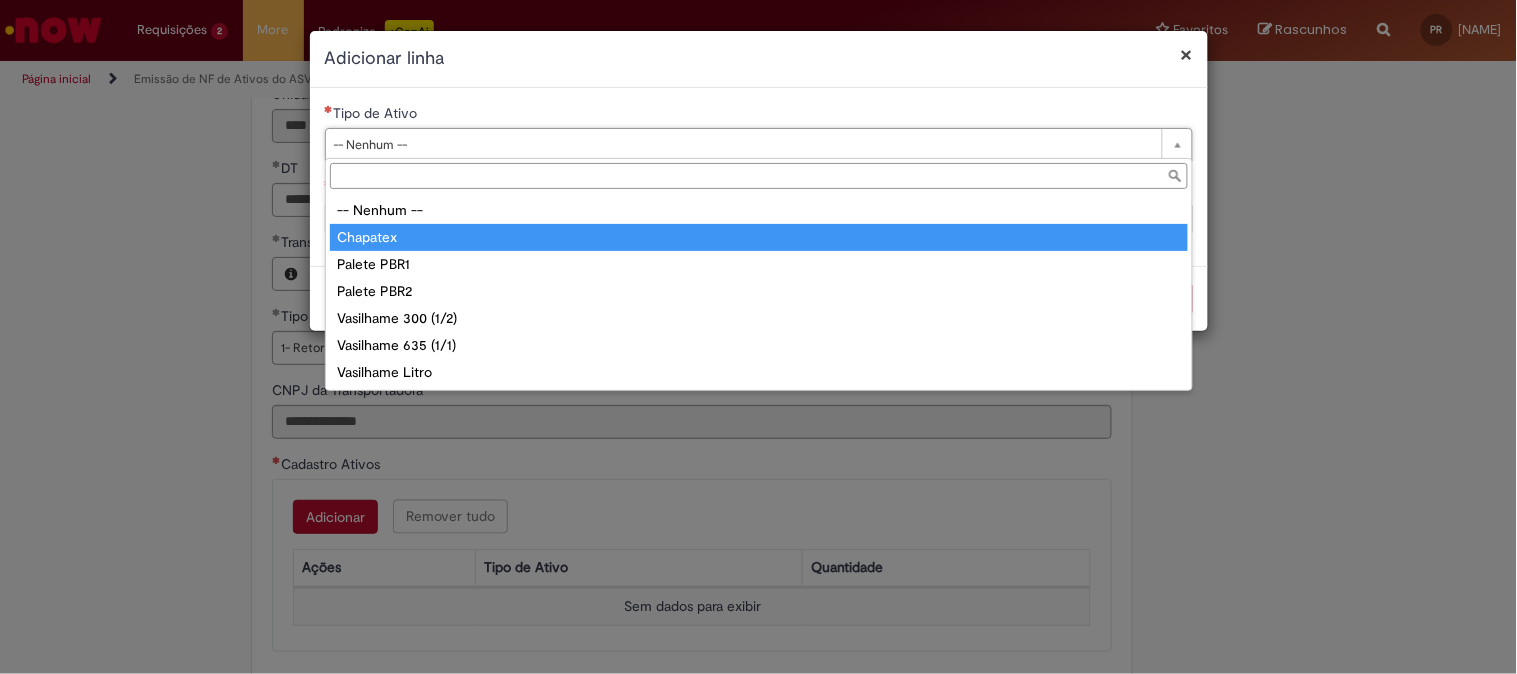 type on "********" 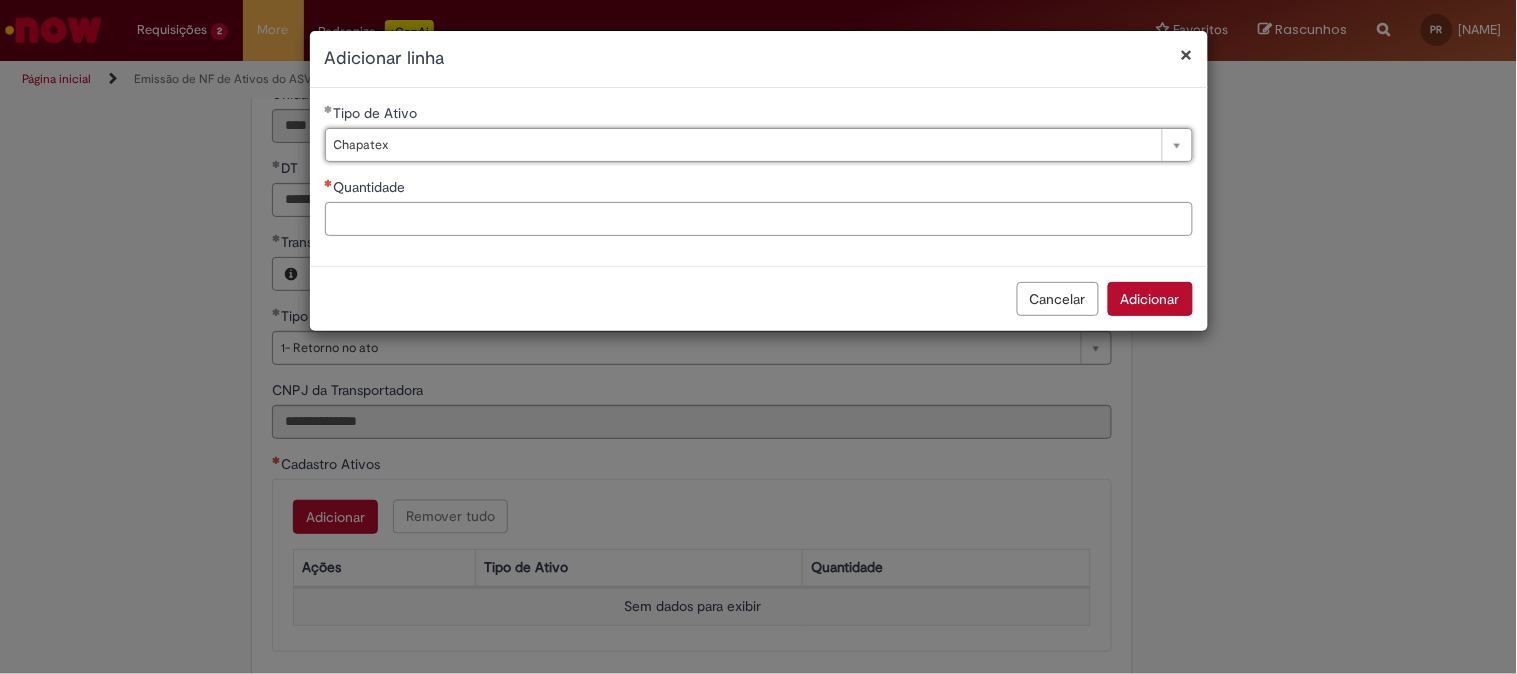 click on "Quantidade" at bounding box center (759, 219) 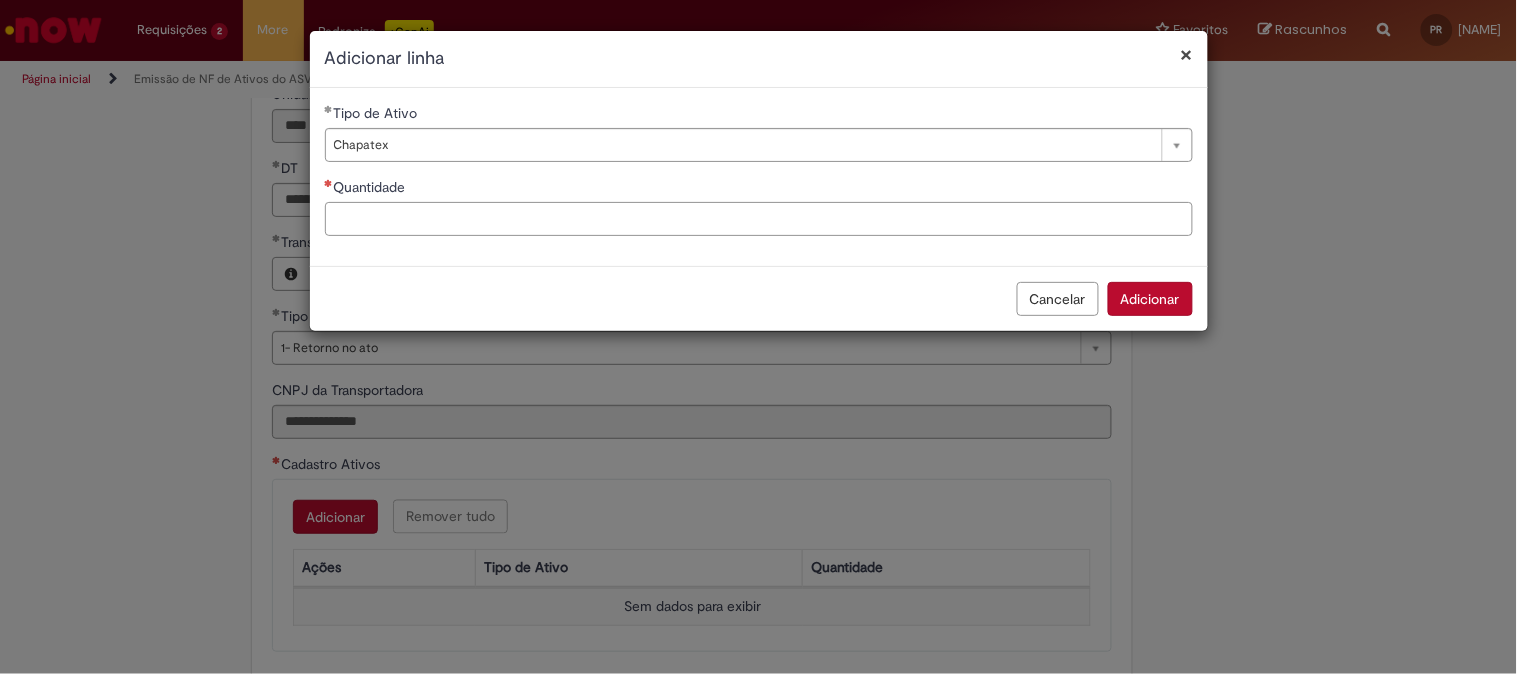 click on "Quantidade" at bounding box center [759, 219] 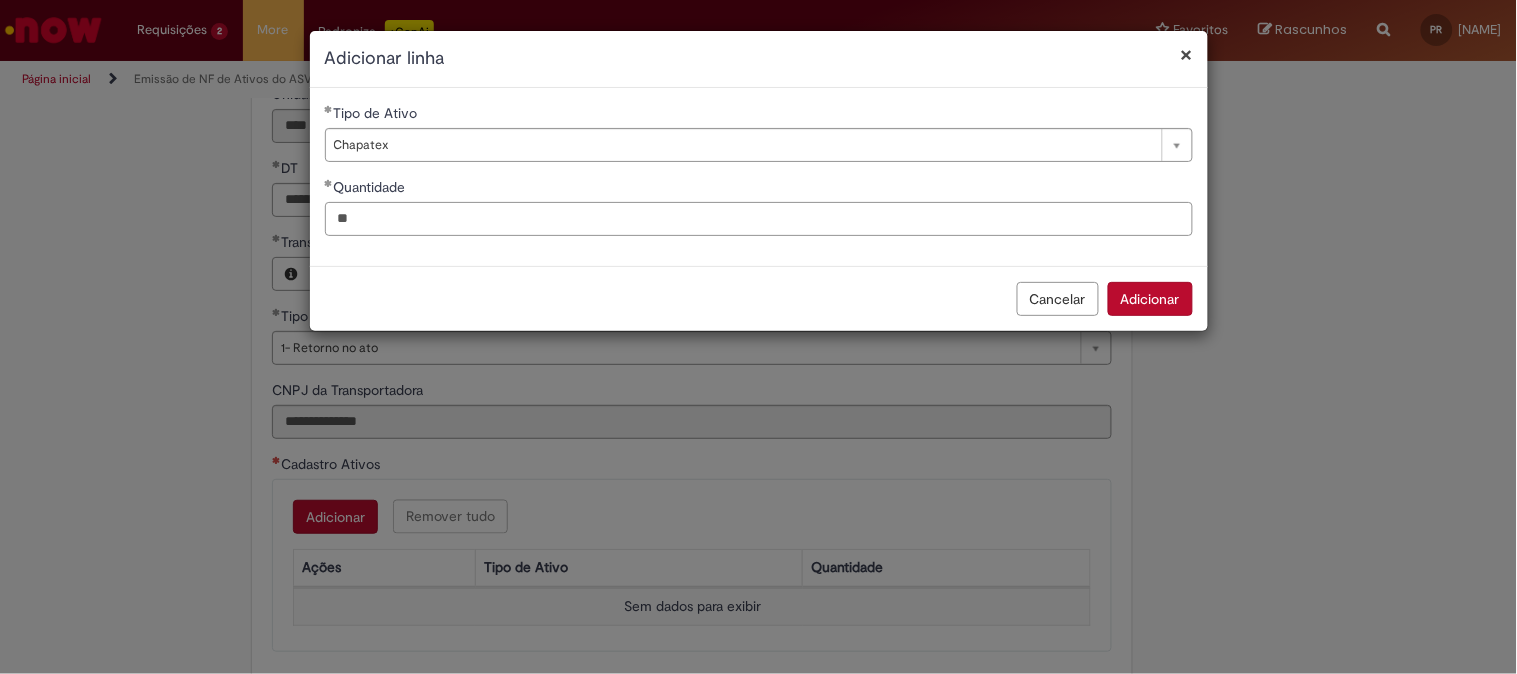 type on "*" 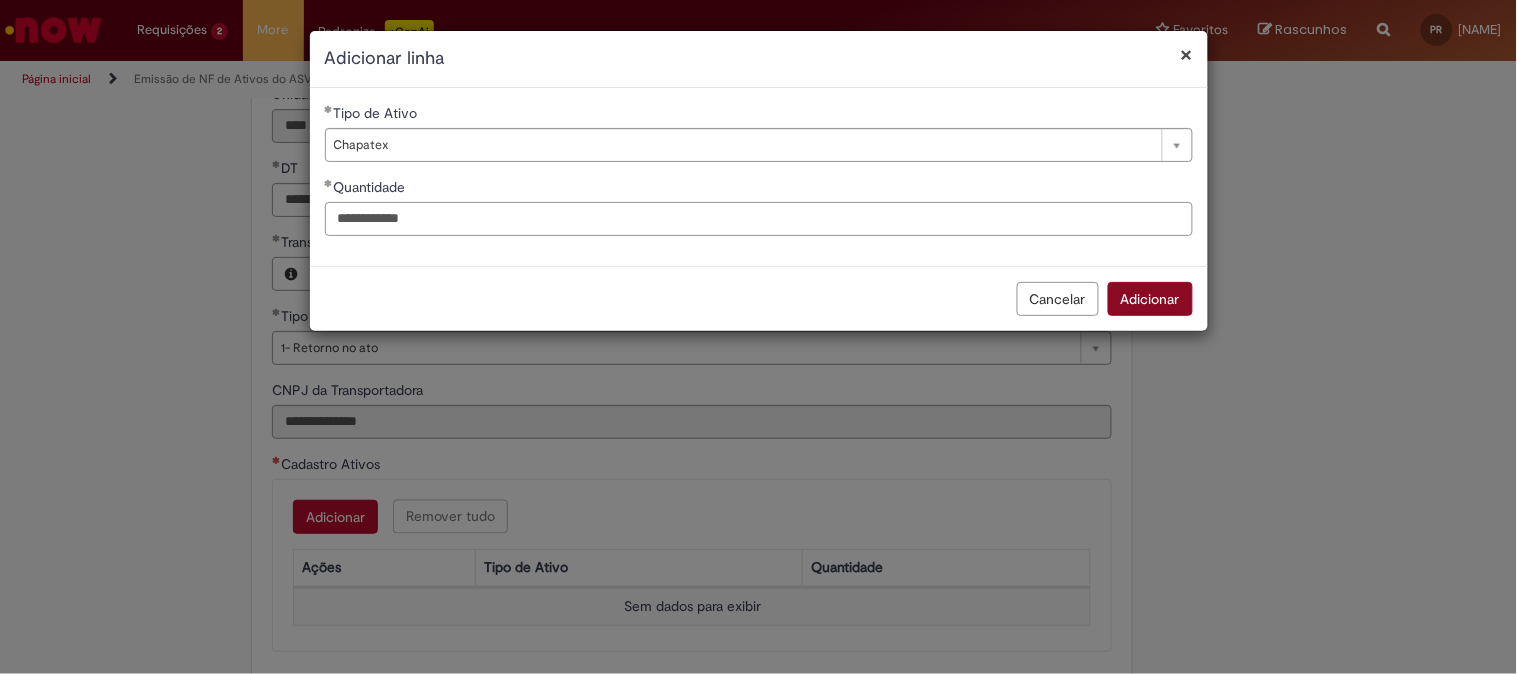type on "**********" 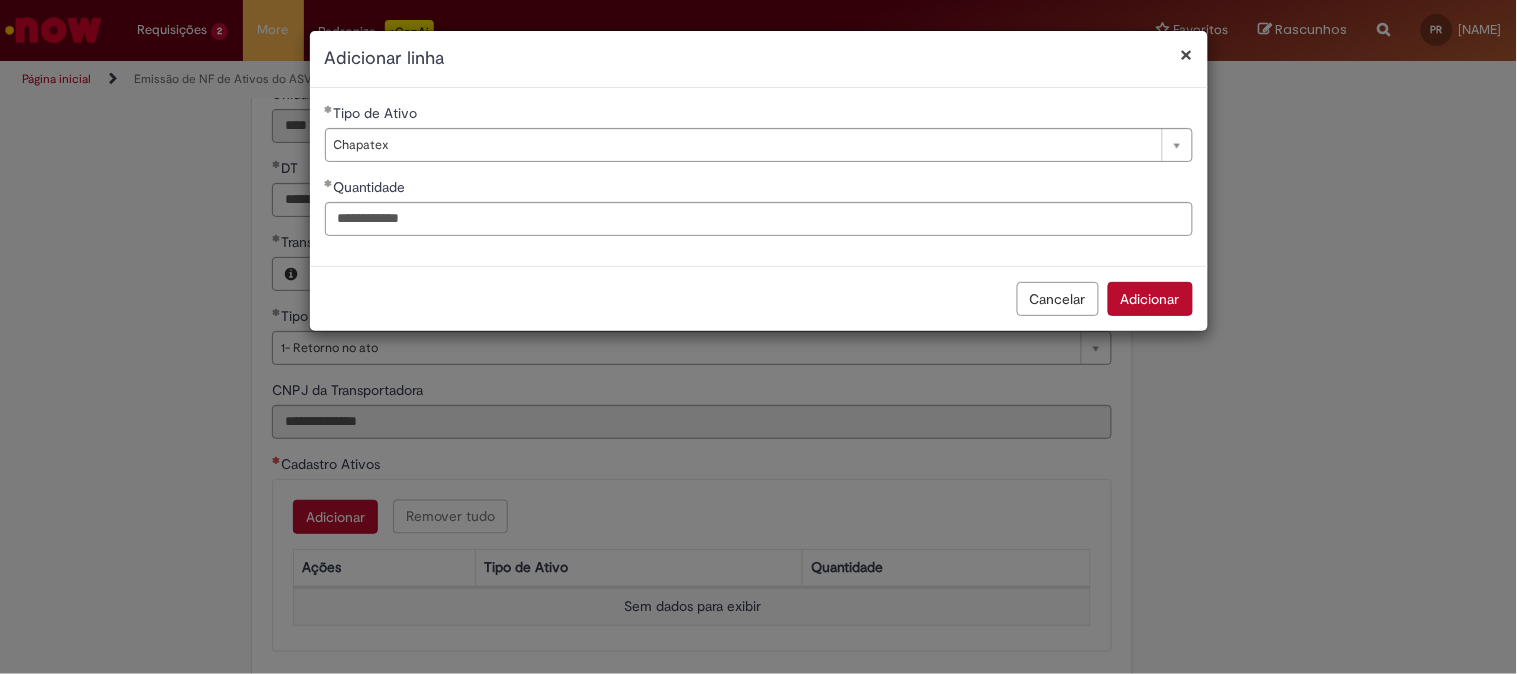 click on "Adicionar" at bounding box center (1150, 299) 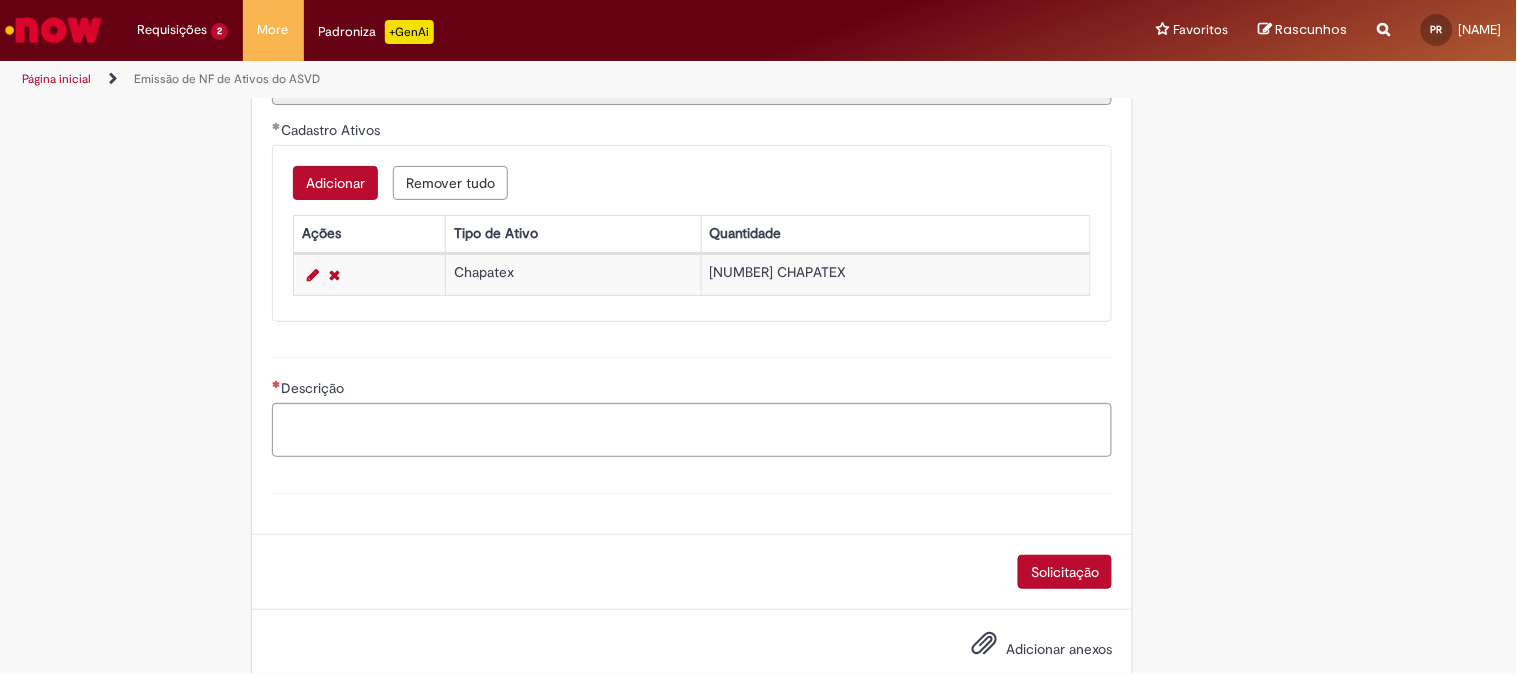 scroll, scrollTop: 1045, scrollLeft: 0, axis: vertical 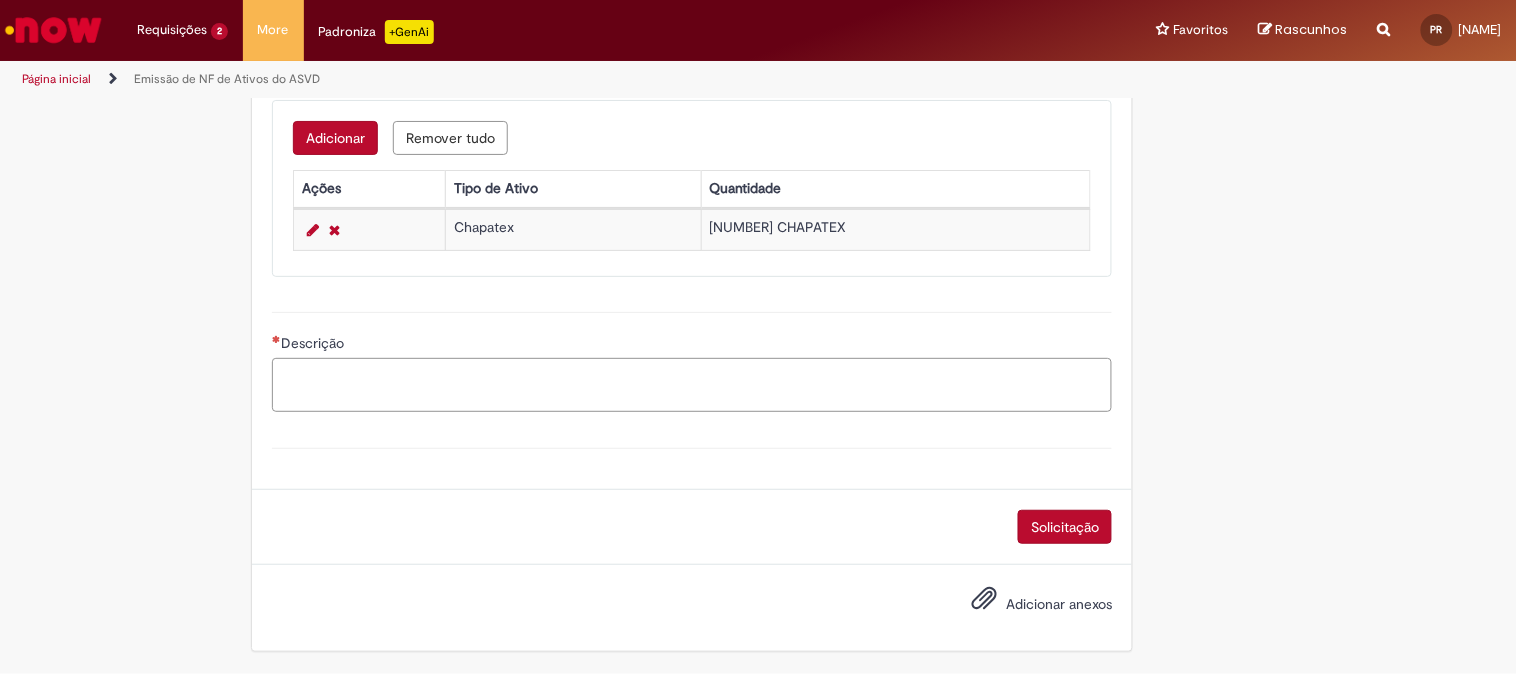 click on "Descrição" at bounding box center [692, 385] 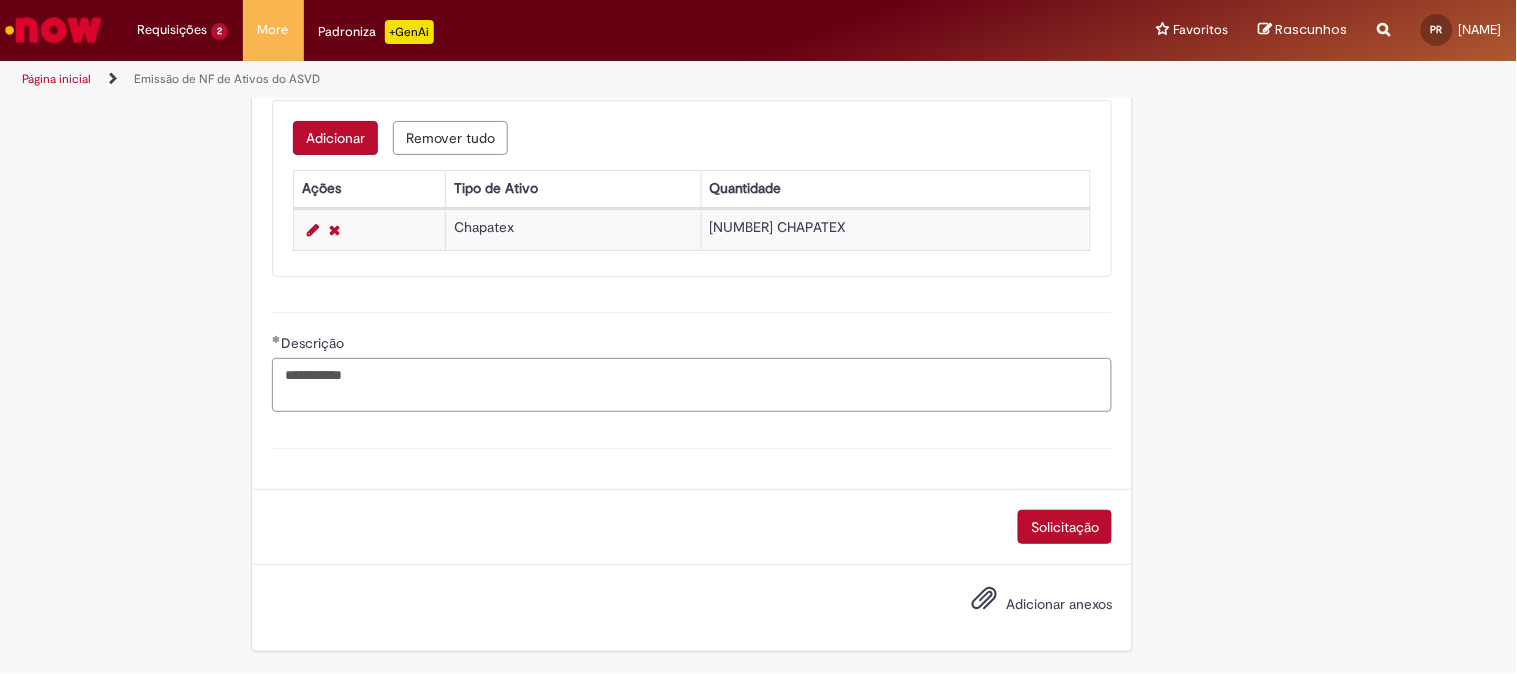 paste on "**********" 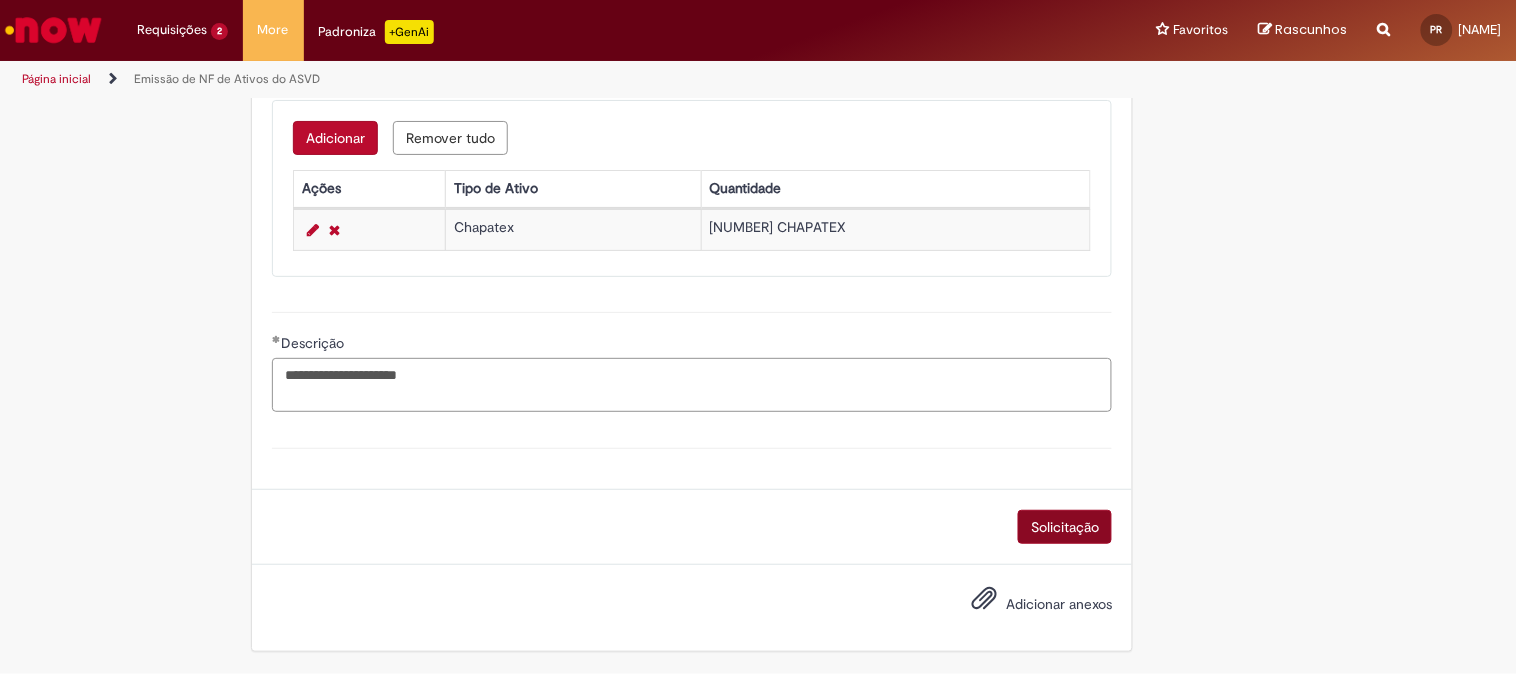 type on "**********" 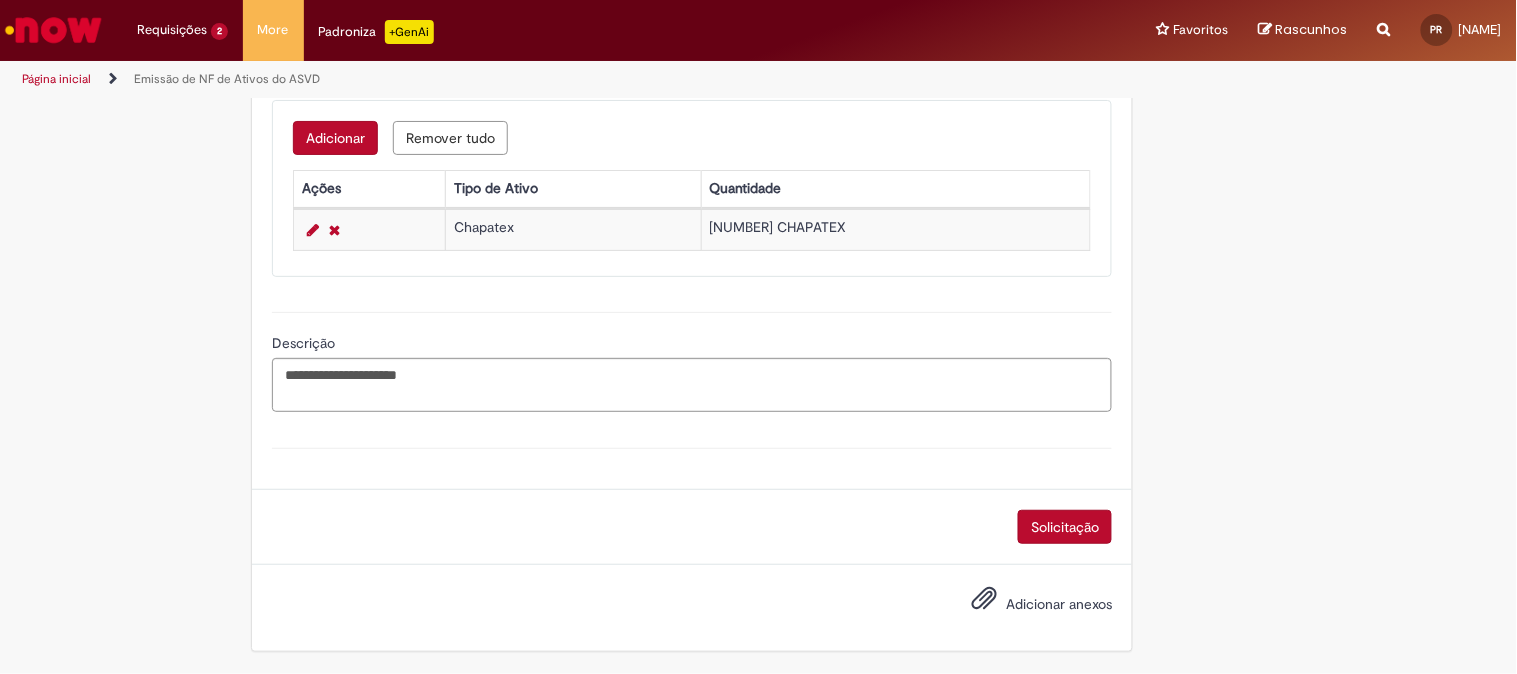click on "Solicitação" at bounding box center [1065, 527] 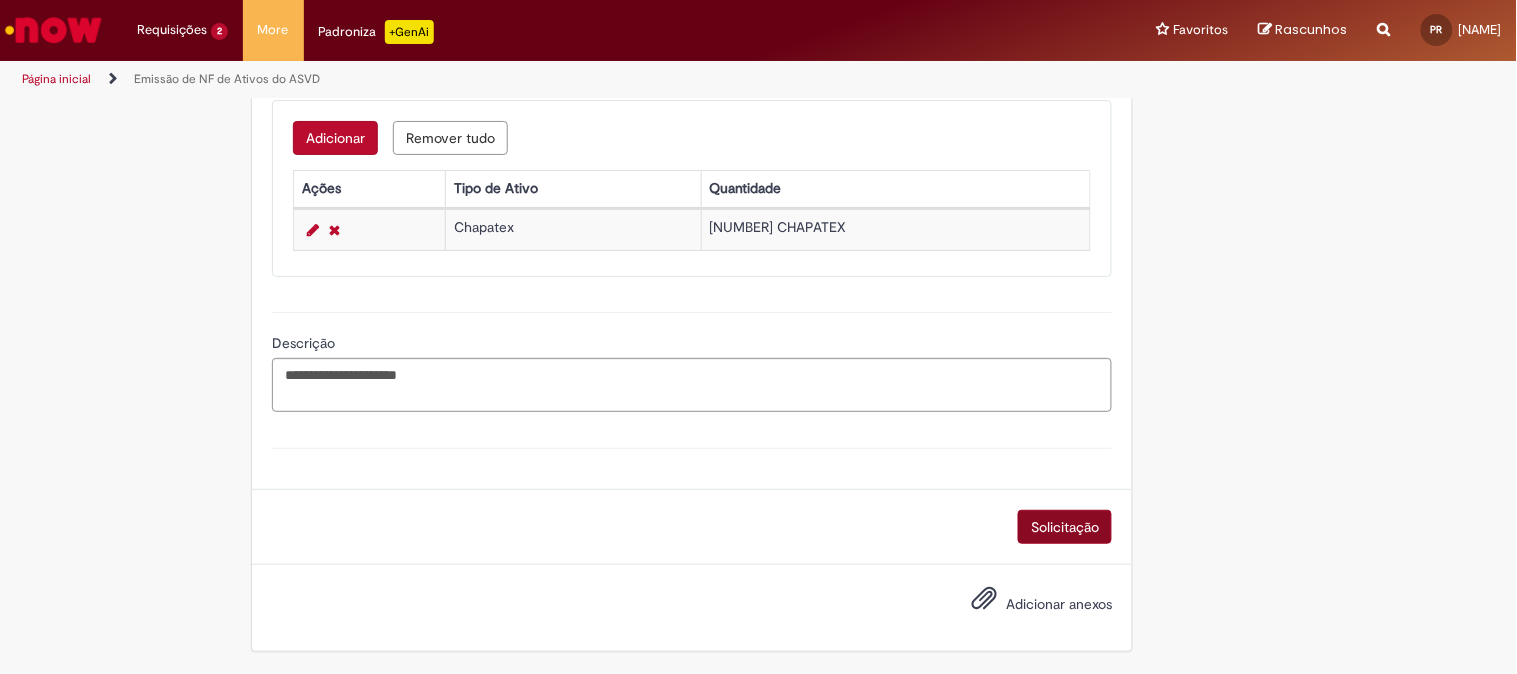 scroll, scrollTop: 1000, scrollLeft: 0, axis: vertical 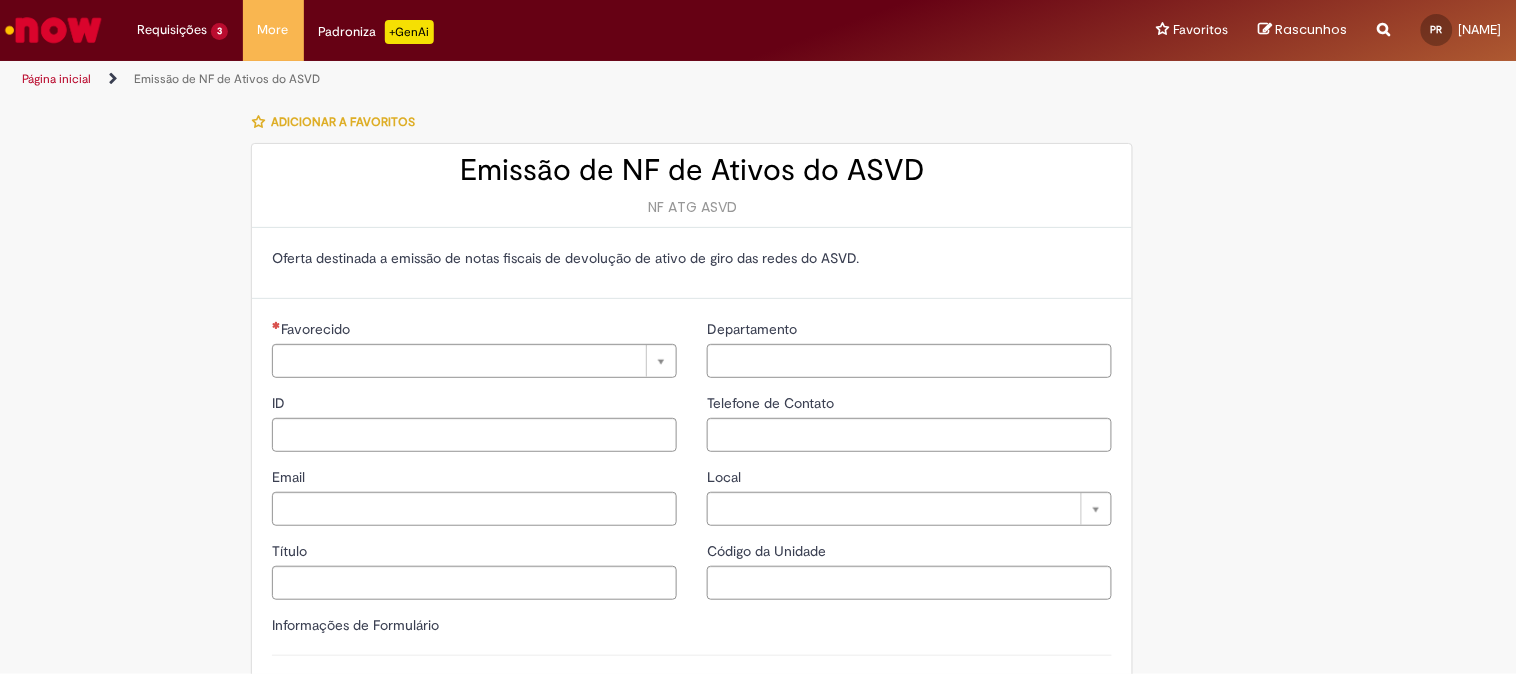 type on "**********" 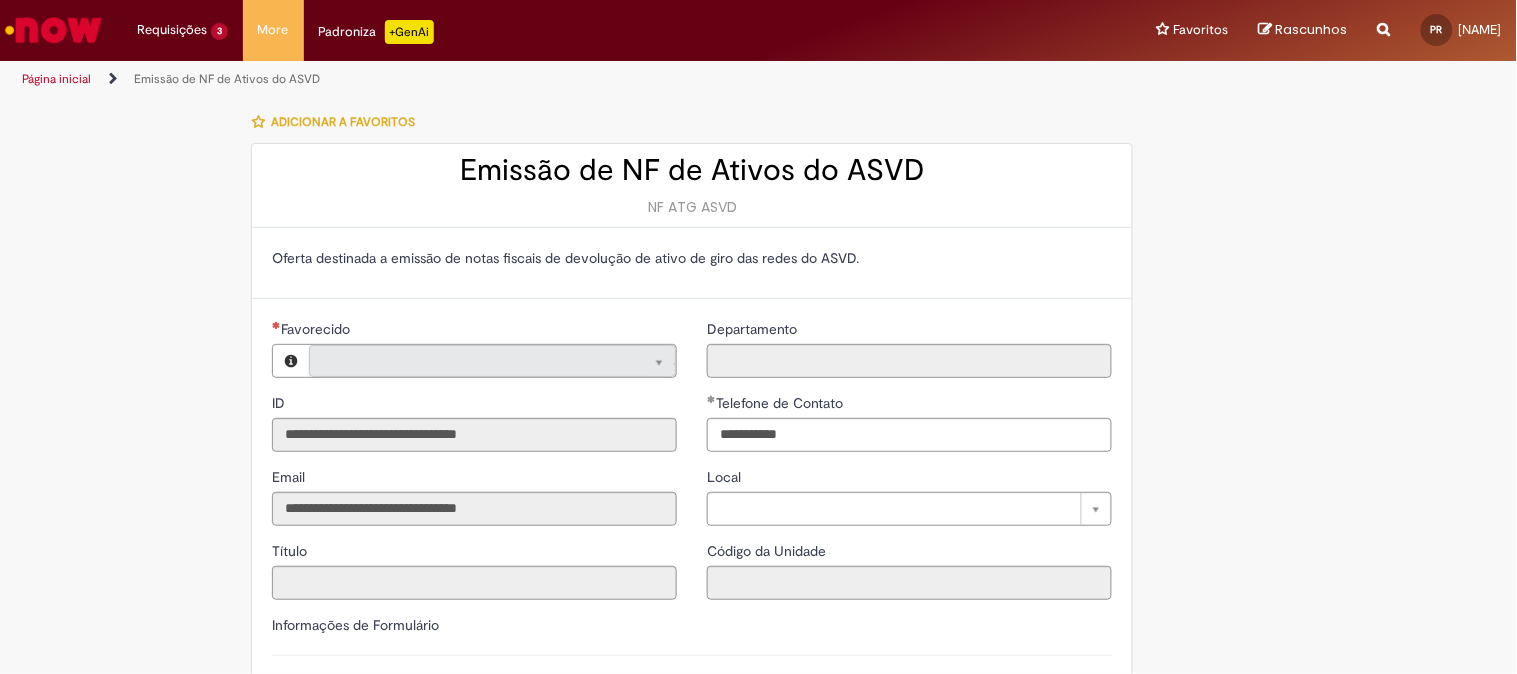 type on "**********" 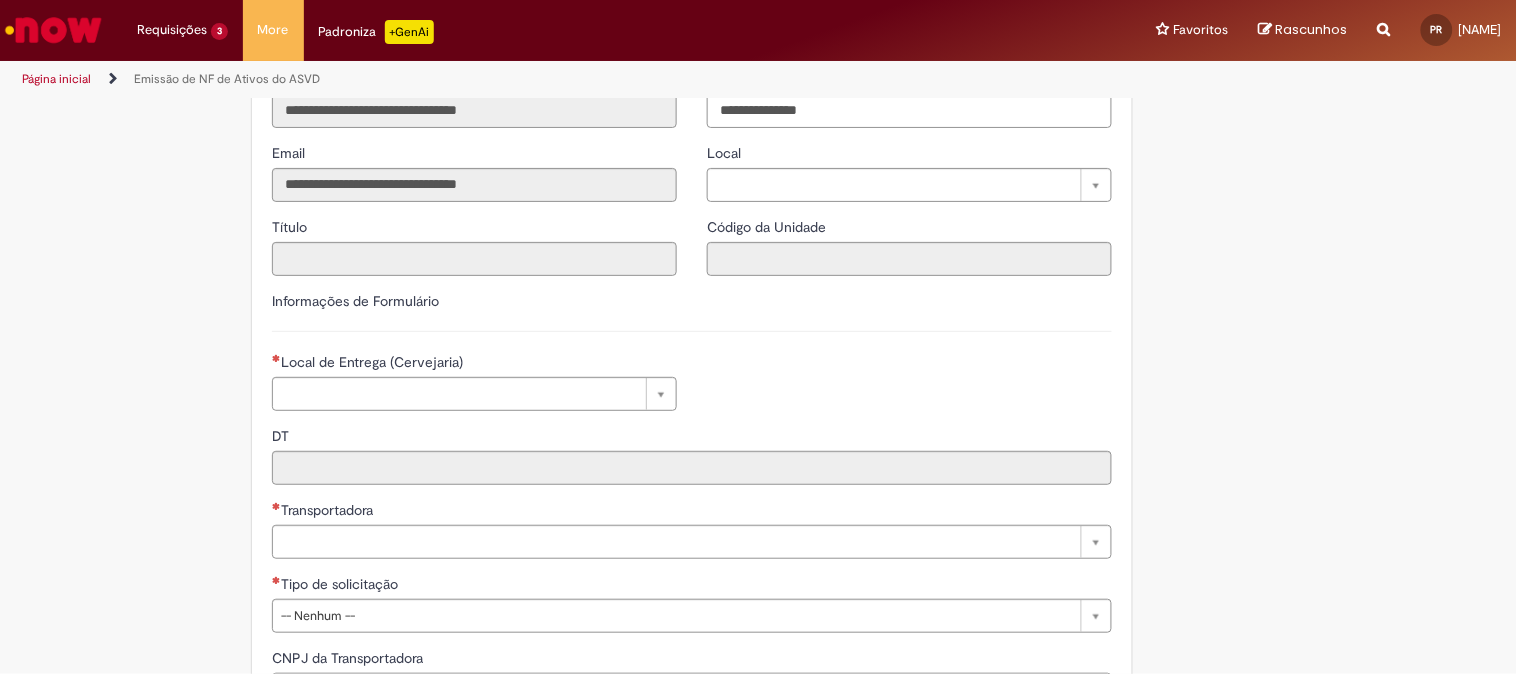 scroll, scrollTop: 333, scrollLeft: 0, axis: vertical 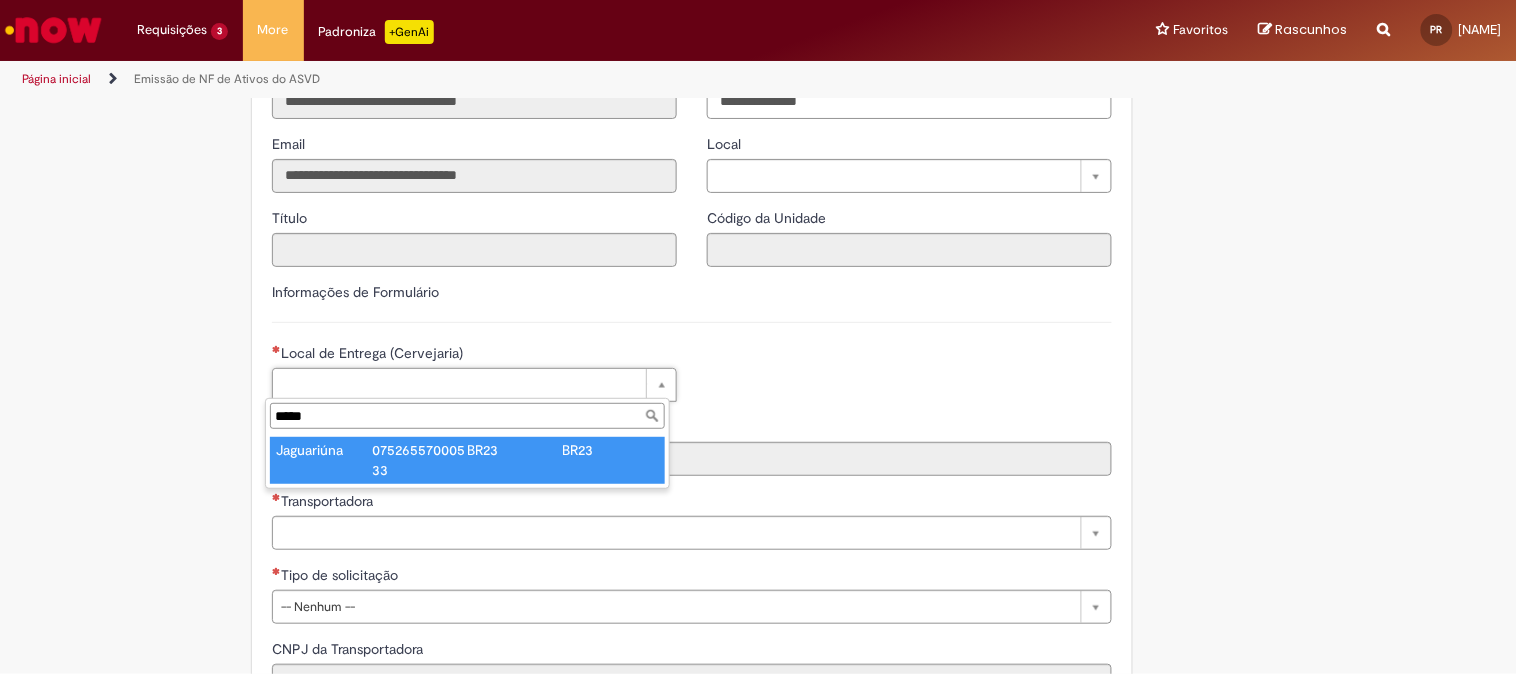 type on "*****" 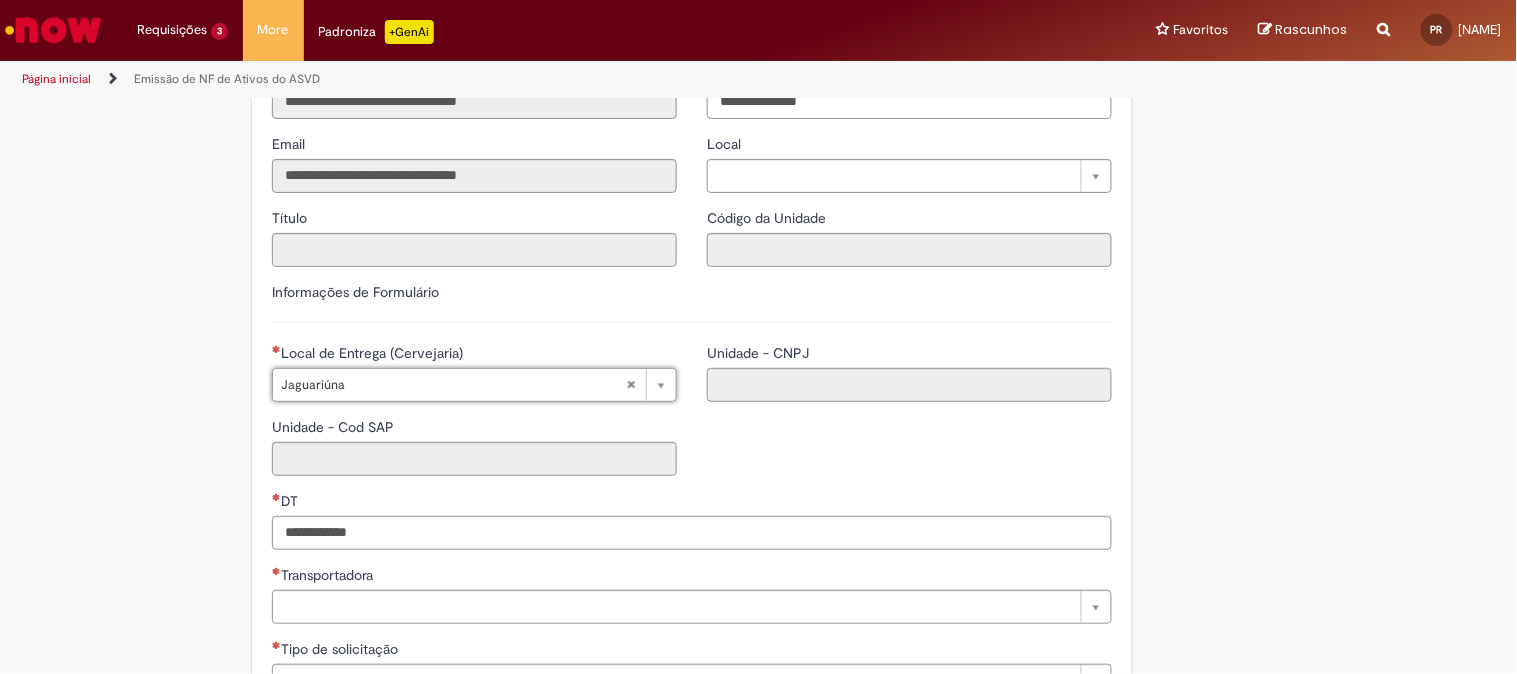 type on "**********" 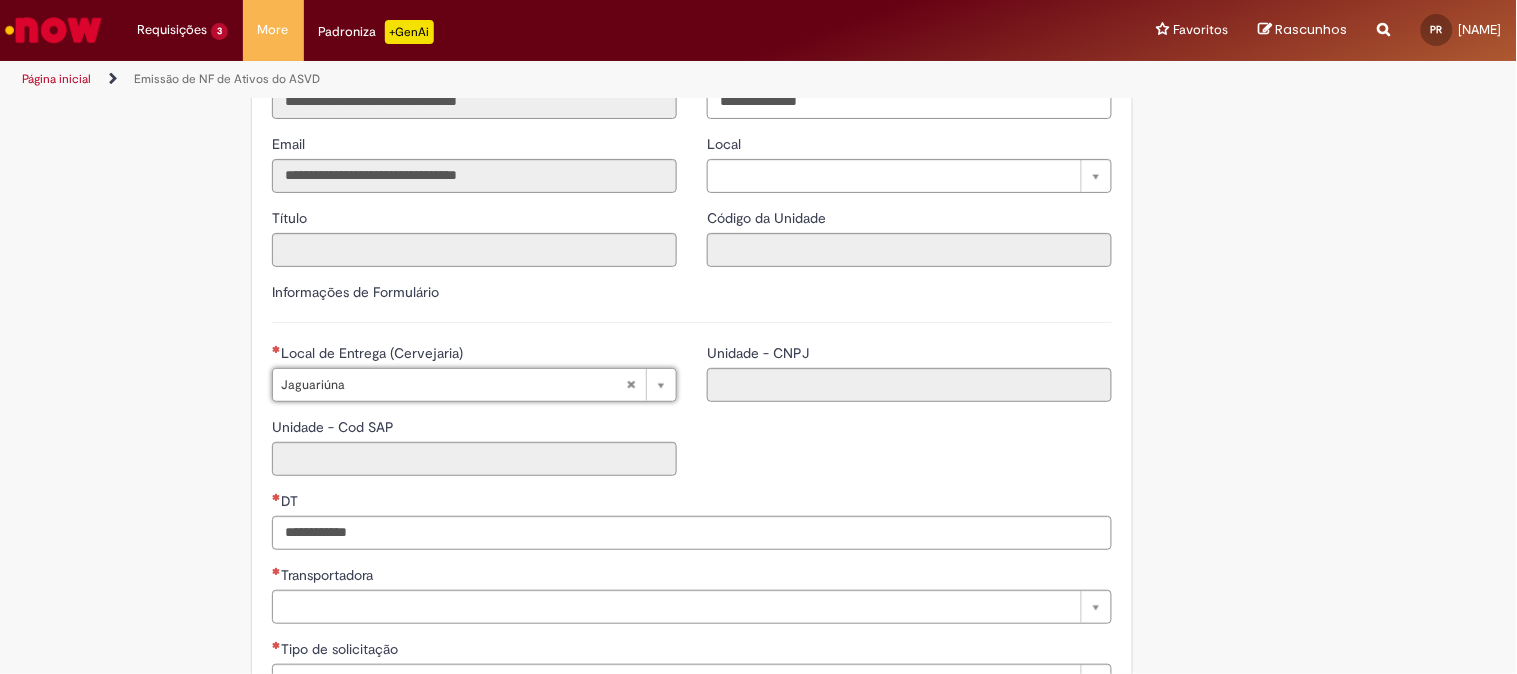type on "****" 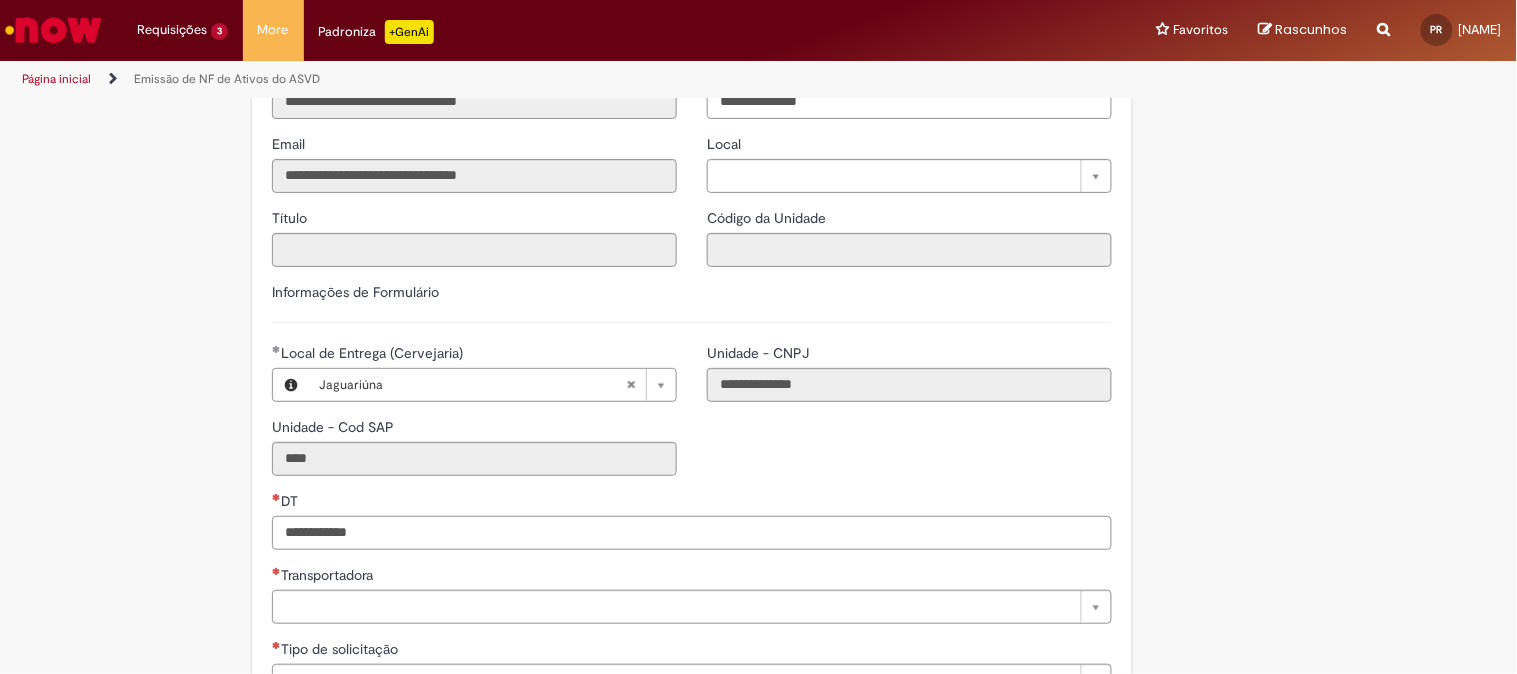 click on "DT" at bounding box center (692, 533) 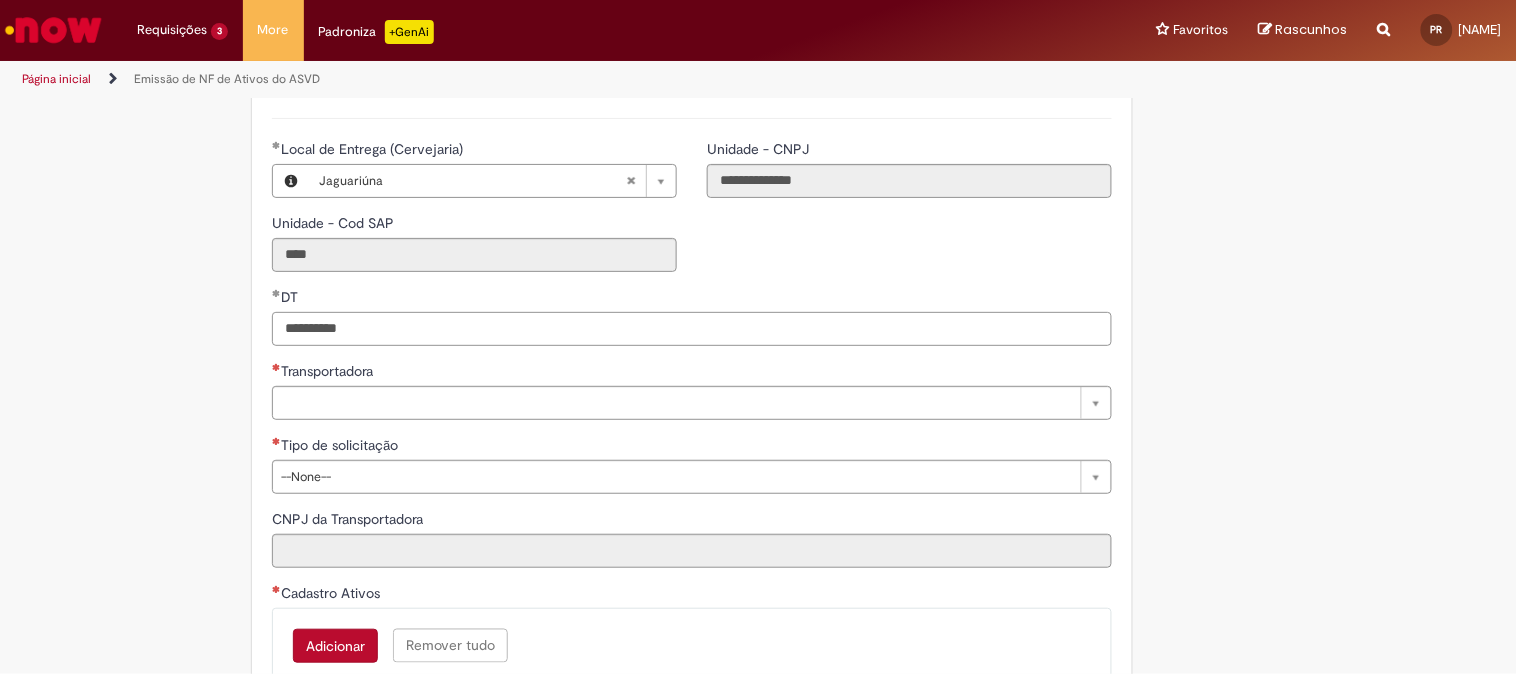 scroll, scrollTop: 555, scrollLeft: 0, axis: vertical 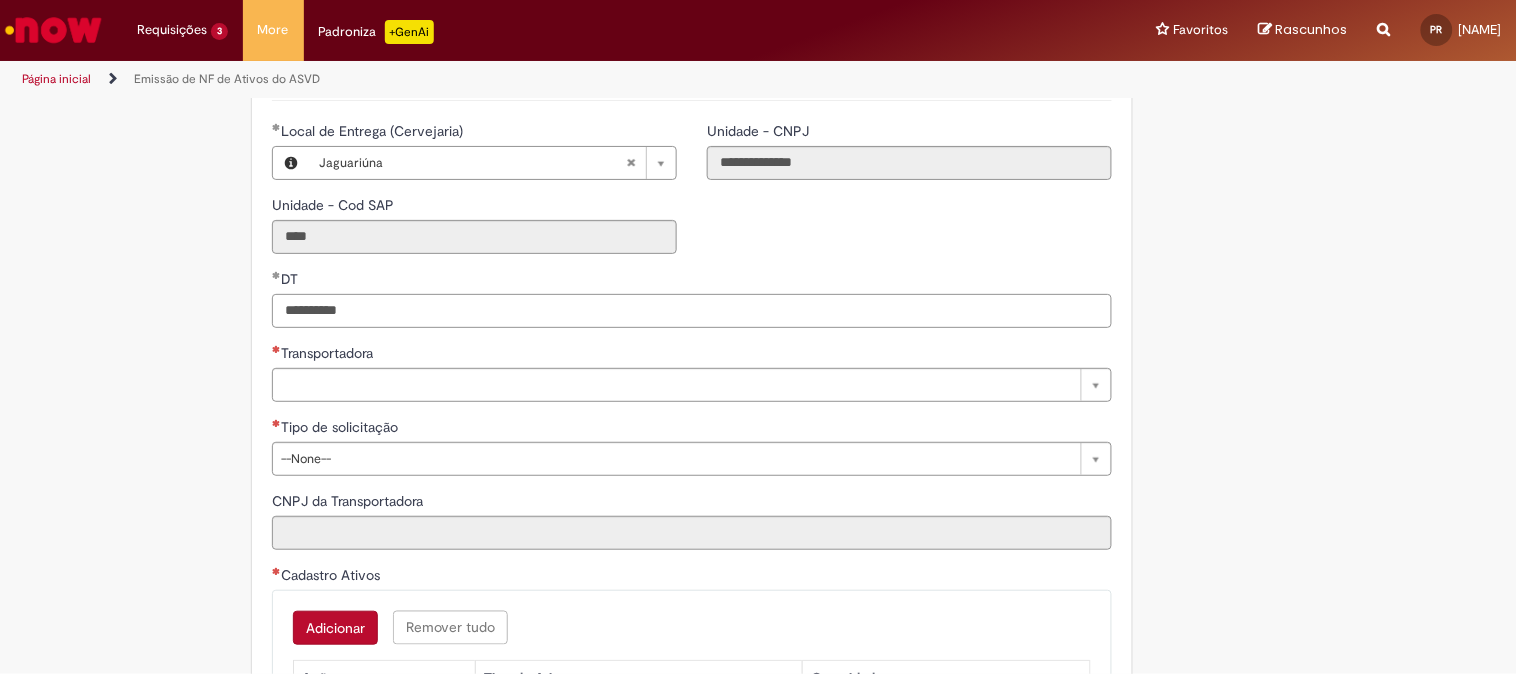 type on "**********" 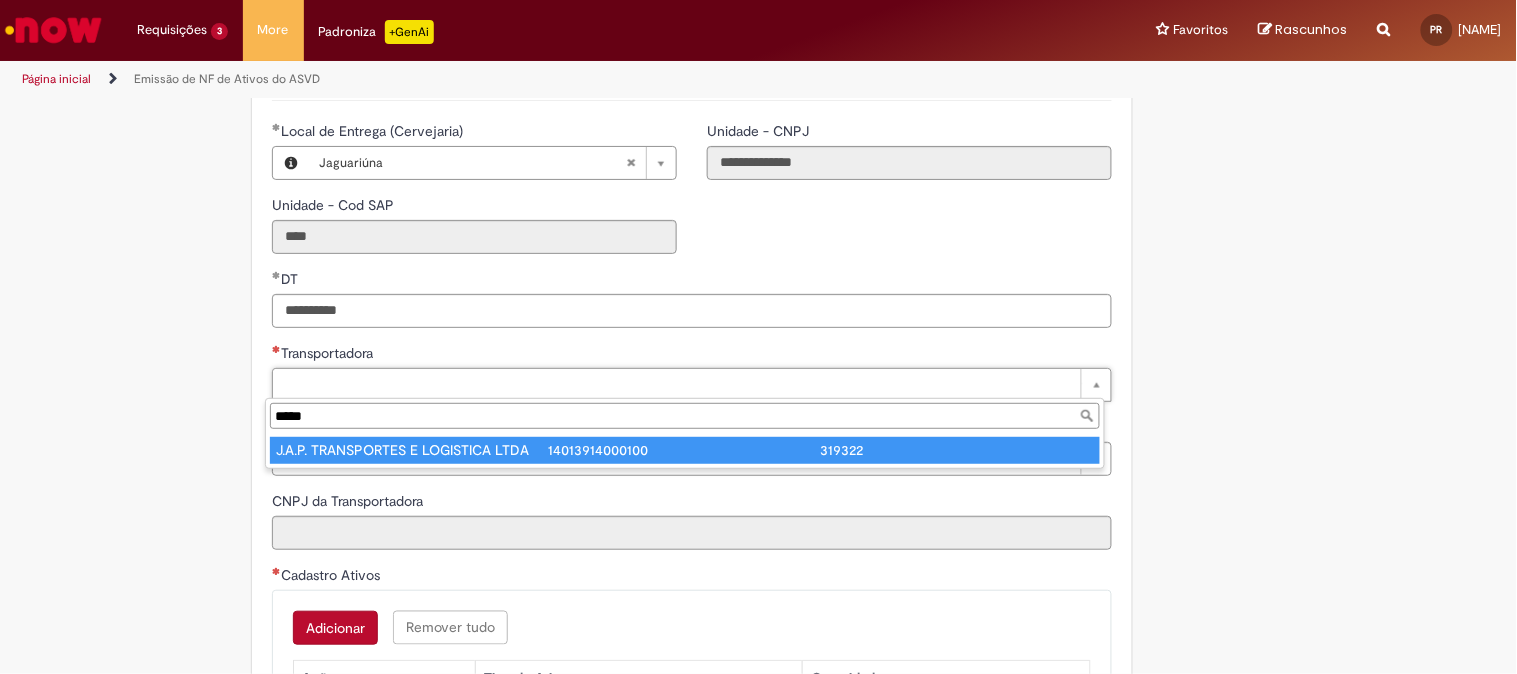 type on "*****" 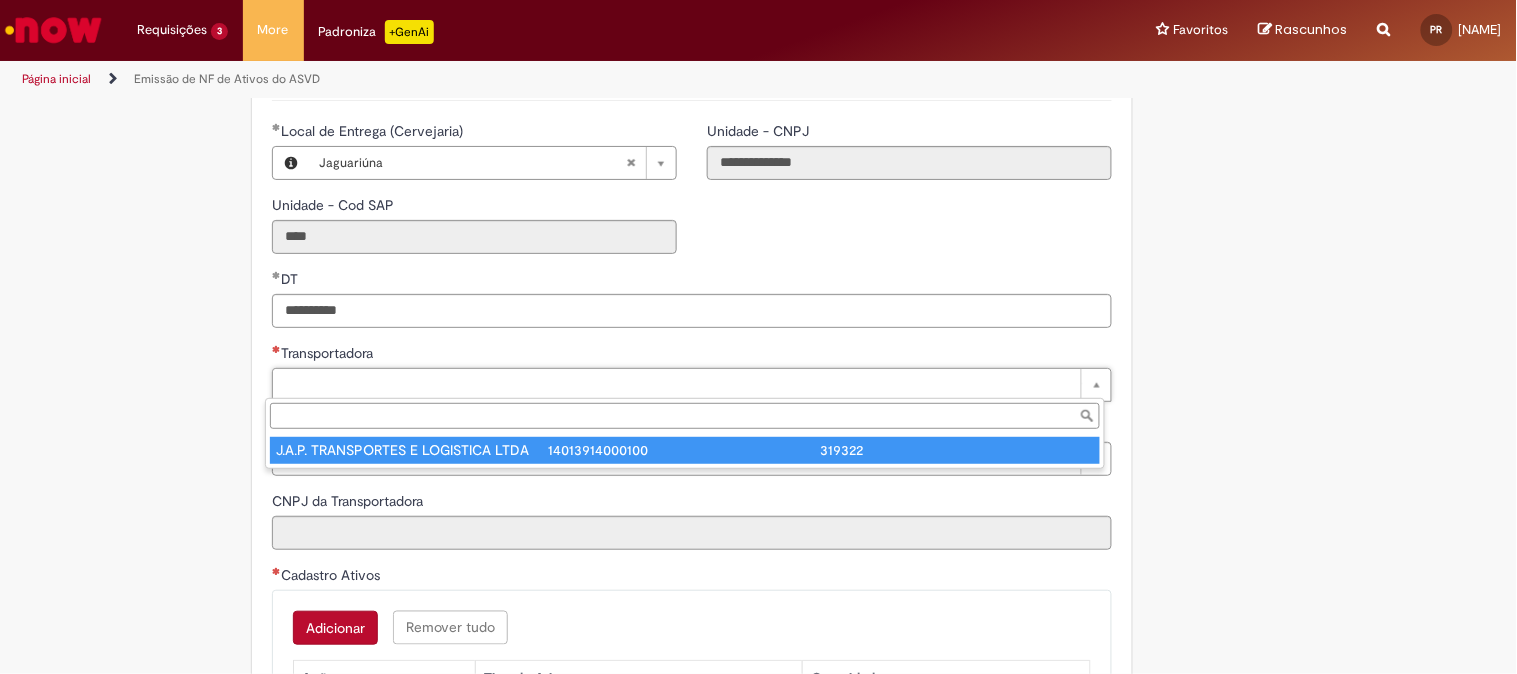 type on "**********" 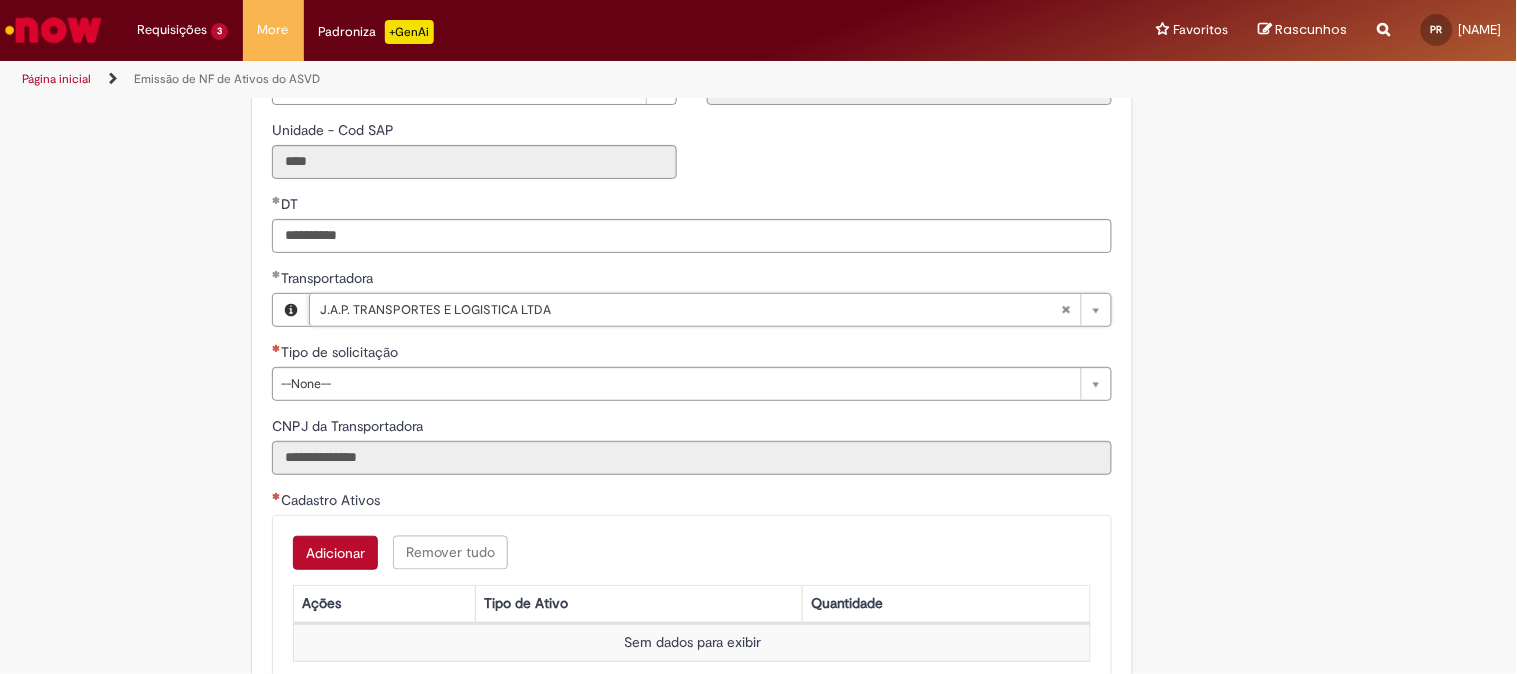 scroll, scrollTop: 666, scrollLeft: 0, axis: vertical 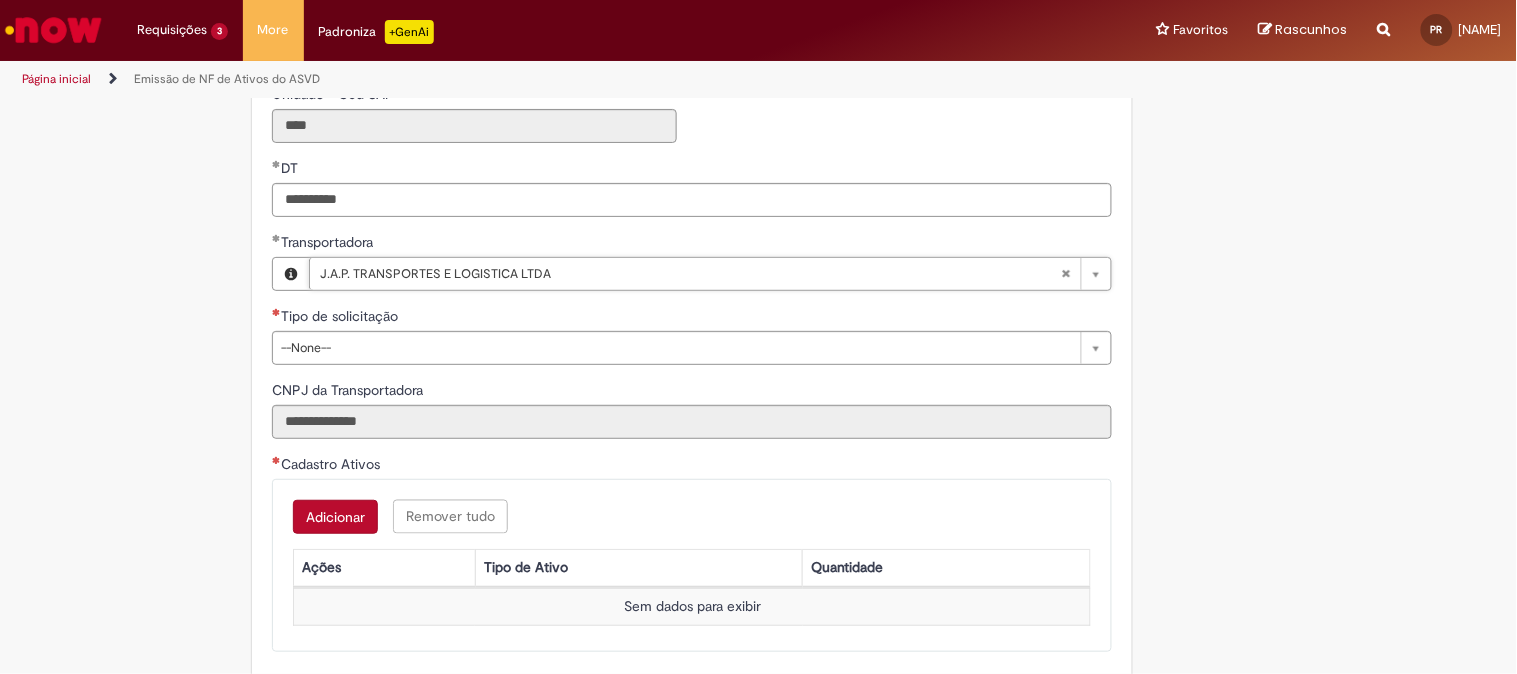 click on "Adicionar" at bounding box center [335, 517] 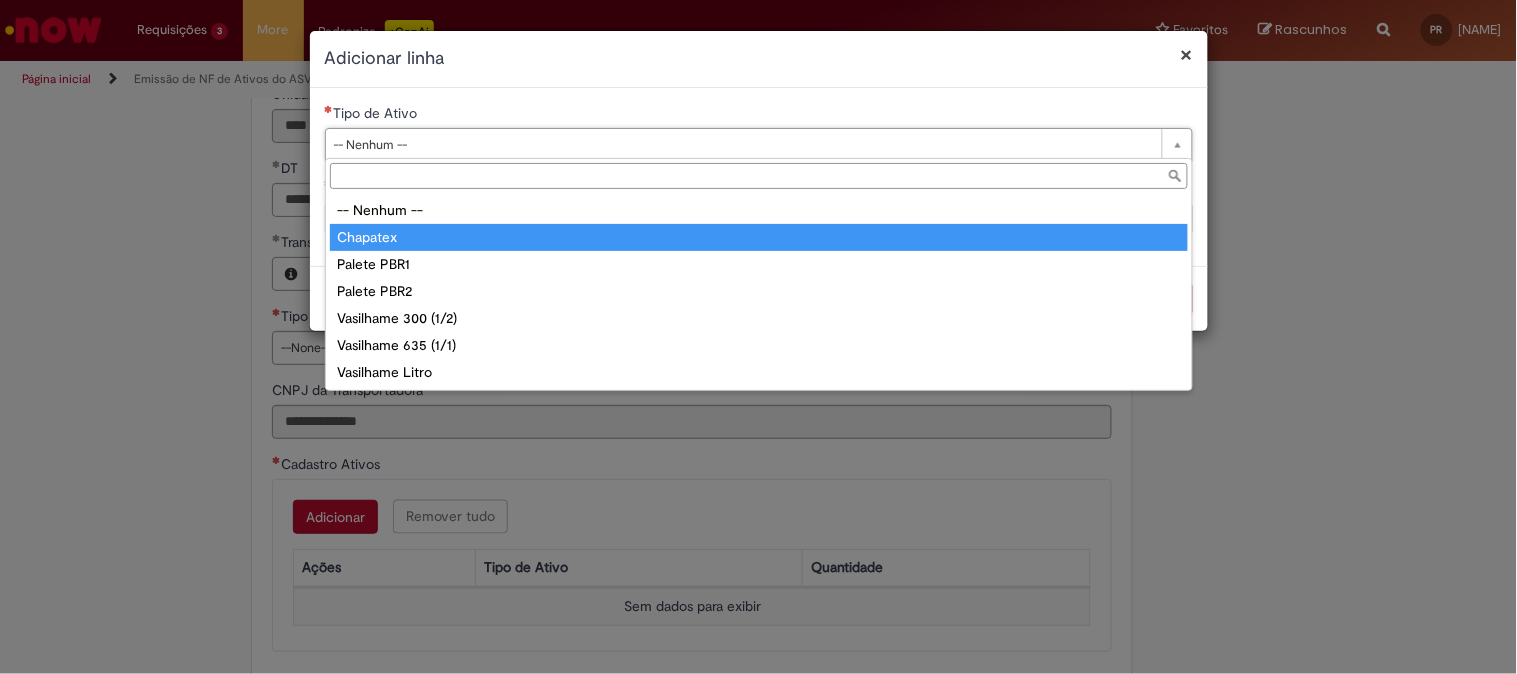 type on "********" 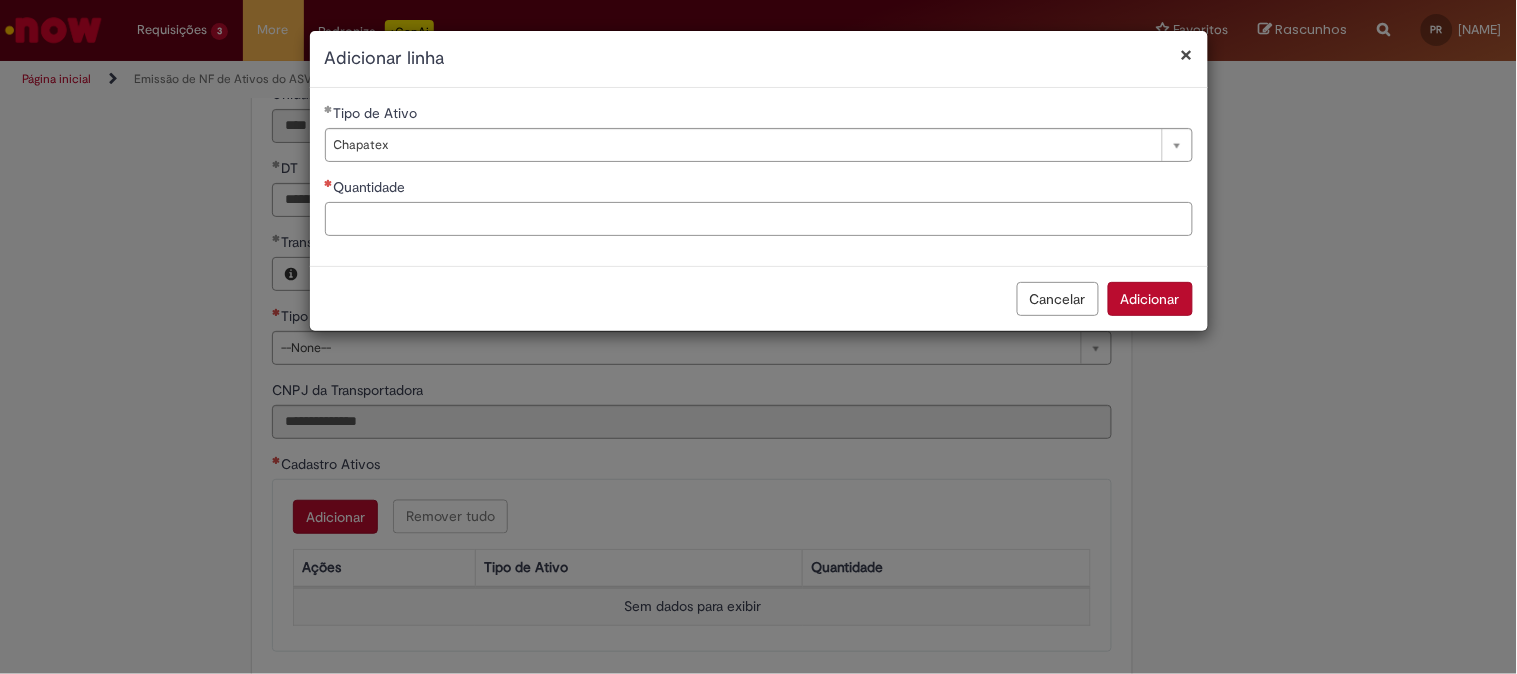 click on "Quantidade" at bounding box center (759, 219) 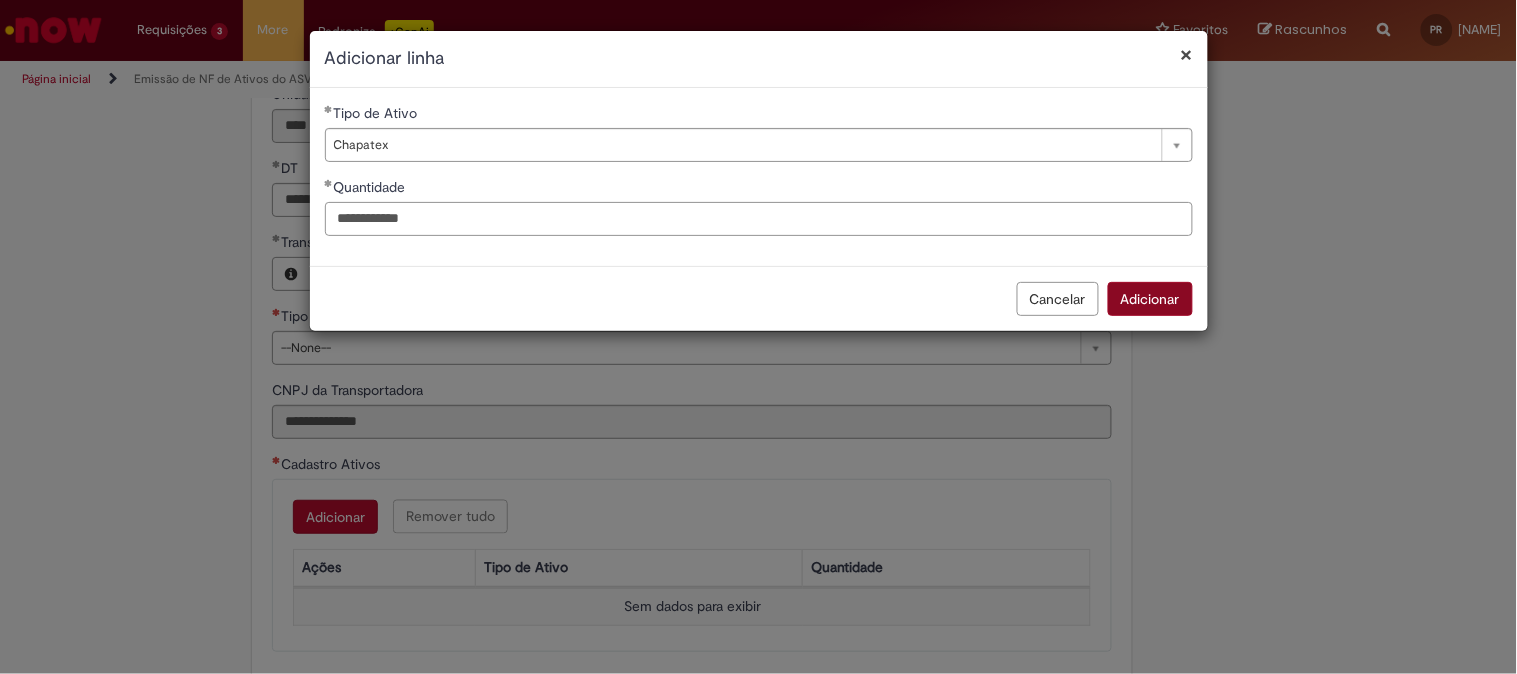 type on "**********" 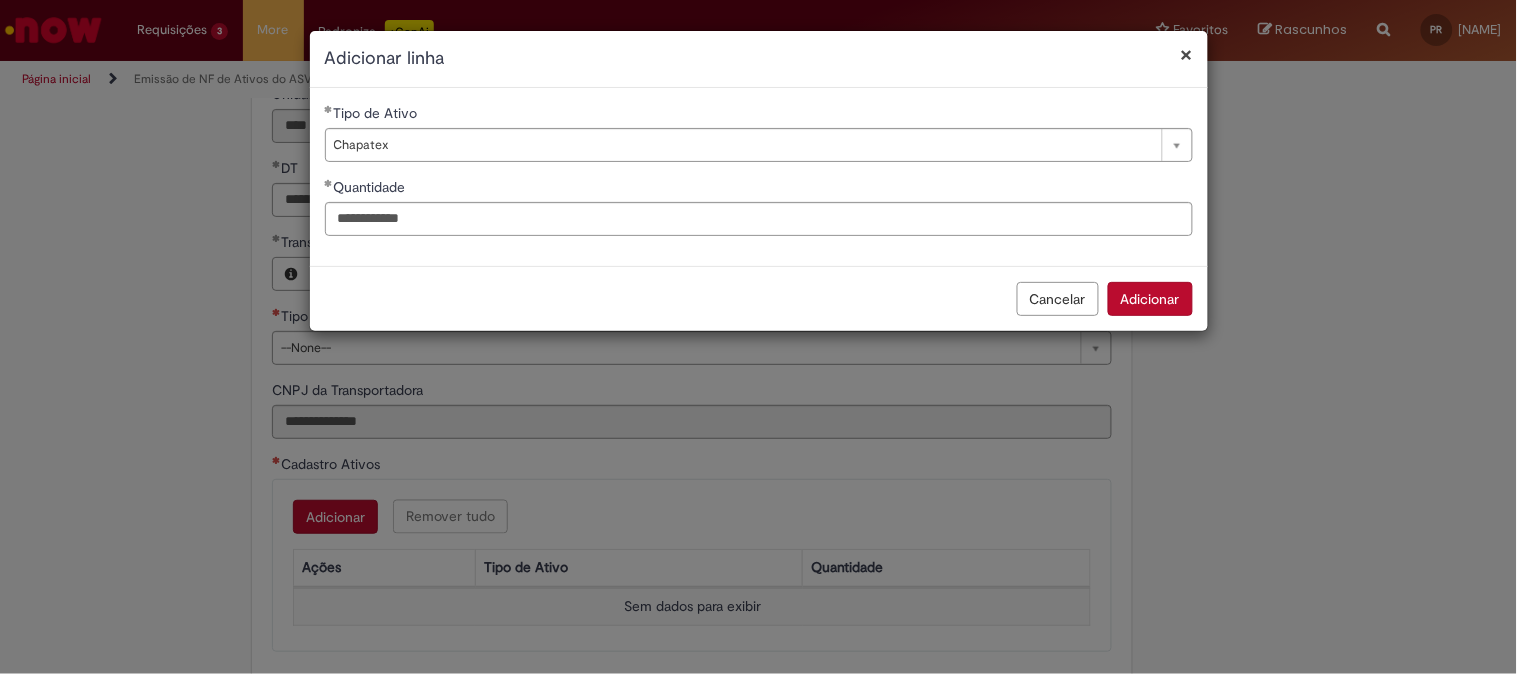 click on "Adicionar" at bounding box center (1150, 299) 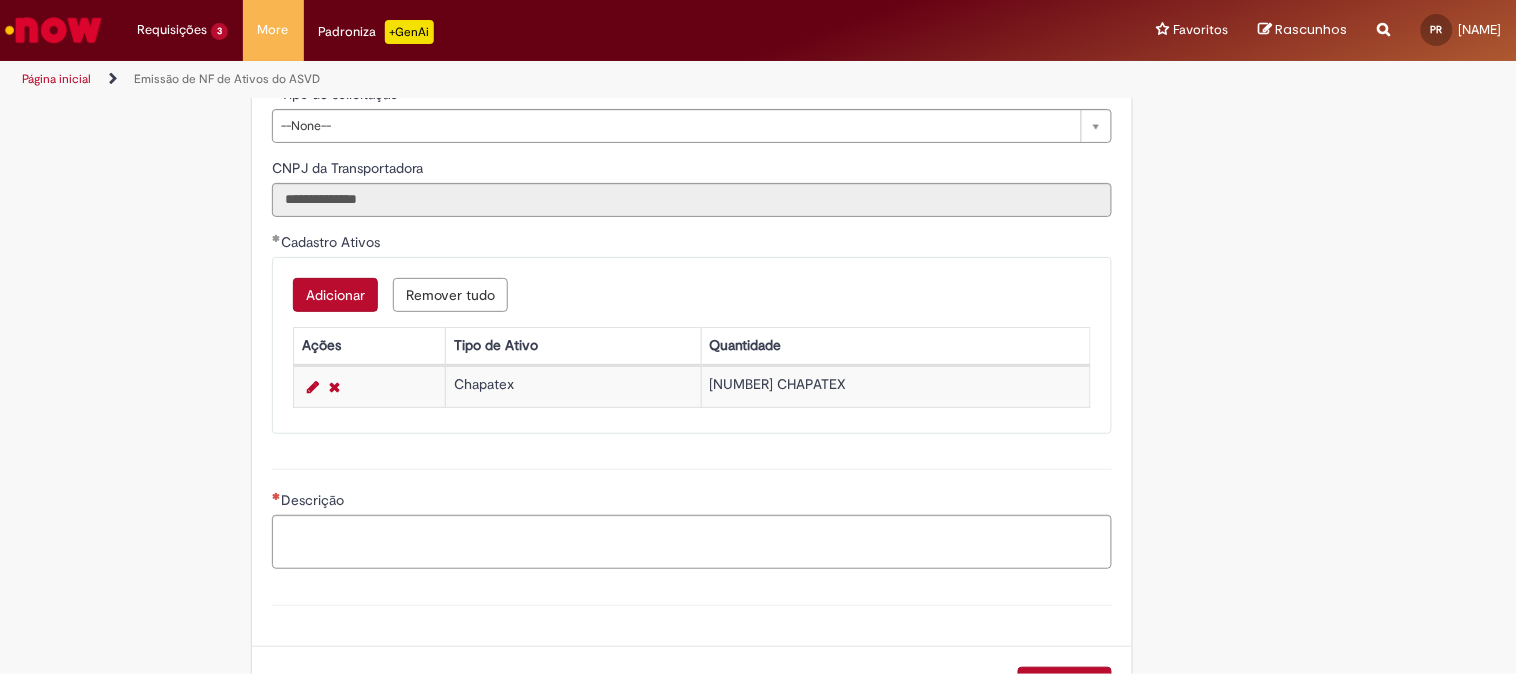 scroll, scrollTop: 1000, scrollLeft: 0, axis: vertical 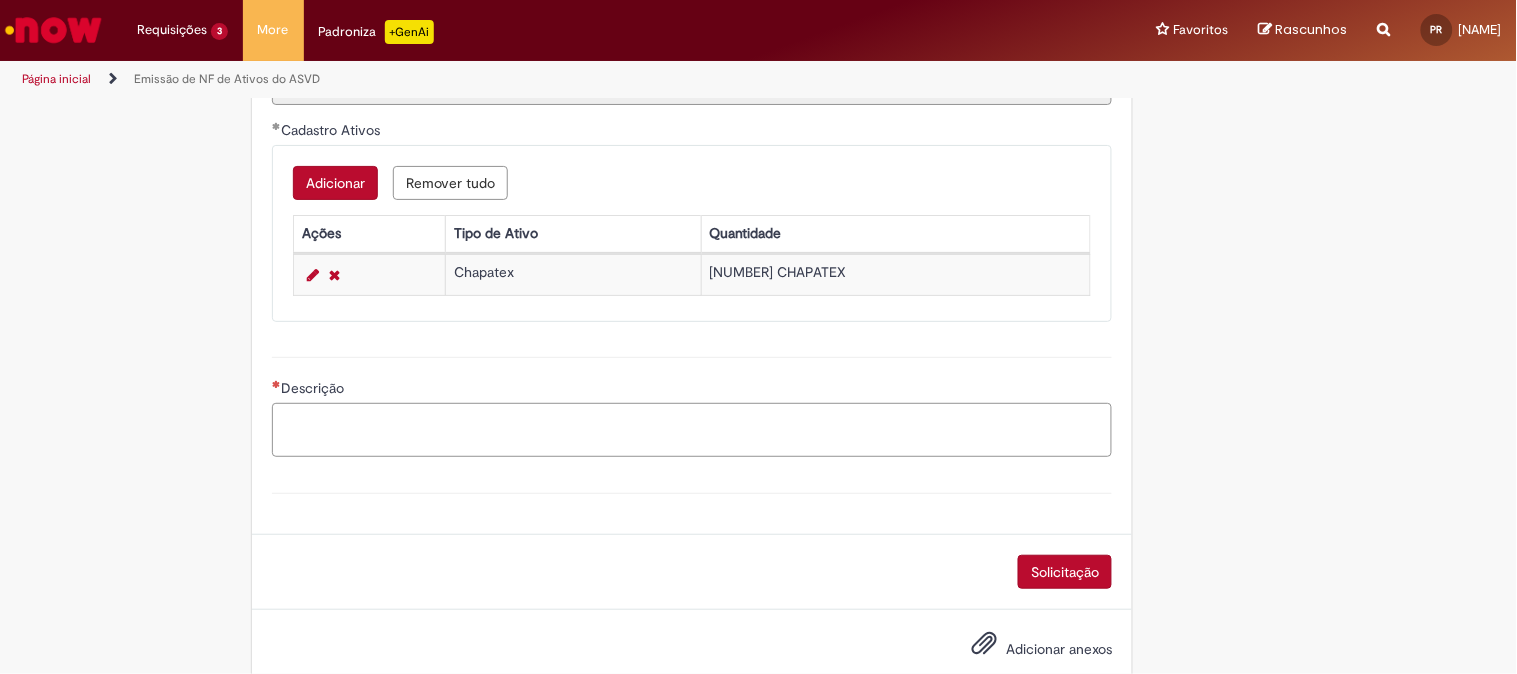 click on "Descrição" at bounding box center (692, 430) 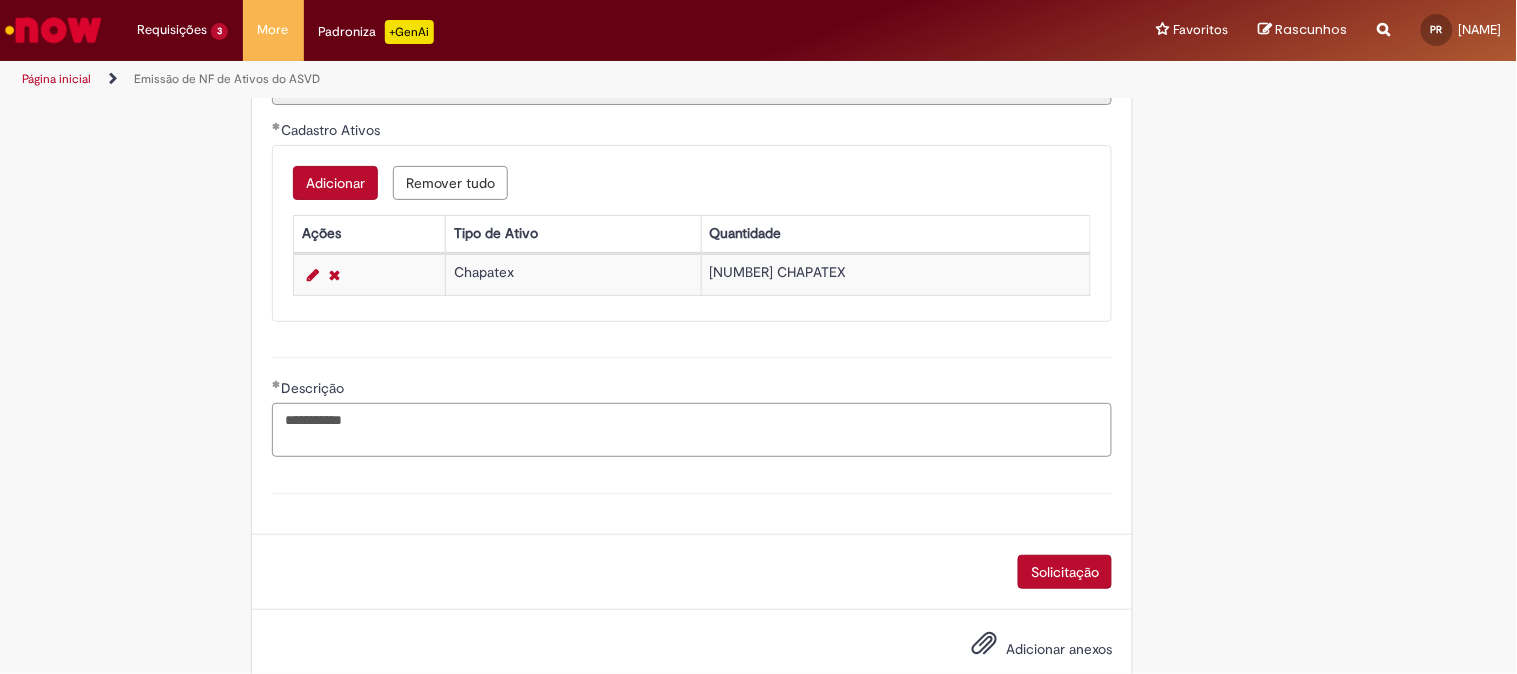 paste on "**********" 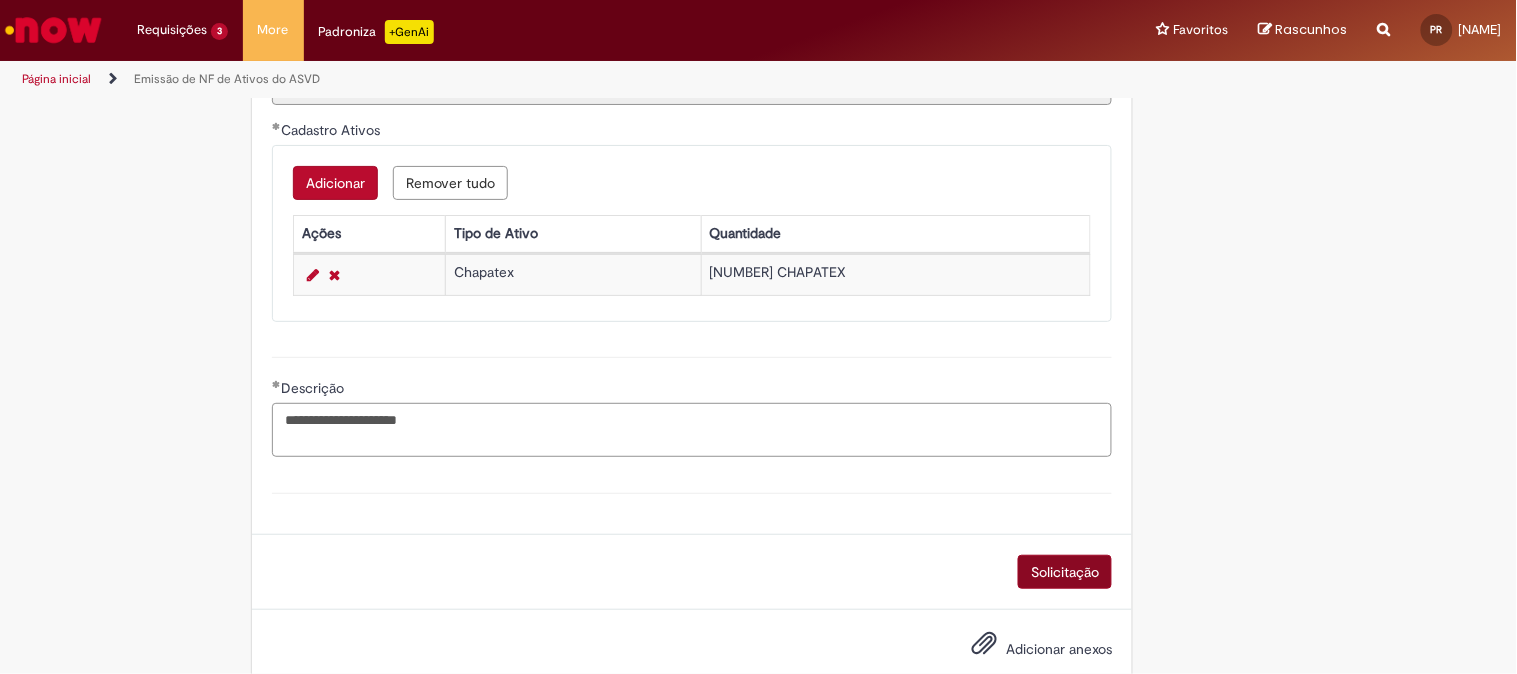 type on "**********" 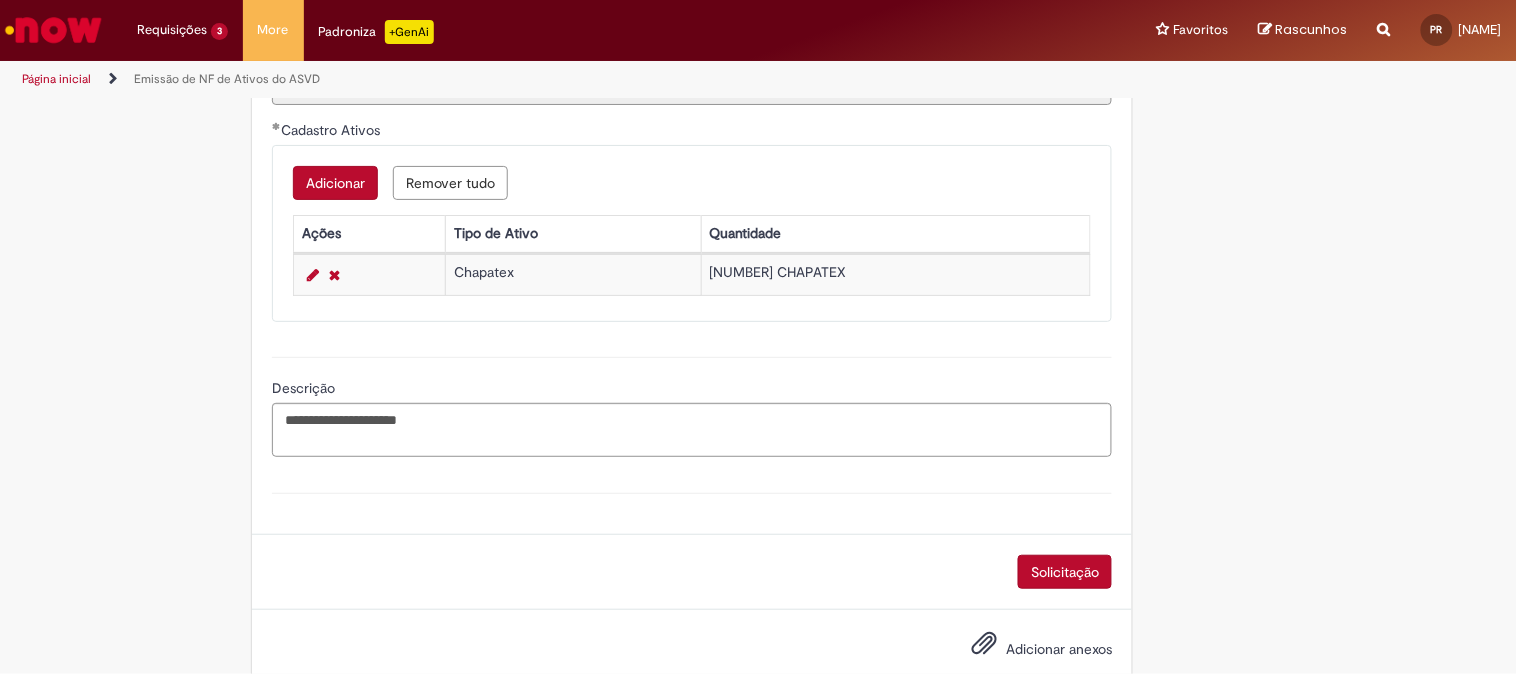 click on "Solicitação" at bounding box center [1065, 572] 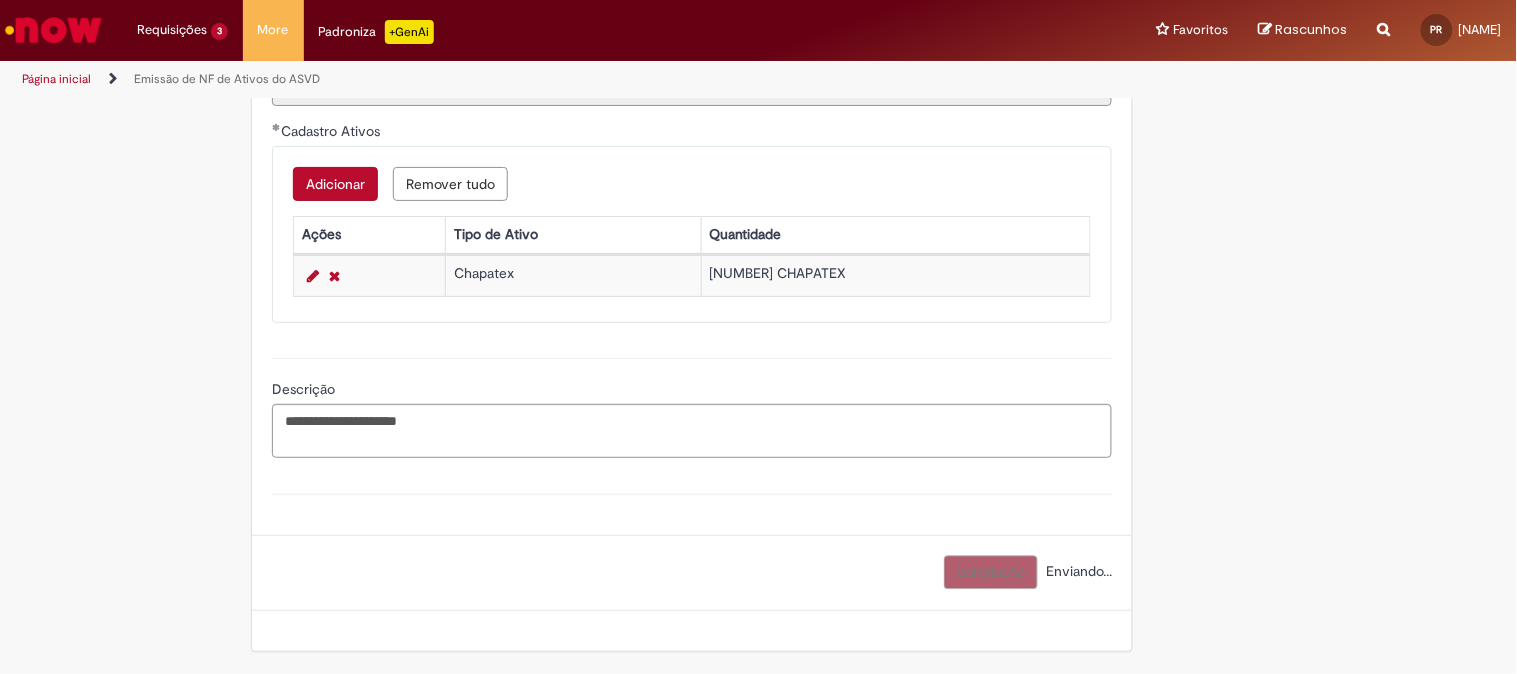 scroll, scrollTop: 611, scrollLeft: 0, axis: vertical 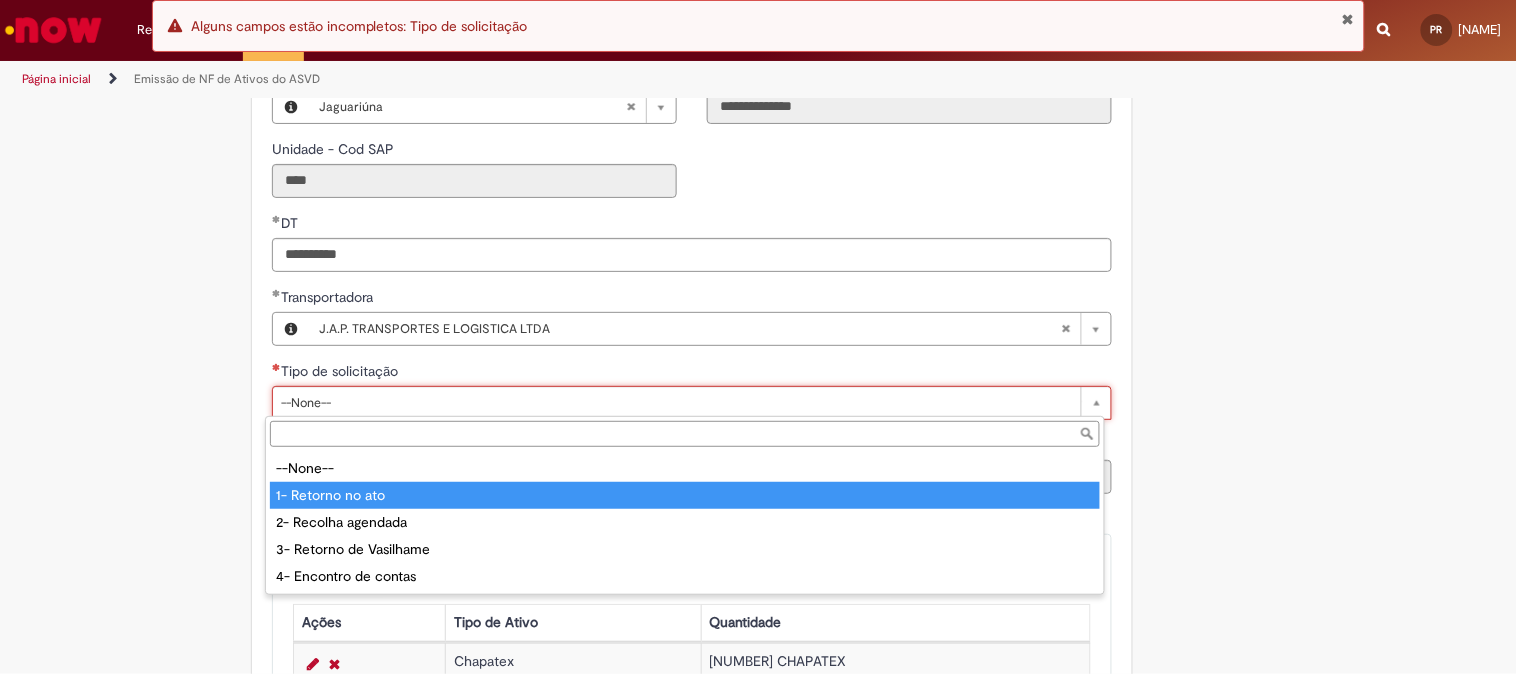 type on "**********" 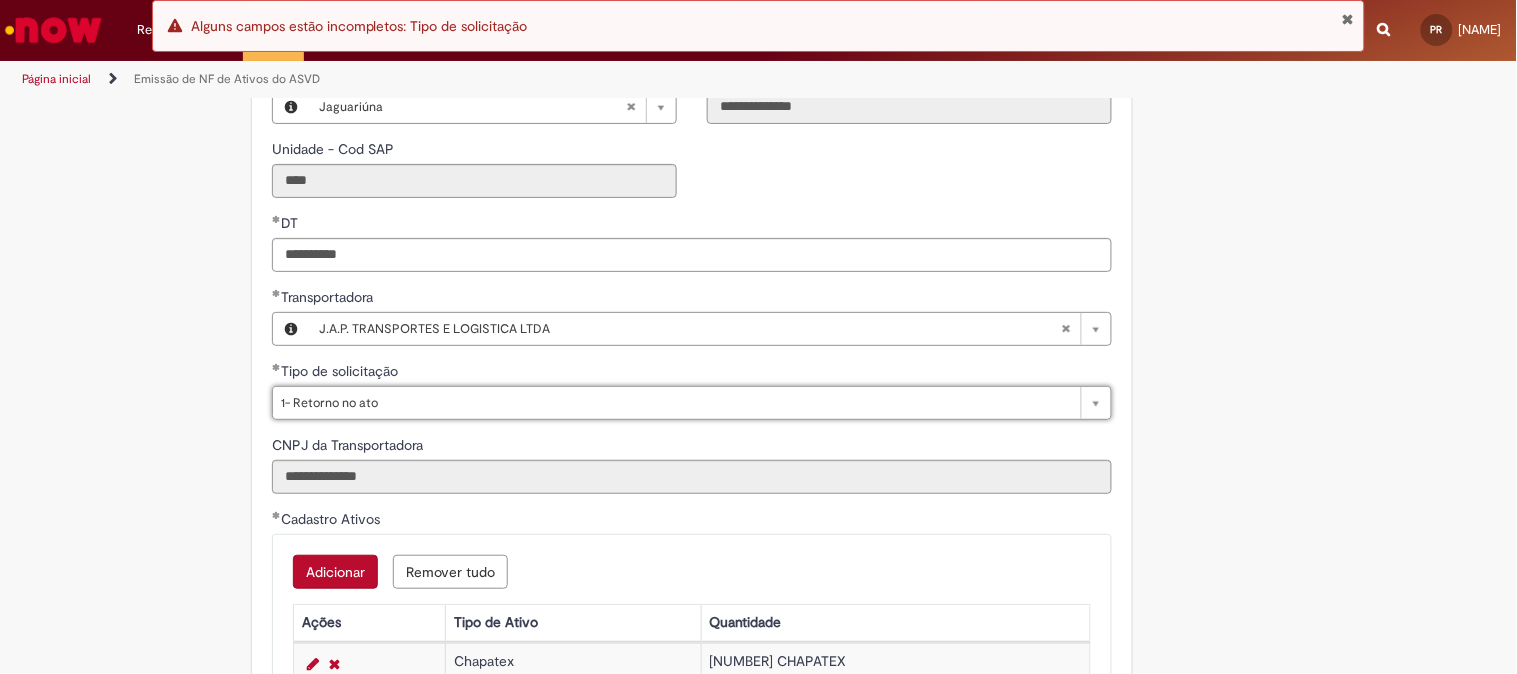 scroll, scrollTop: 944, scrollLeft: 0, axis: vertical 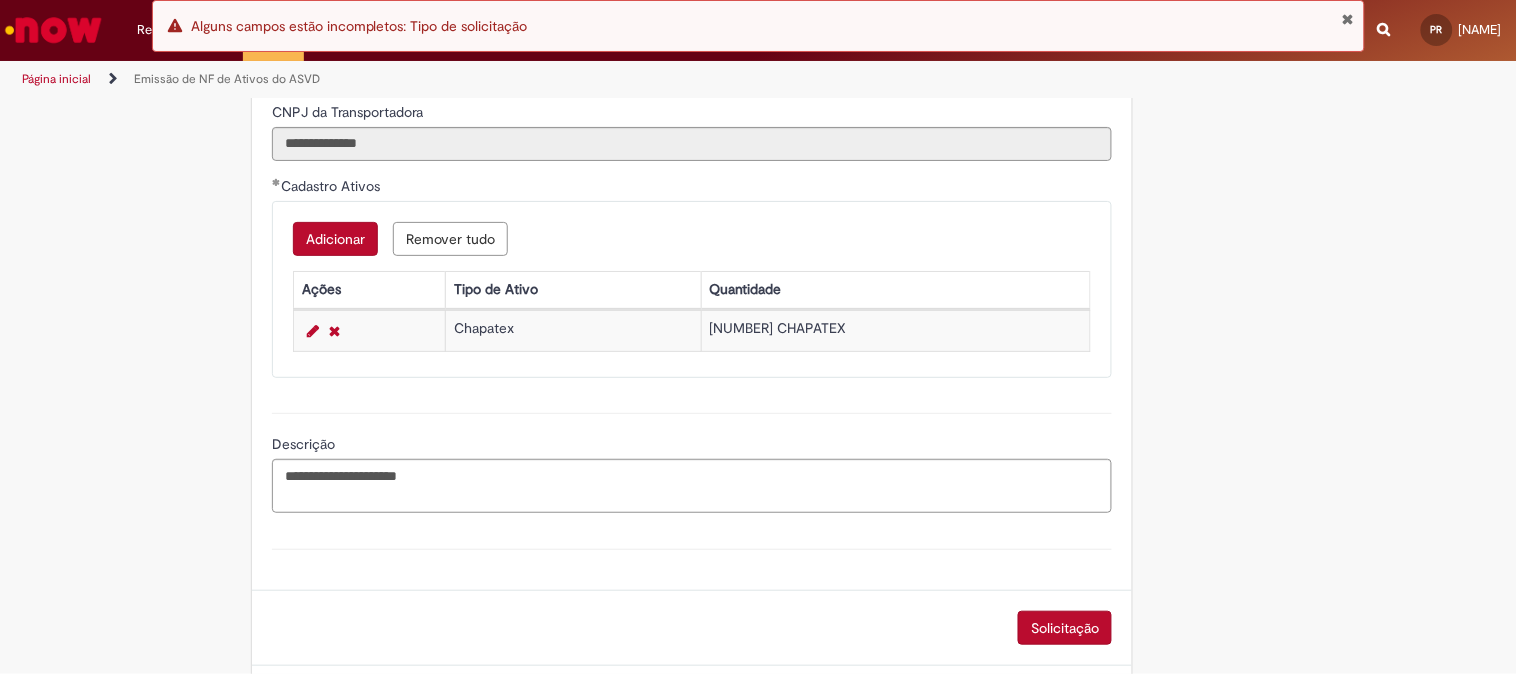click on "Solicitação" at bounding box center [1065, 628] 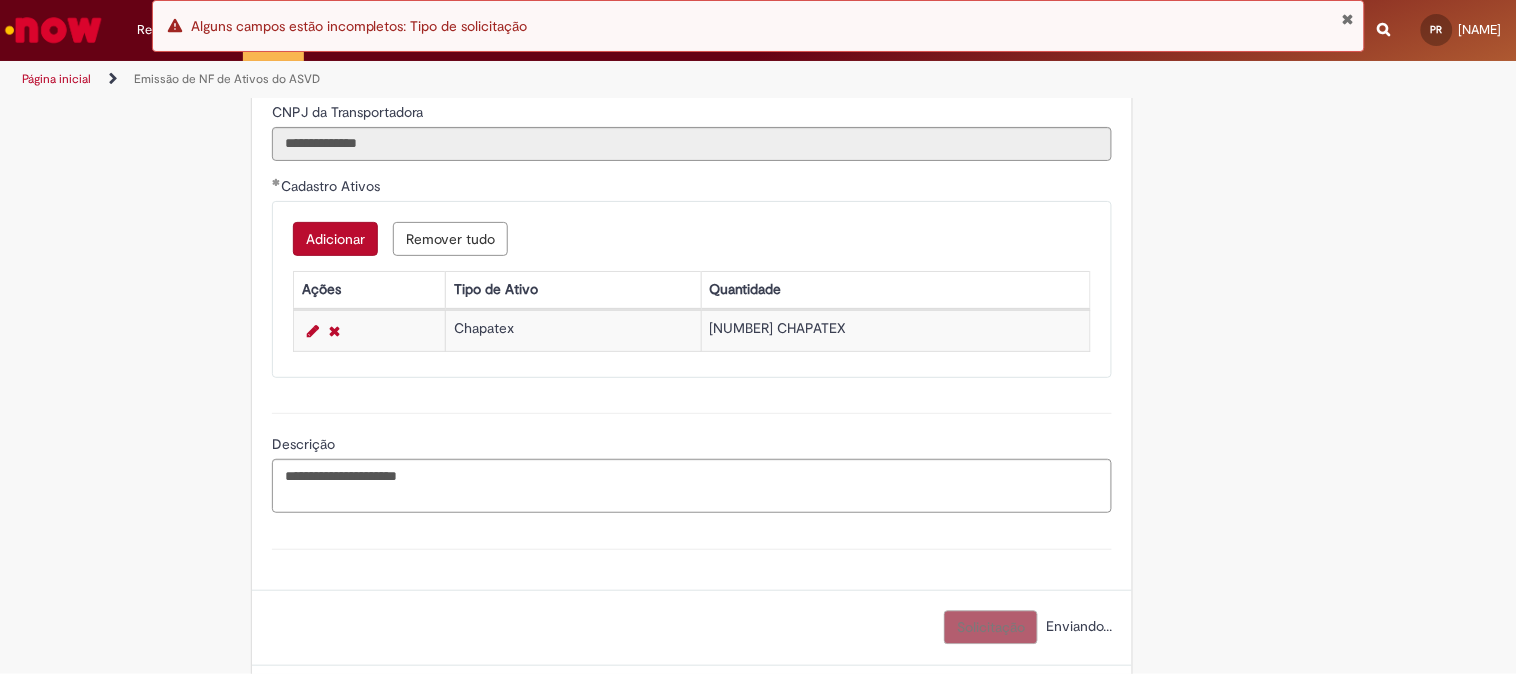 scroll, scrollTop: 0, scrollLeft: 0, axis: both 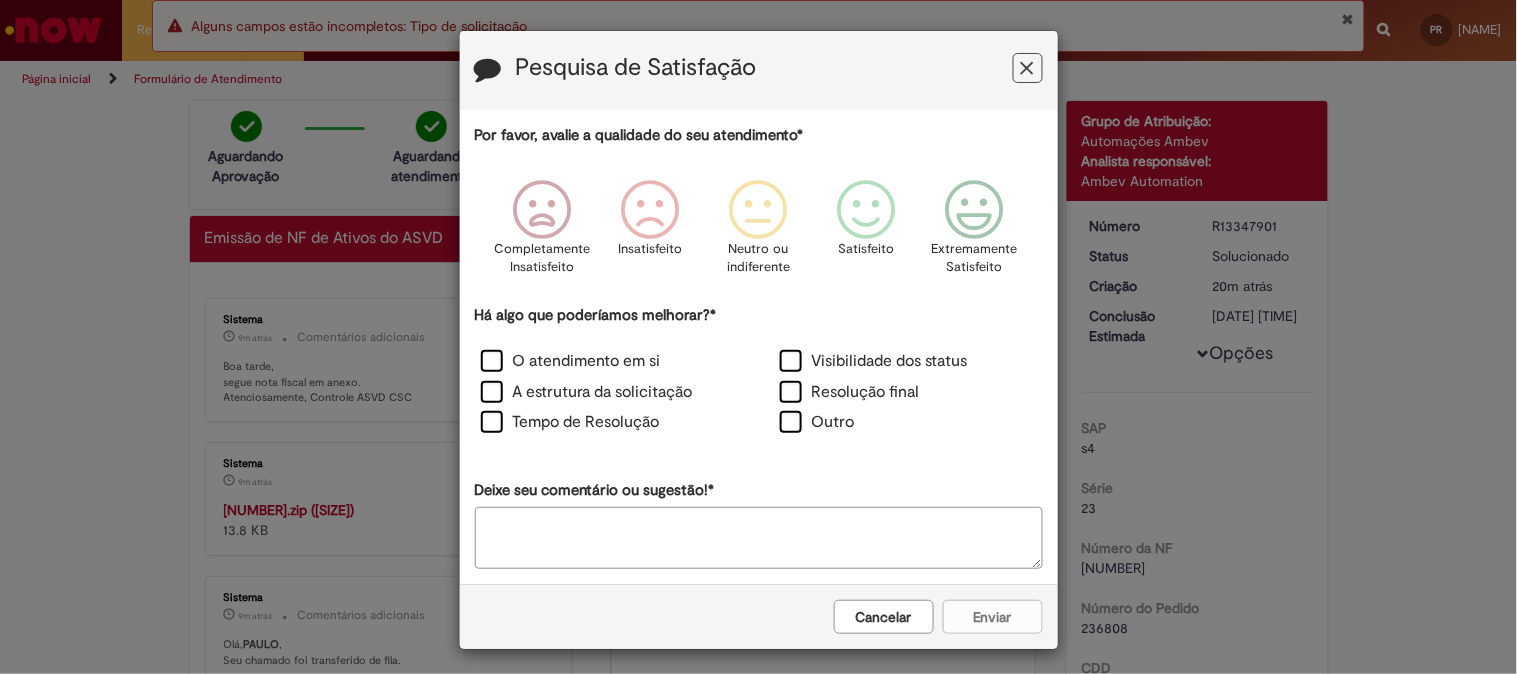 click at bounding box center (1027, 68) 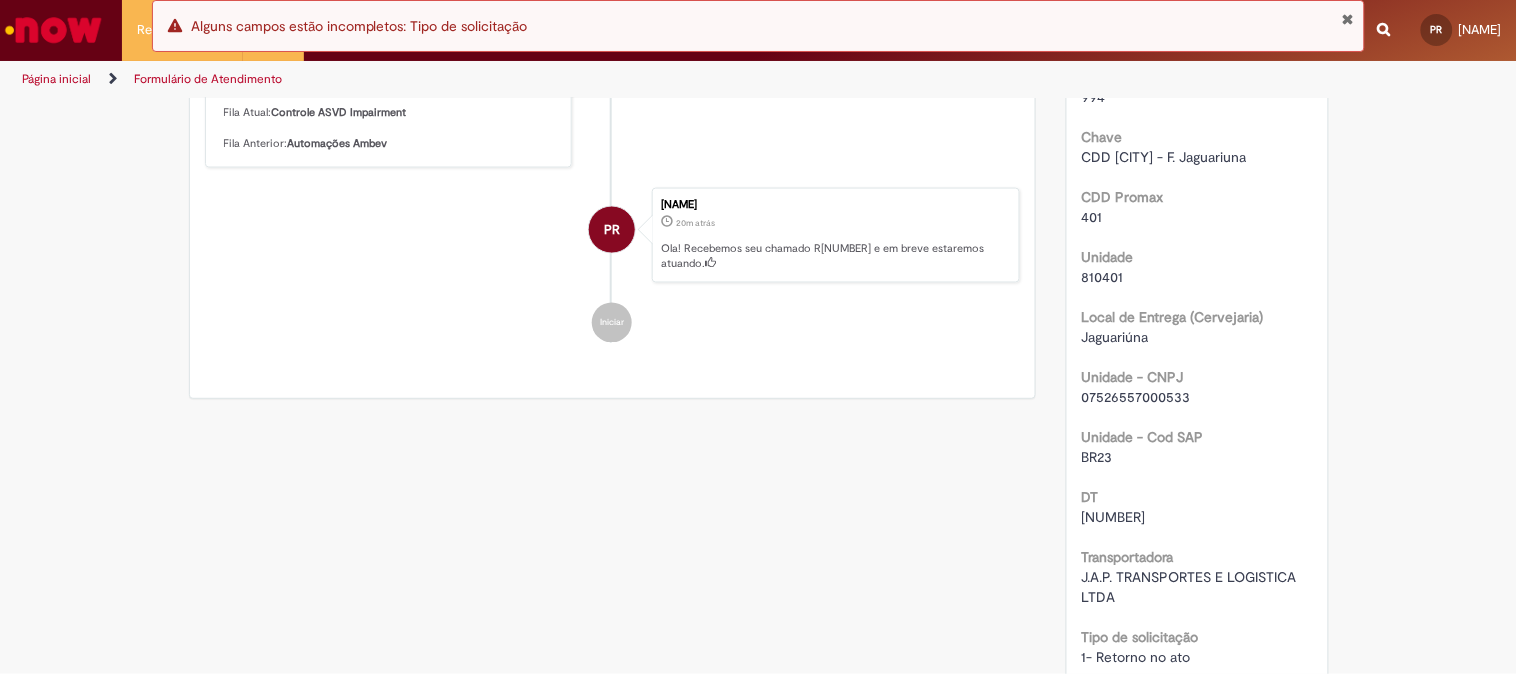 scroll, scrollTop: 472, scrollLeft: 0, axis: vertical 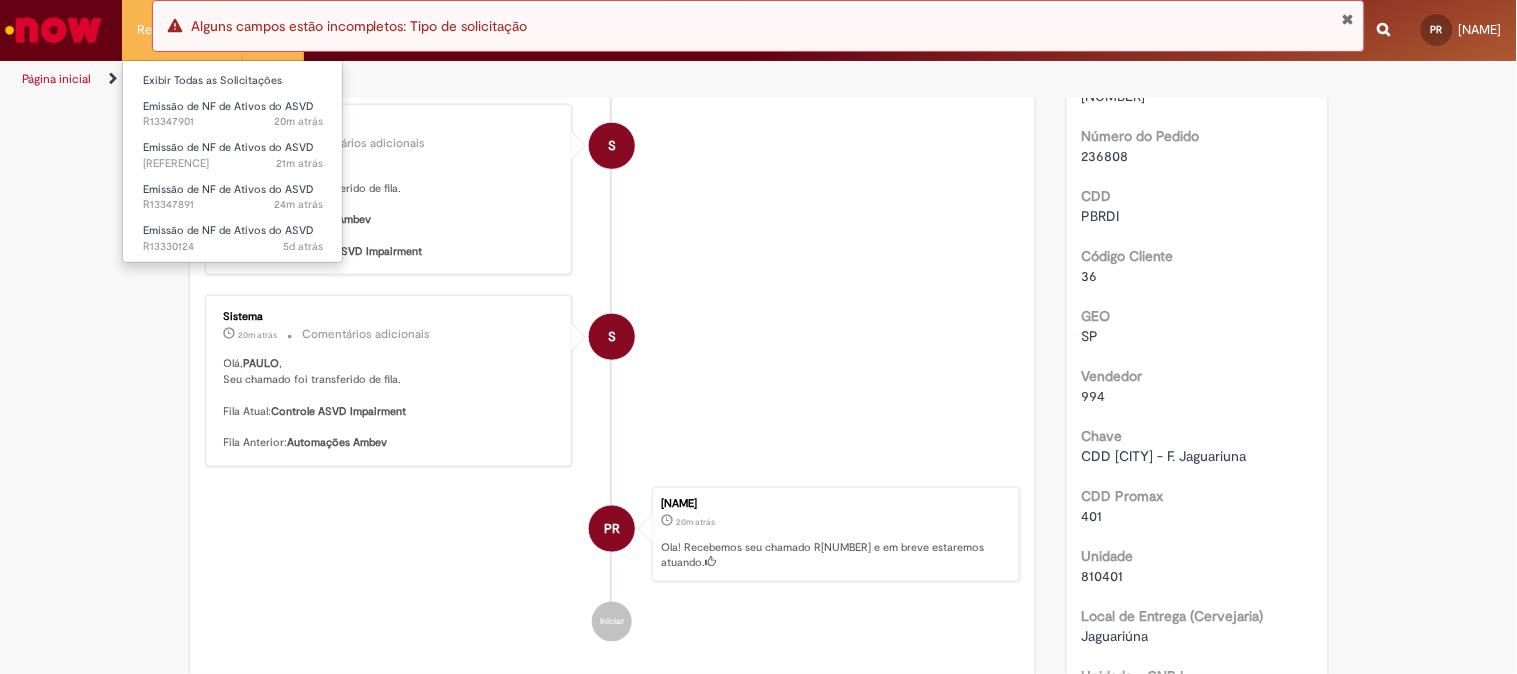 click on "Requisições   [NUMBER]
Exibir Todas as Solicitações
Emissão de NF de Ativos do ASVD
[TIME] atrás [TIME] atrás  [REFERENCE]
Emissão de NF de Ativos do ASVD
[TIME] atrás [TIME] atrás  [REFERENCE]
Emissão de NF de Ativos do ASVD
[TIME] atrás [TIME] atrás  [REFERENCE]
Emissão de NF de Ativos do ASVD
[TIME] atrás [TIME] atrás  [REFERENCE]" at bounding box center [182, 30] 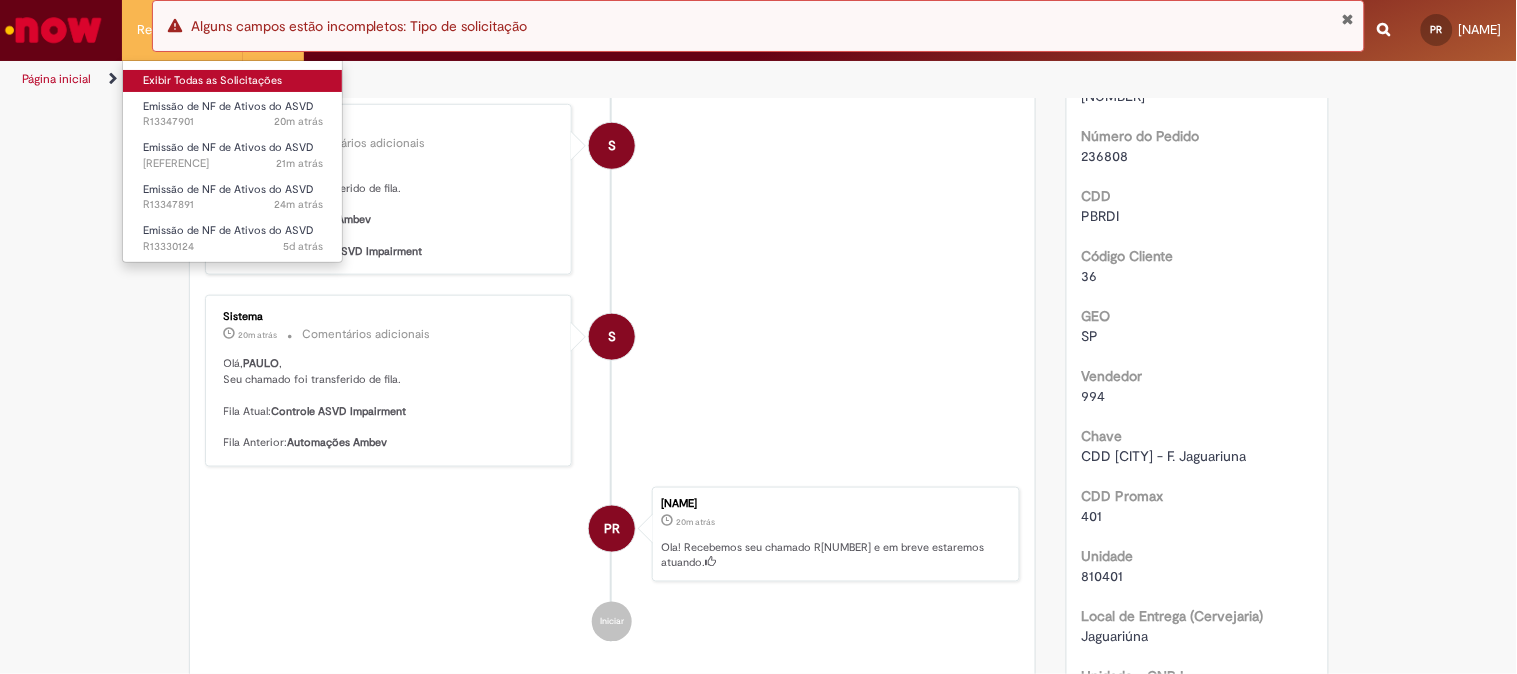 click on "Exibir Todas as Solicitações" at bounding box center [233, 81] 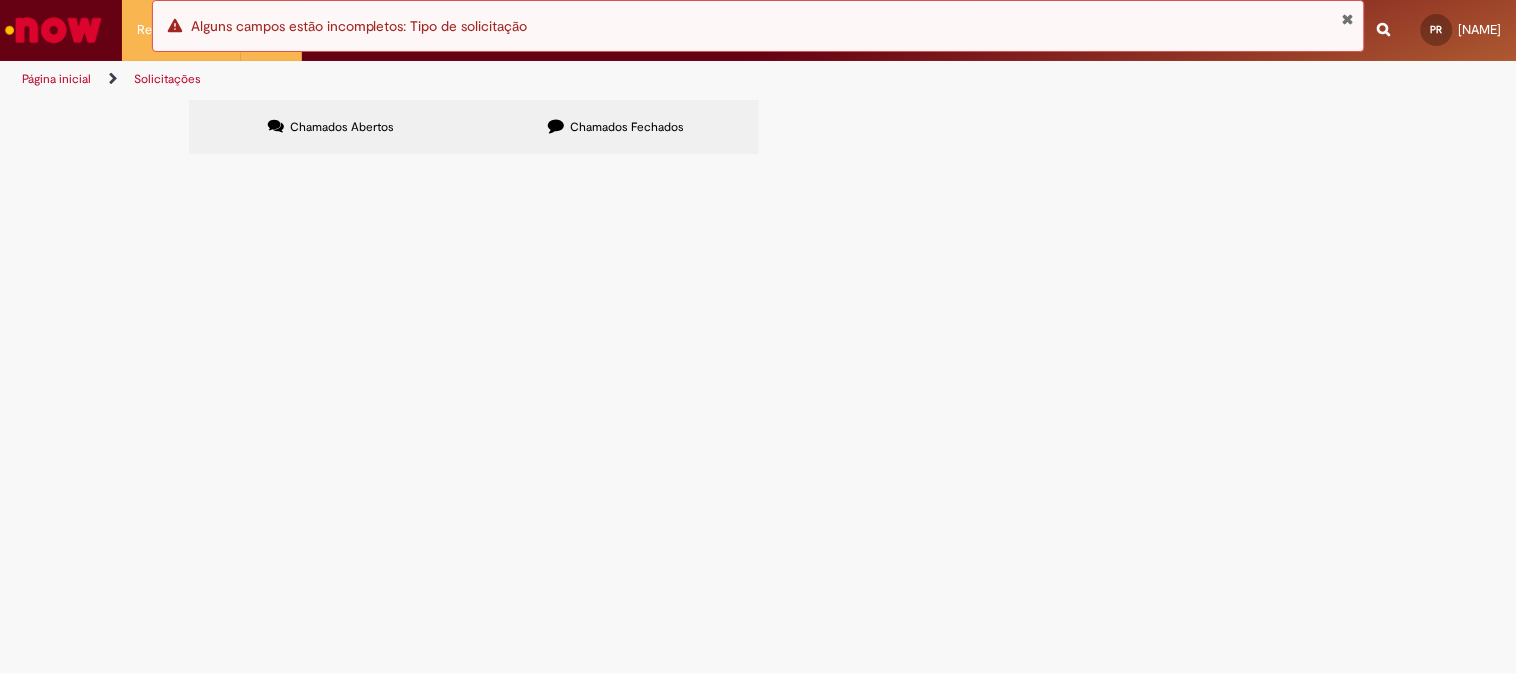 scroll, scrollTop: 0, scrollLeft: 0, axis: both 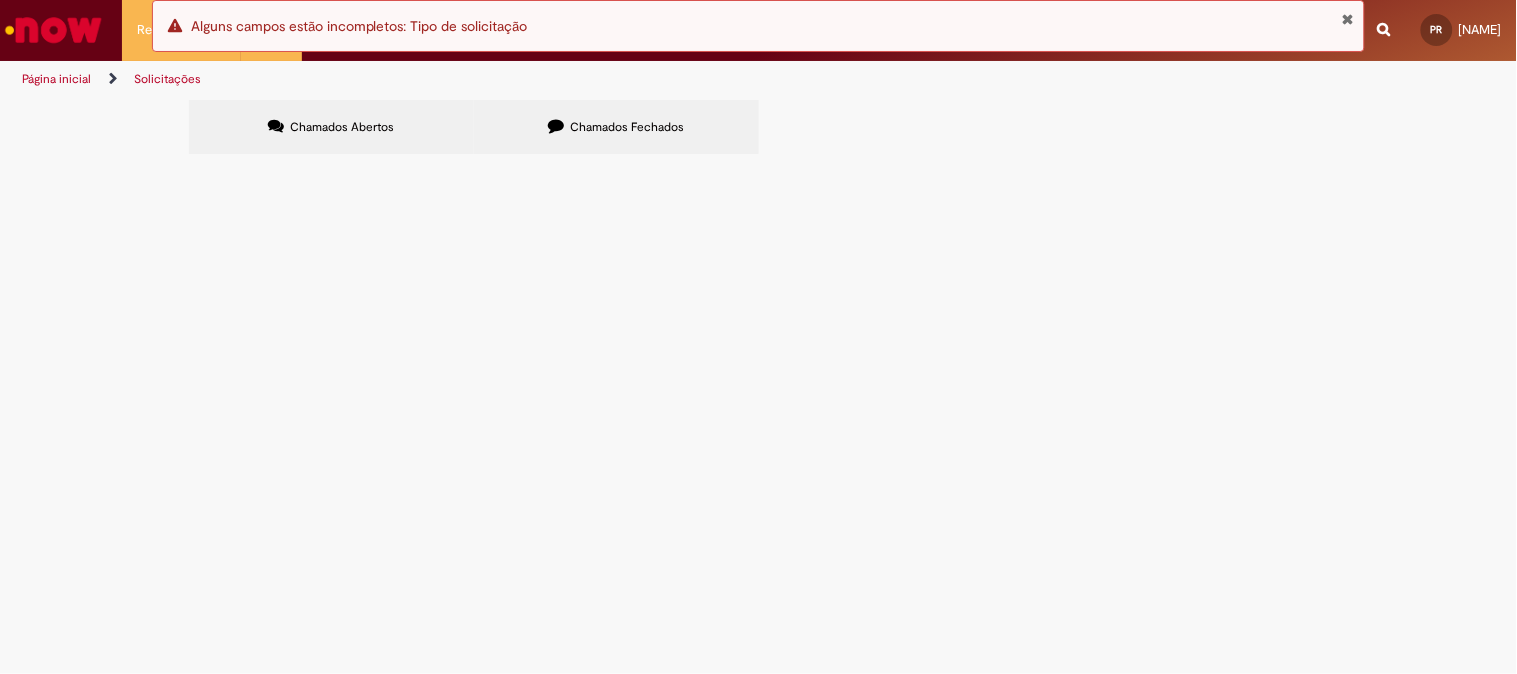 click on "DT CORRETA [PHONE]" at bounding box center (0, 0) 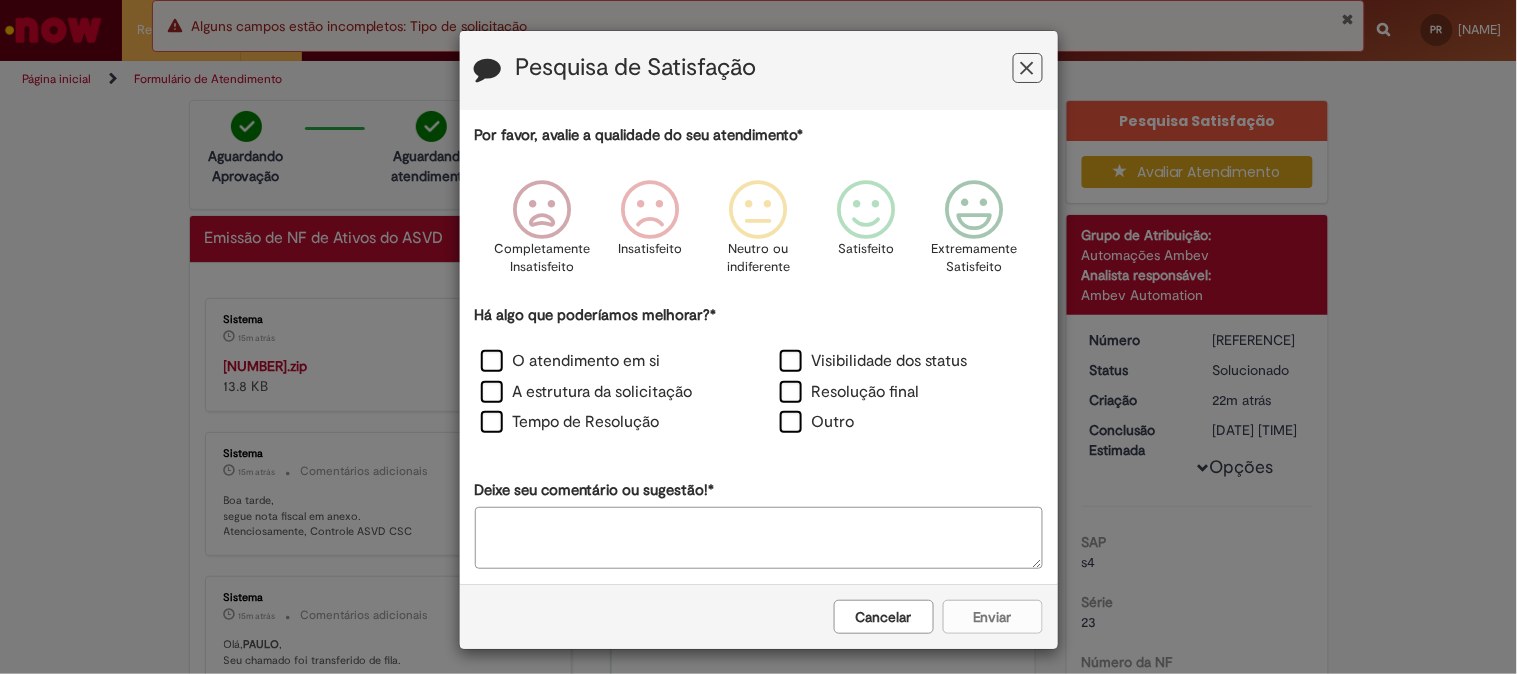 click at bounding box center (1028, 68) 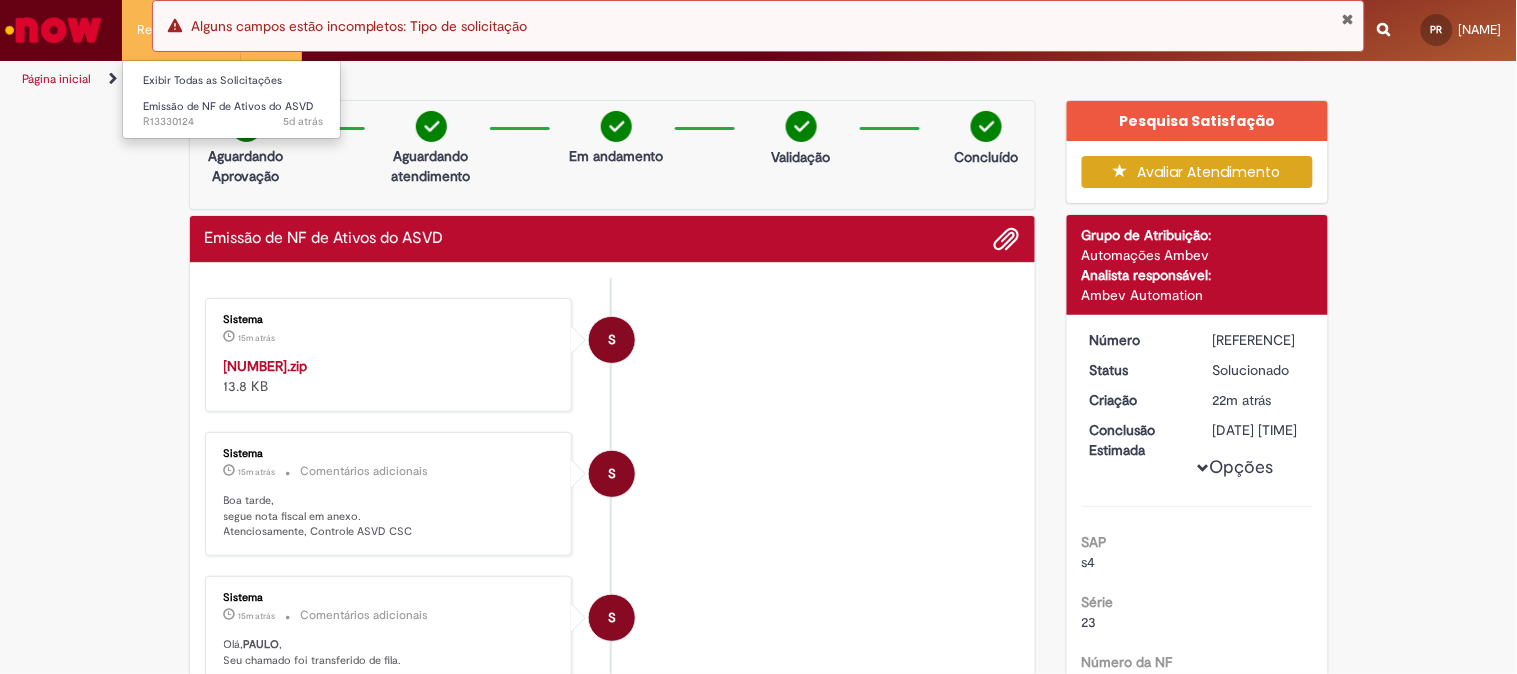 click on "Requisições   [NUMBER]
Exibir Todas as Solicitações
Emissão de NF de Ativos do ASVD
[TIME] atrás [TIME] atrás  [REFERENCE]" at bounding box center [181, 30] 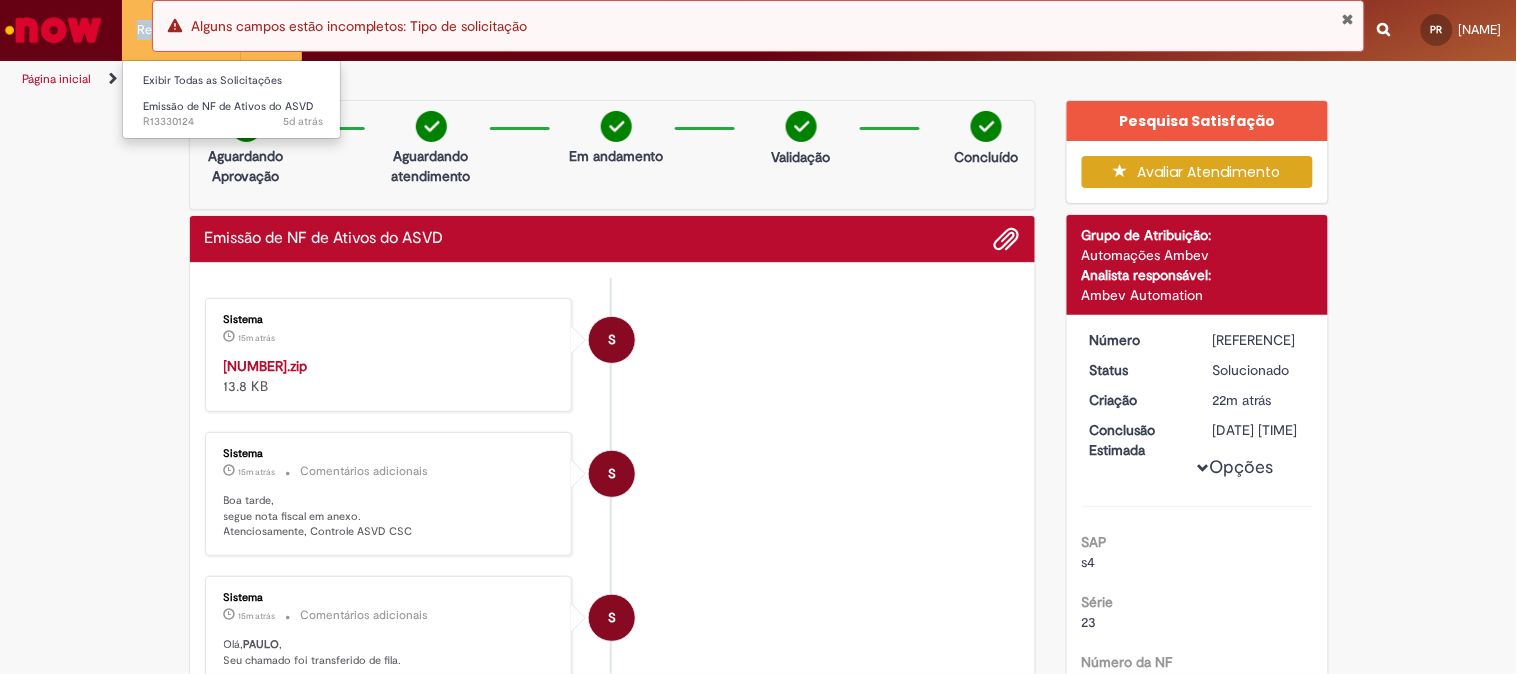 click on "Requisições   [NUMBER]
Exibir Todas as Solicitações
Emissão de NF de Ativos do ASVD
[TIME] atrás [TIME] atrás  [REFERENCE]" at bounding box center [181, 30] 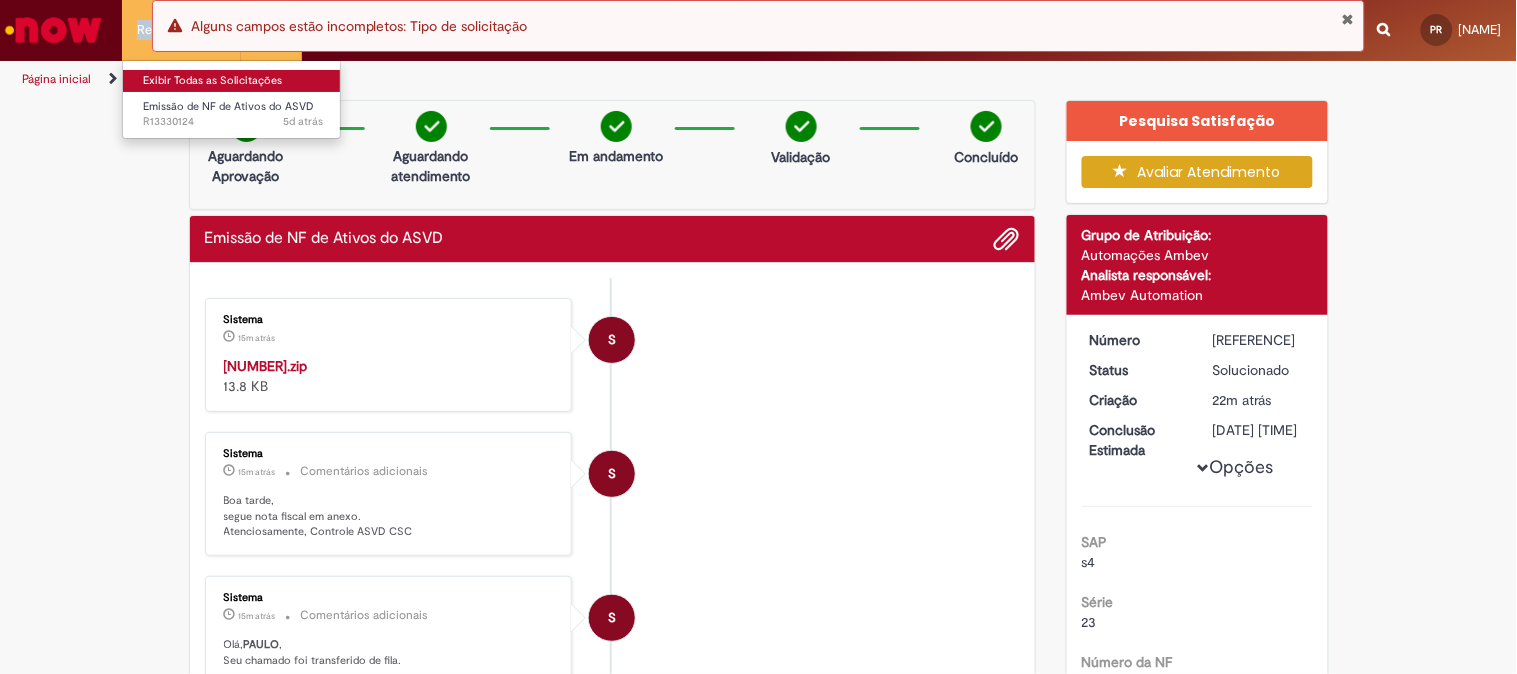 click on "Exibir Todas as Solicitações" at bounding box center [233, 81] 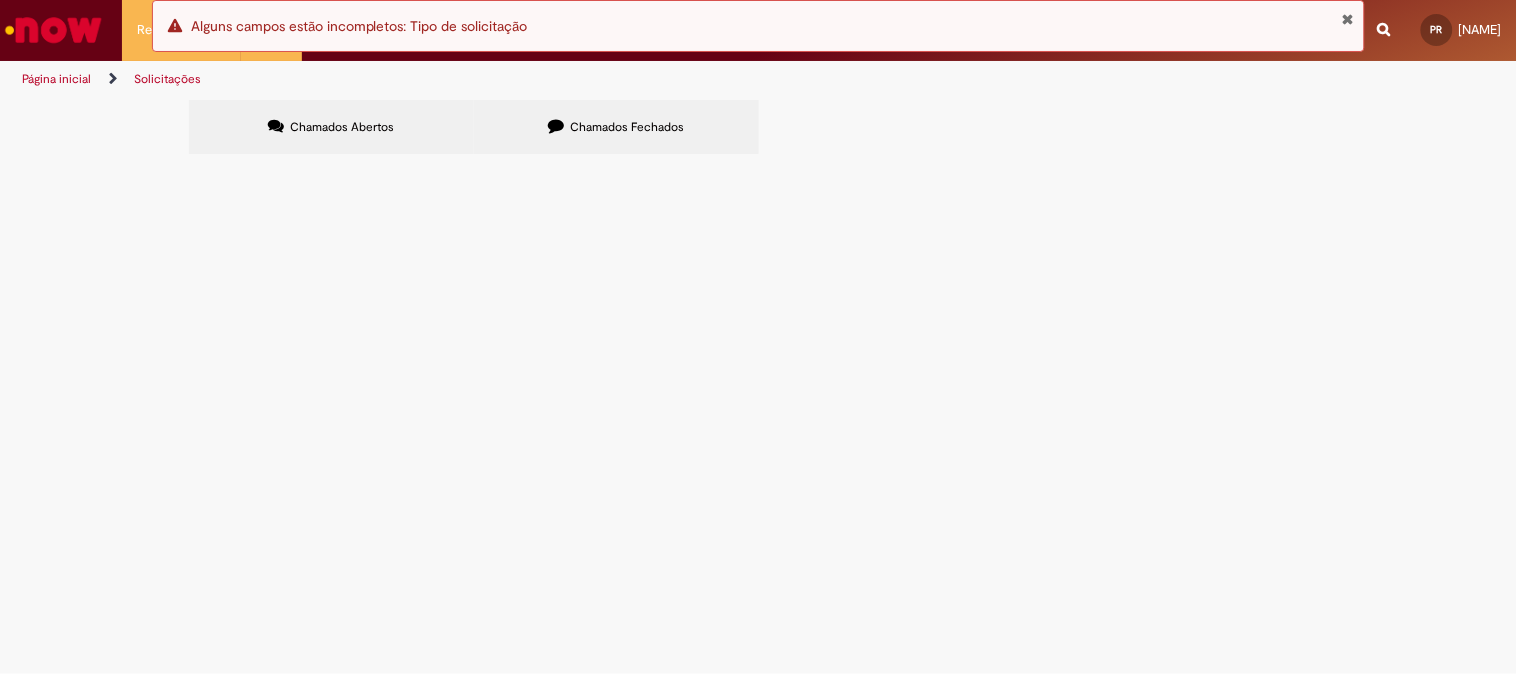 click on "Chamados Abertos" at bounding box center [342, 127] 